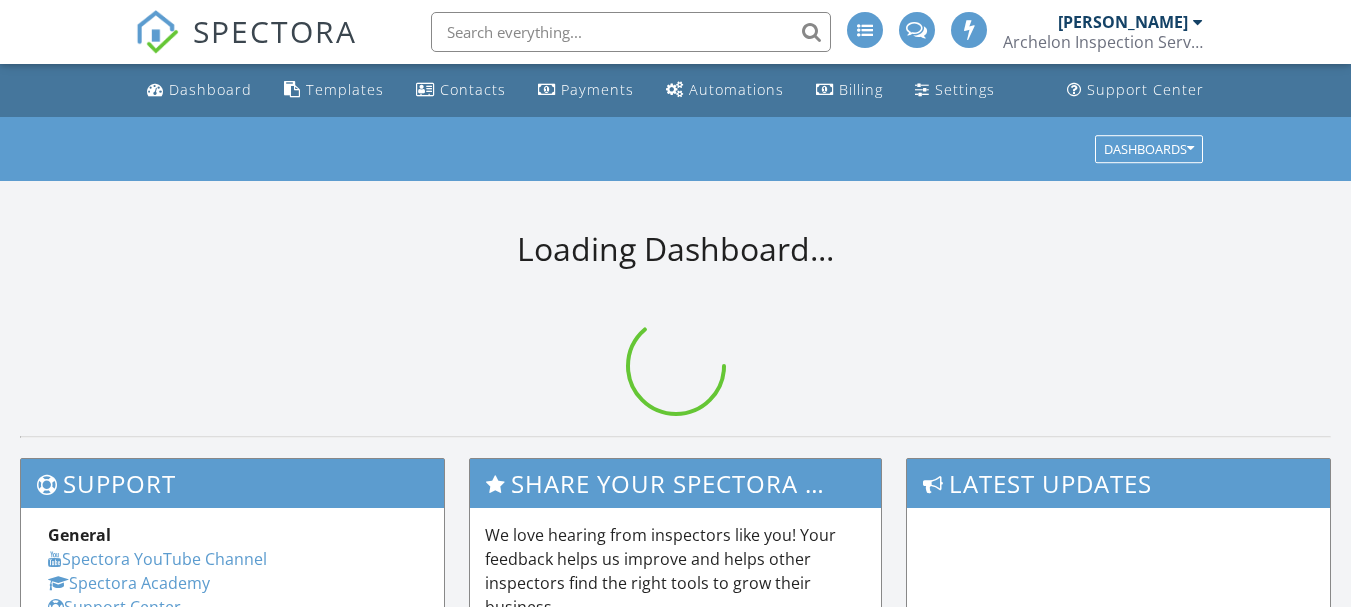 scroll, scrollTop: 0, scrollLeft: 0, axis: both 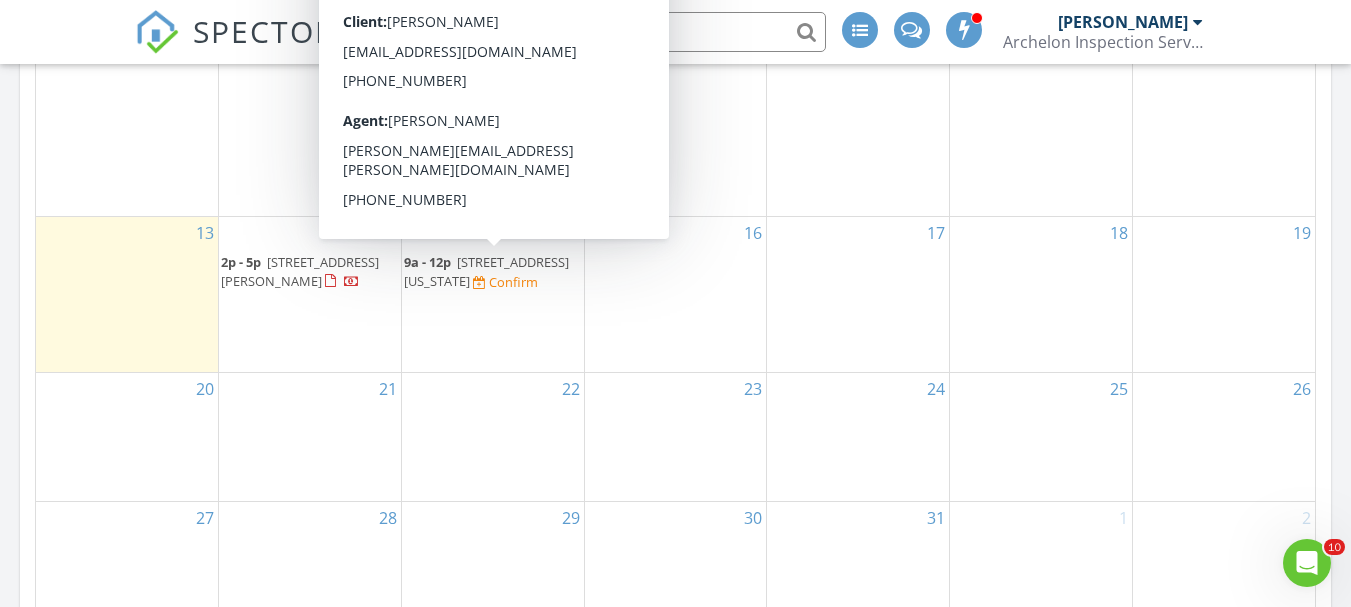 click on "9a - 12p" at bounding box center [427, 262] 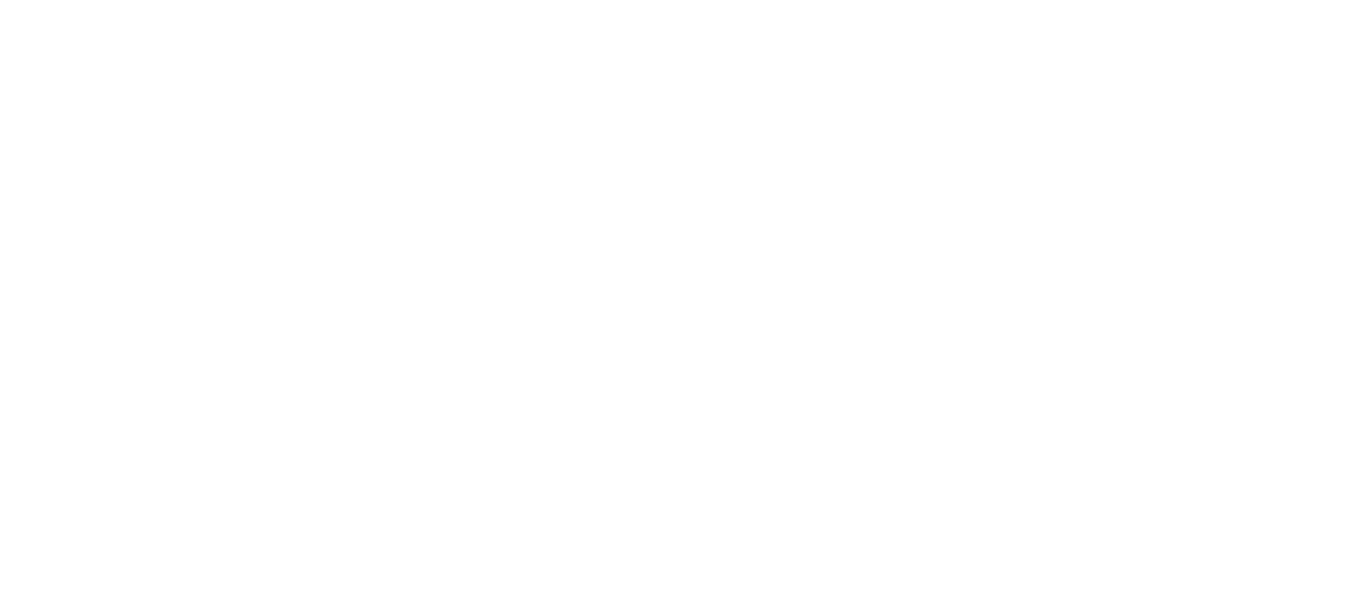 scroll, scrollTop: 0, scrollLeft: 0, axis: both 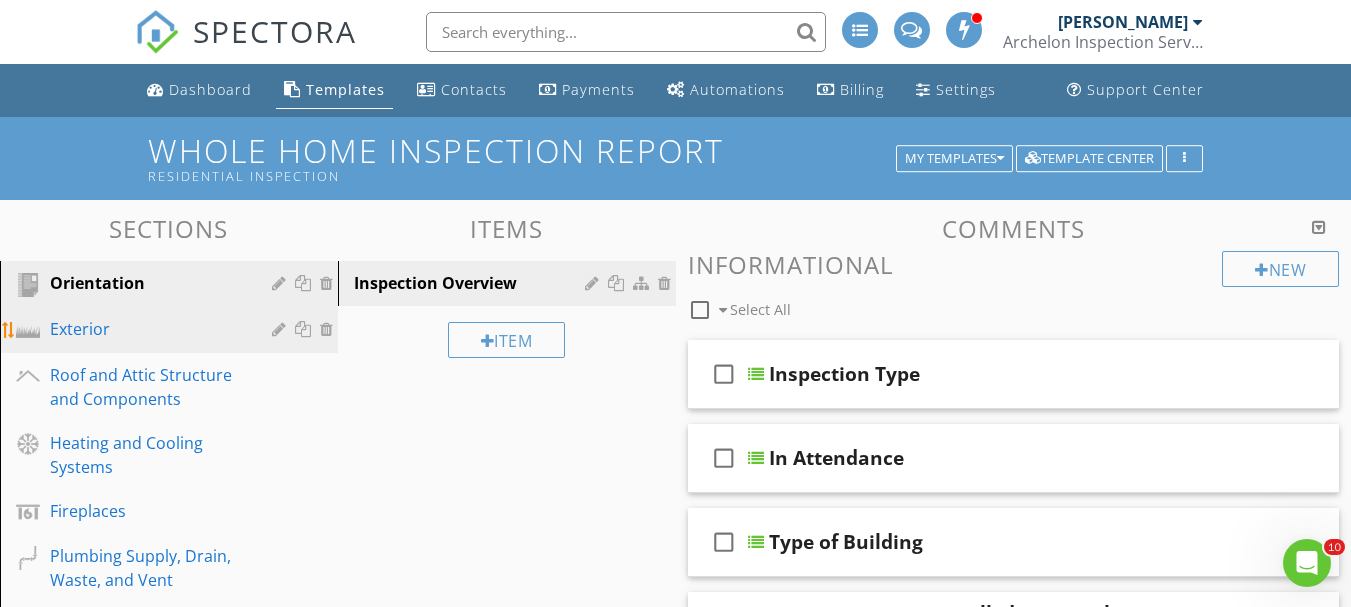 click on "Exterior" at bounding box center [146, 329] 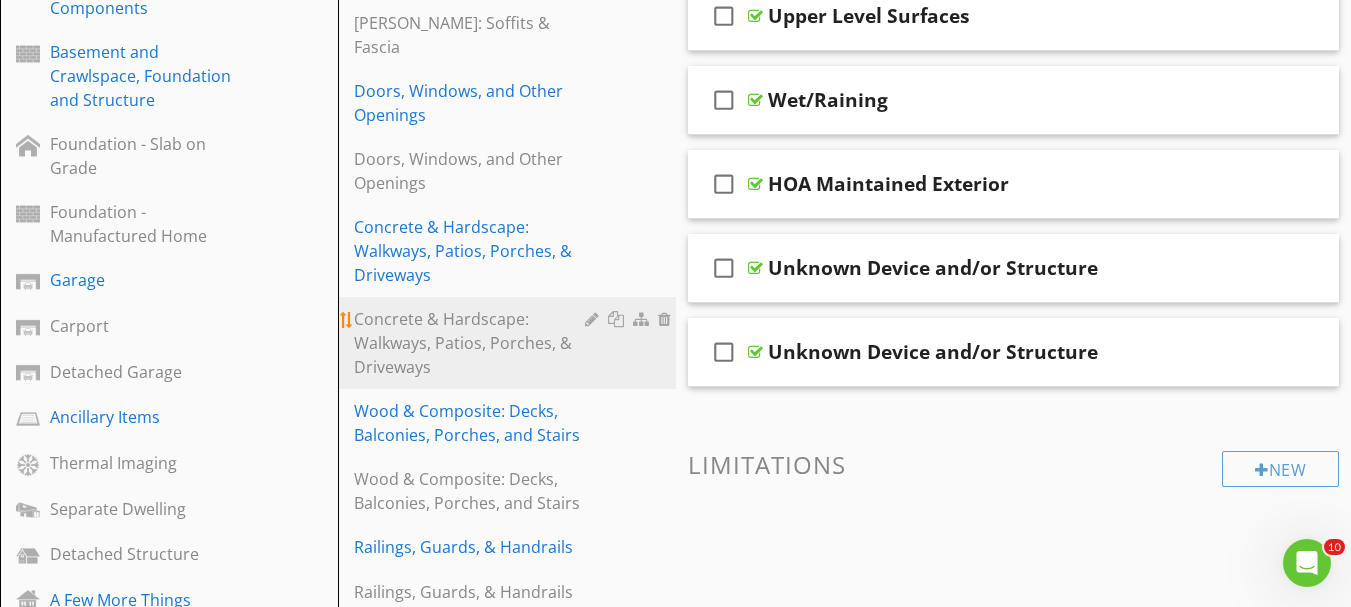 scroll, scrollTop: 800, scrollLeft: 0, axis: vertical 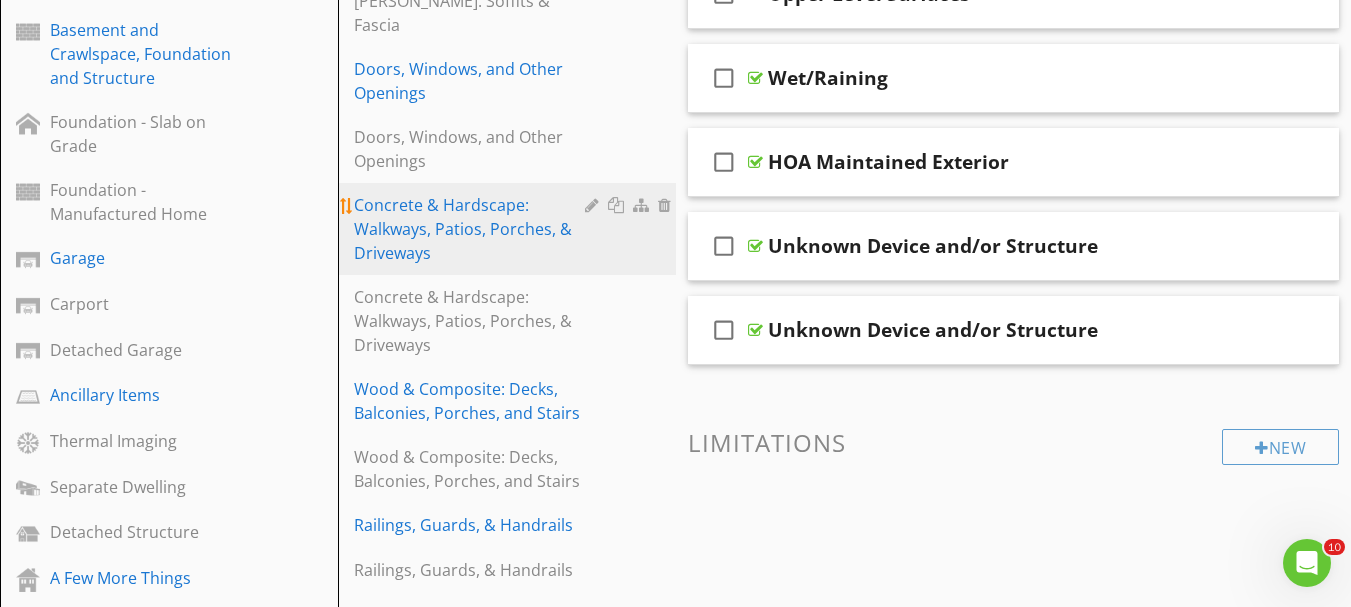 click on "Concrete & Hardscape: Walkways, Patios, Porches, & Driveways" at bounding box center [472, 229] 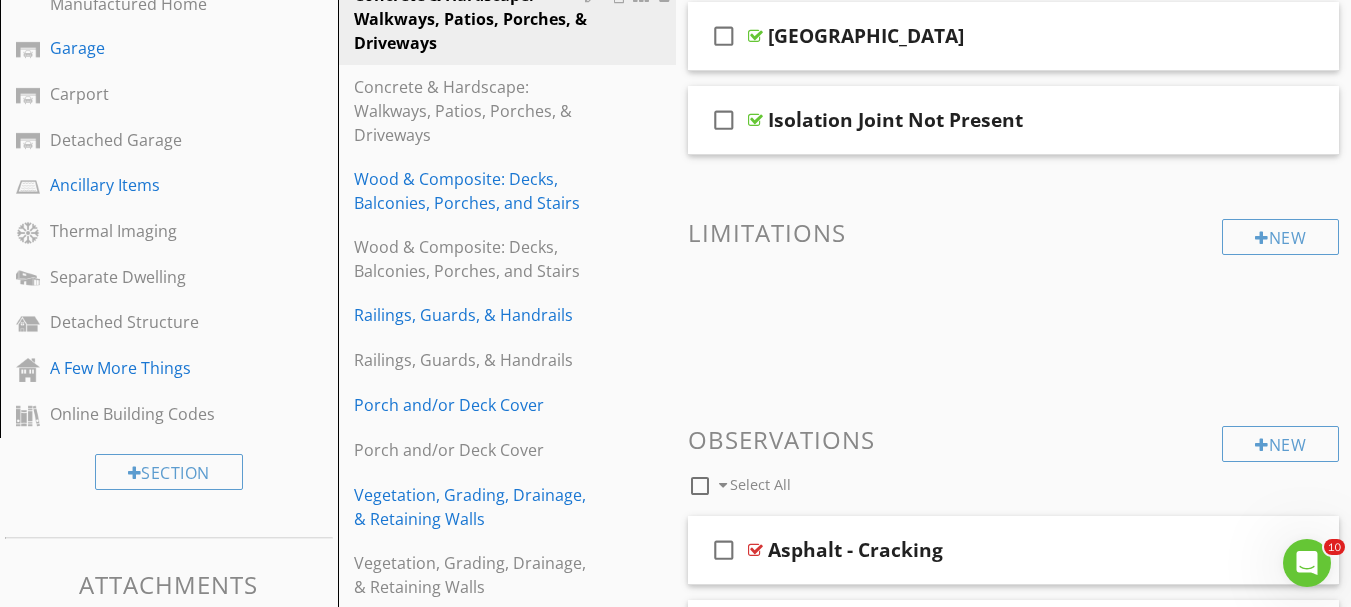 scroll, scrollTop: 884, scrollLeft: 0, axis: vertical 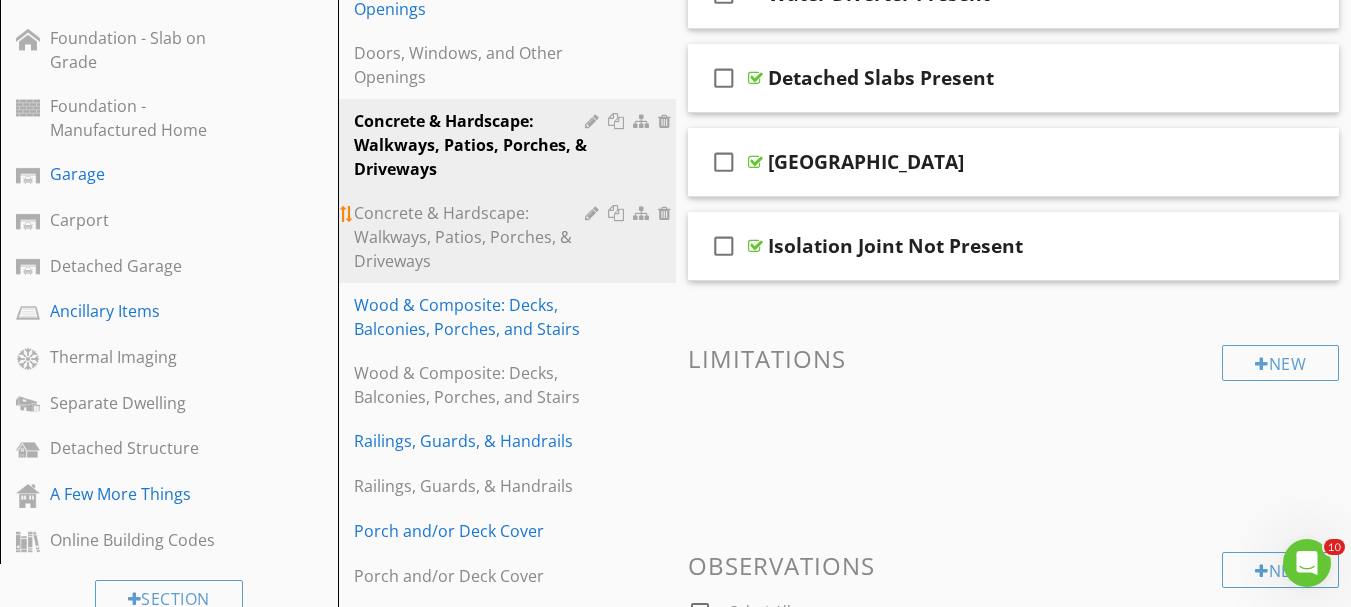 click on "Concrete & Hardscape: Walkways, Patios, Porches, & Driveways" at bounding box center [472, 237] 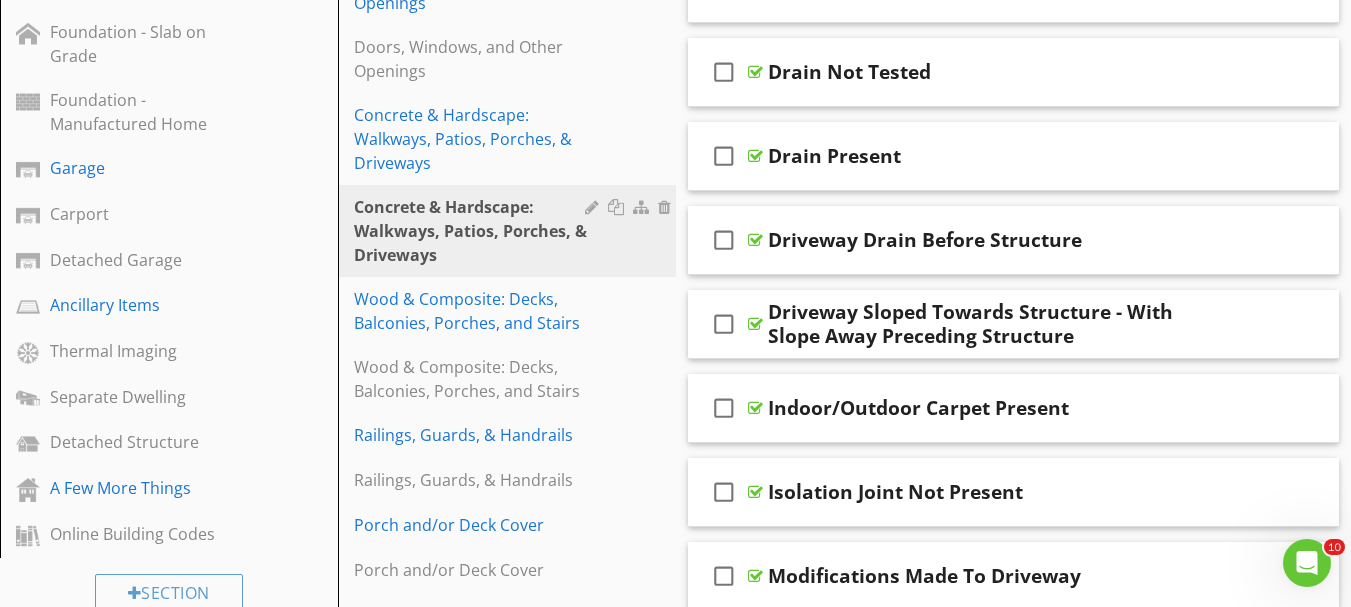 scroll, scrollTop: 784, scrollLeft: 0, axis: vertical 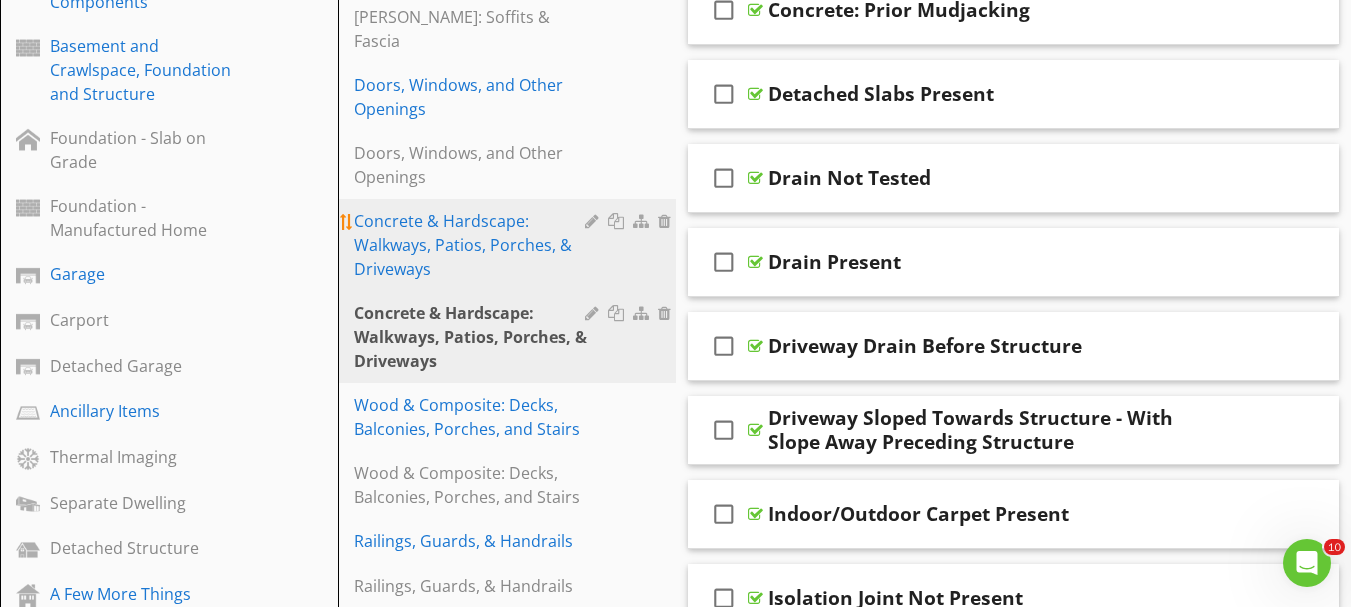 click on "Concrete & Hardscape: Walkways, Patios, Porches, & Driveways" at bounding box center (472, 245) 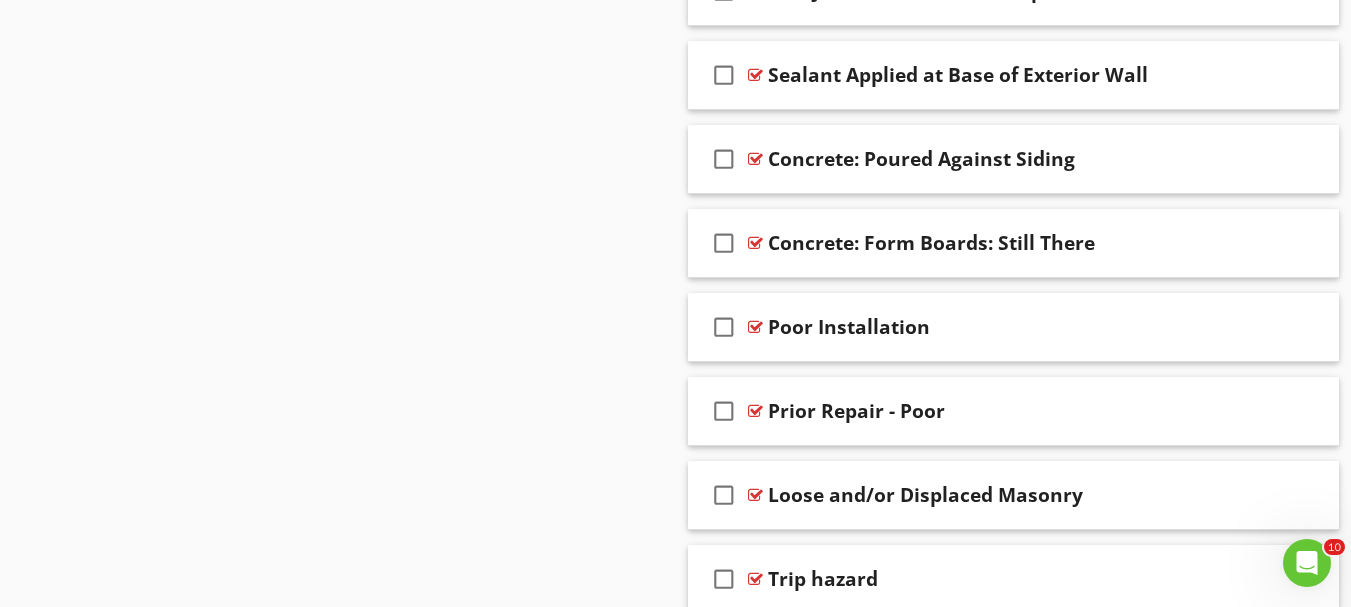 scroll, scrollTop: 3284, scrollLeft: 0, axis: vertical 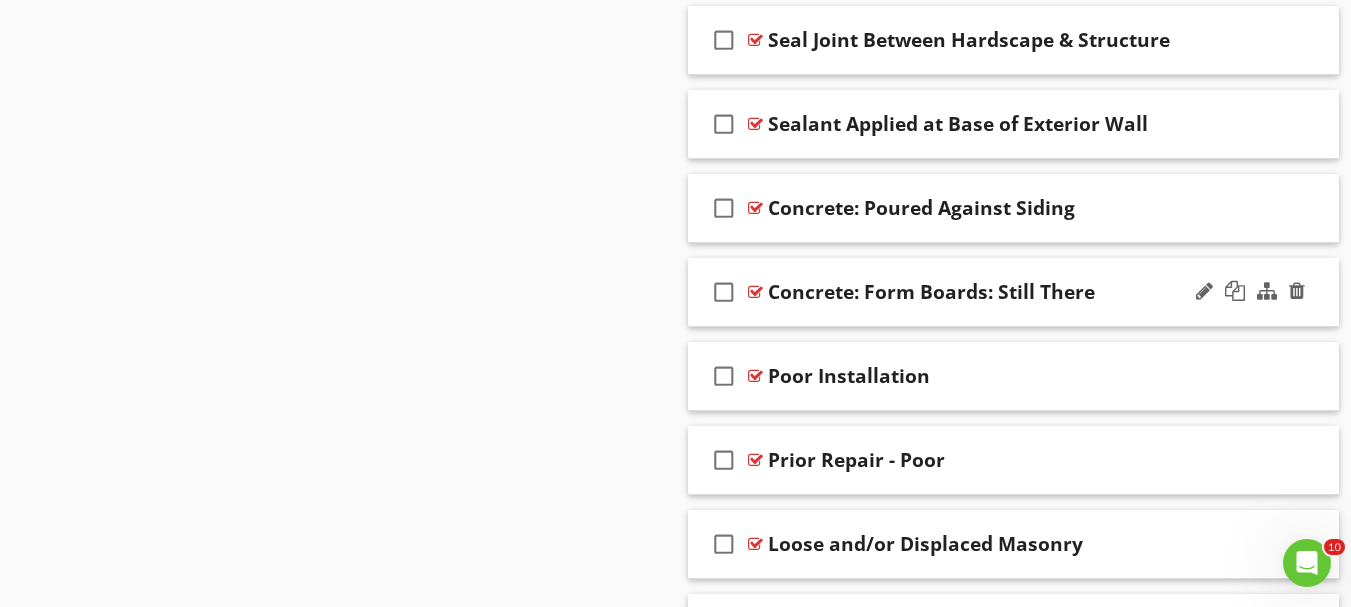 click on "check_box_outline_blank
Concrete: Form Boards: Still There" at bounding box center [1014, 292] 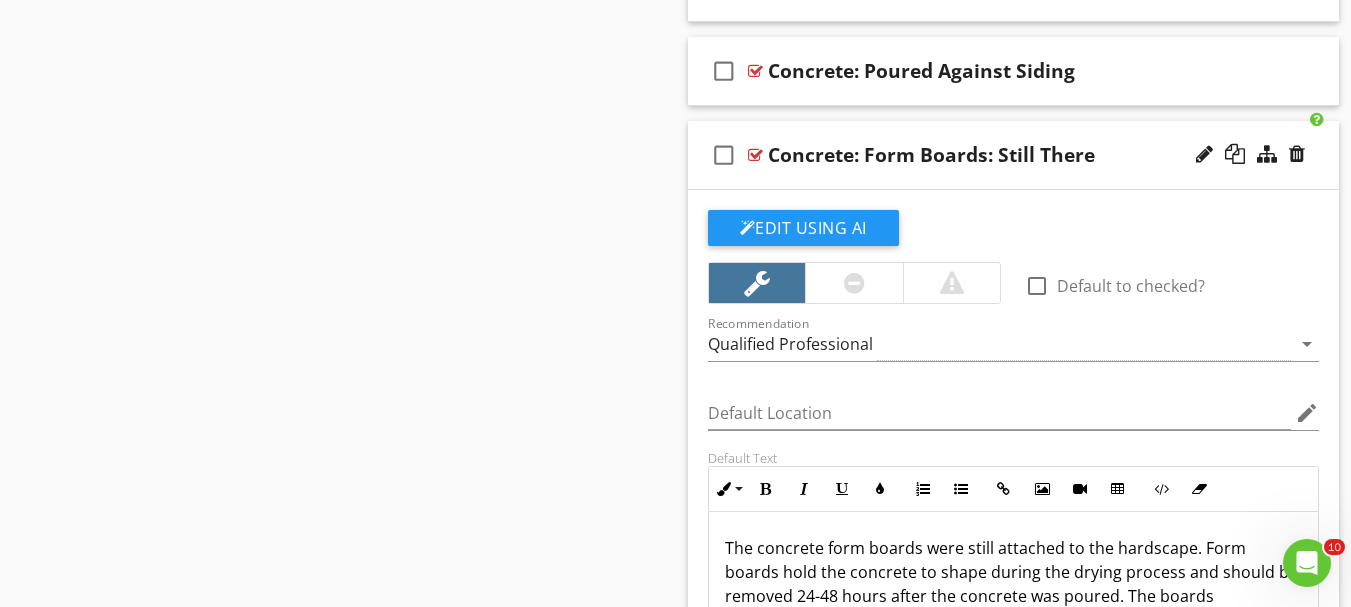 scroll, scrollTop: 3384, scrollLeft: 0, axis: vertical 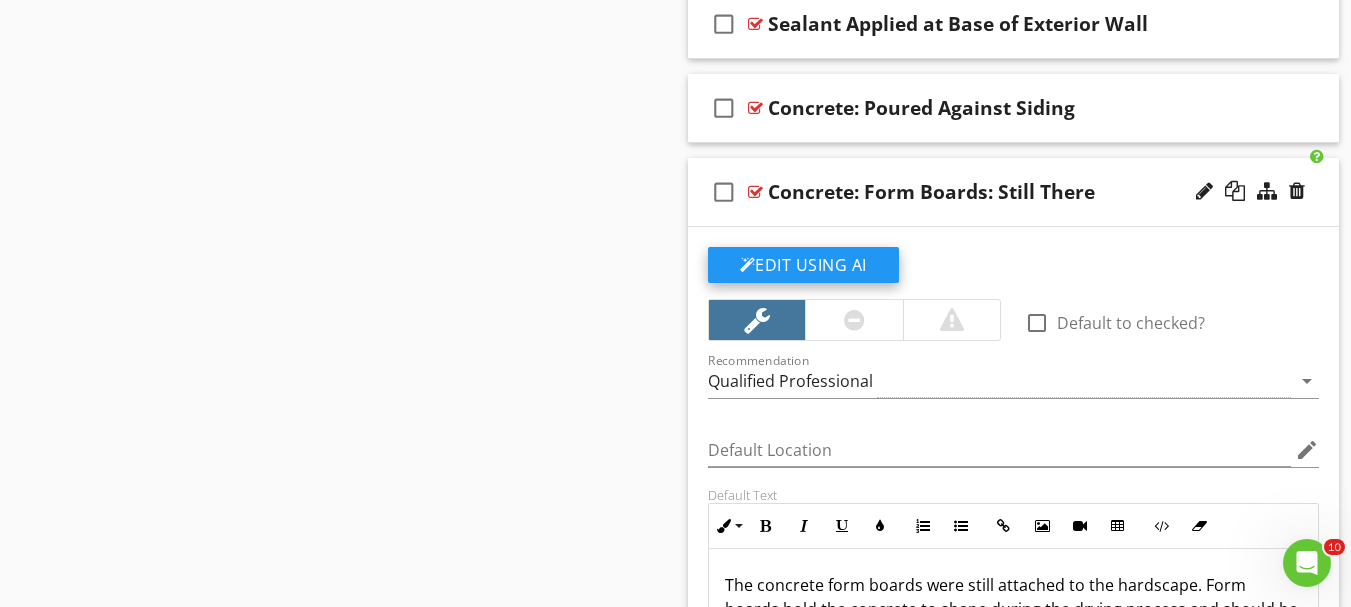 click on "Edit Using AI" at bounding box center (803, 265) 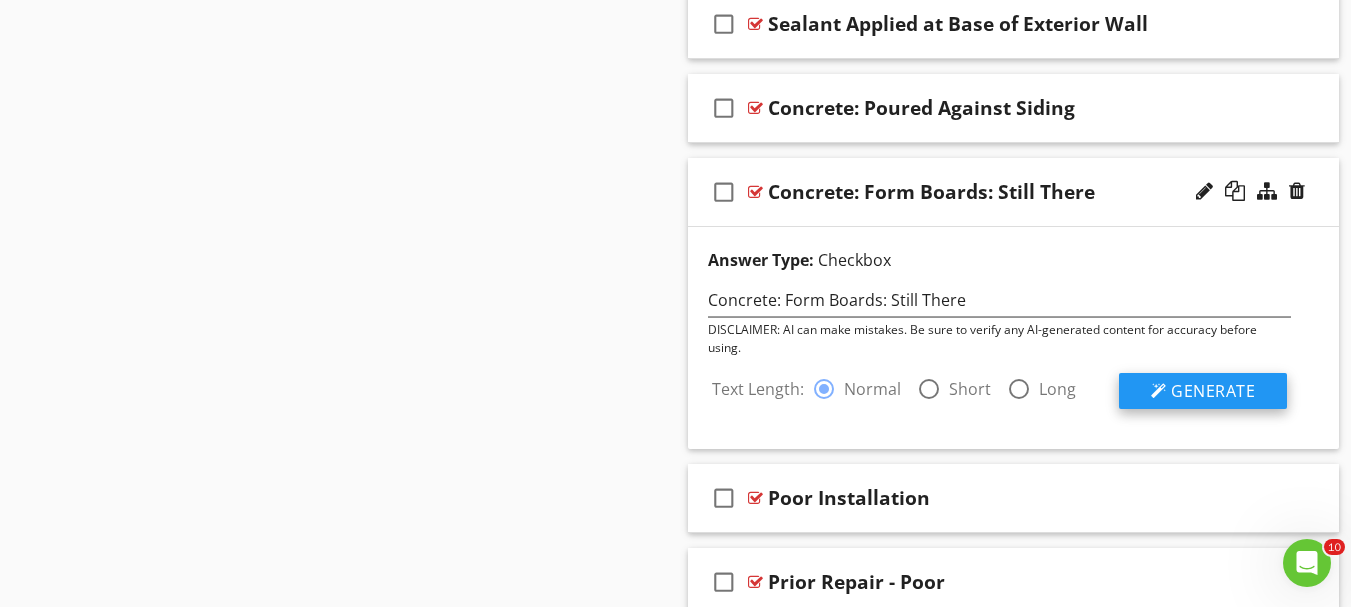 click on "Generate" at bounding box center [1213, 391] 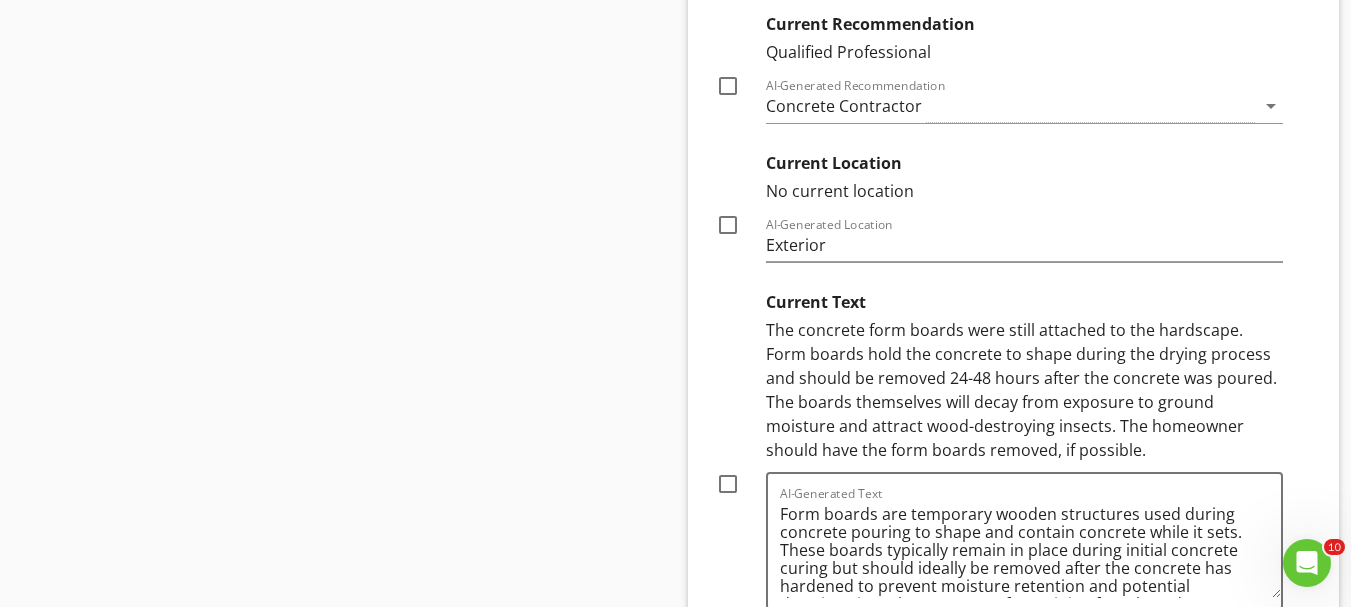 scroll, scrollTop: 4084, scrollLeft: 0, axis: vertical 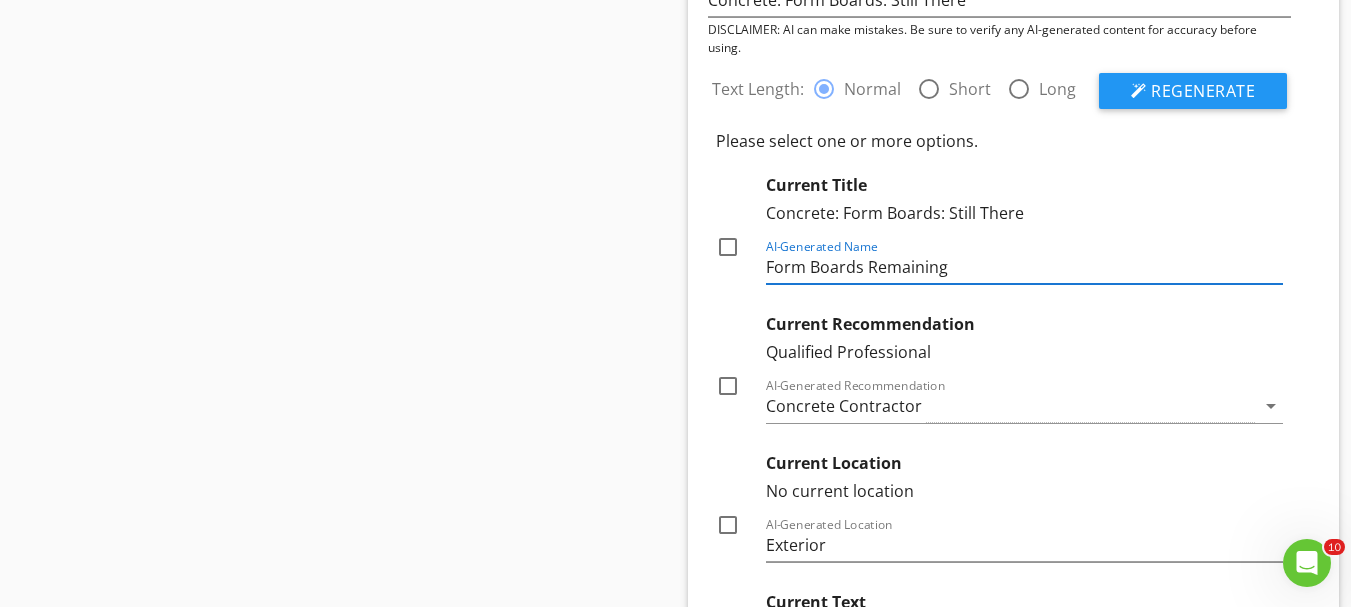 drag, startPoint x: 955, startPoint y: 268, endPoint x: 768, endPoint y: 268, distance: 187 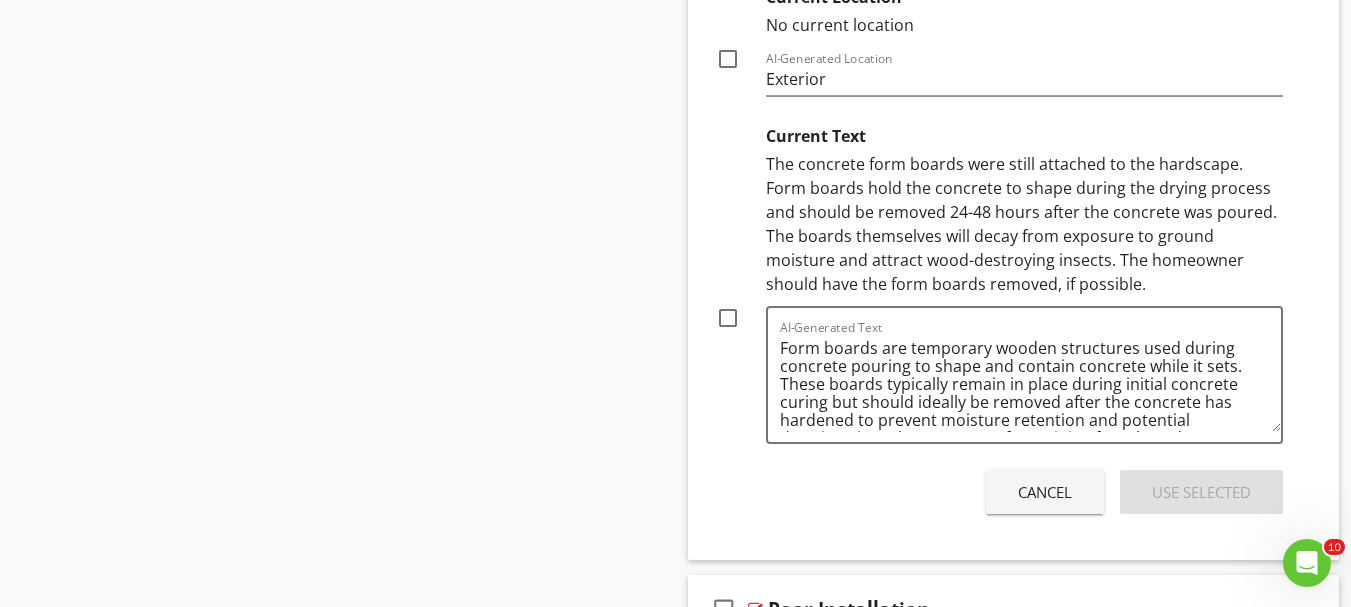 scroll, scrollTop: 4184, scrollLeft: 0, axis: vertical 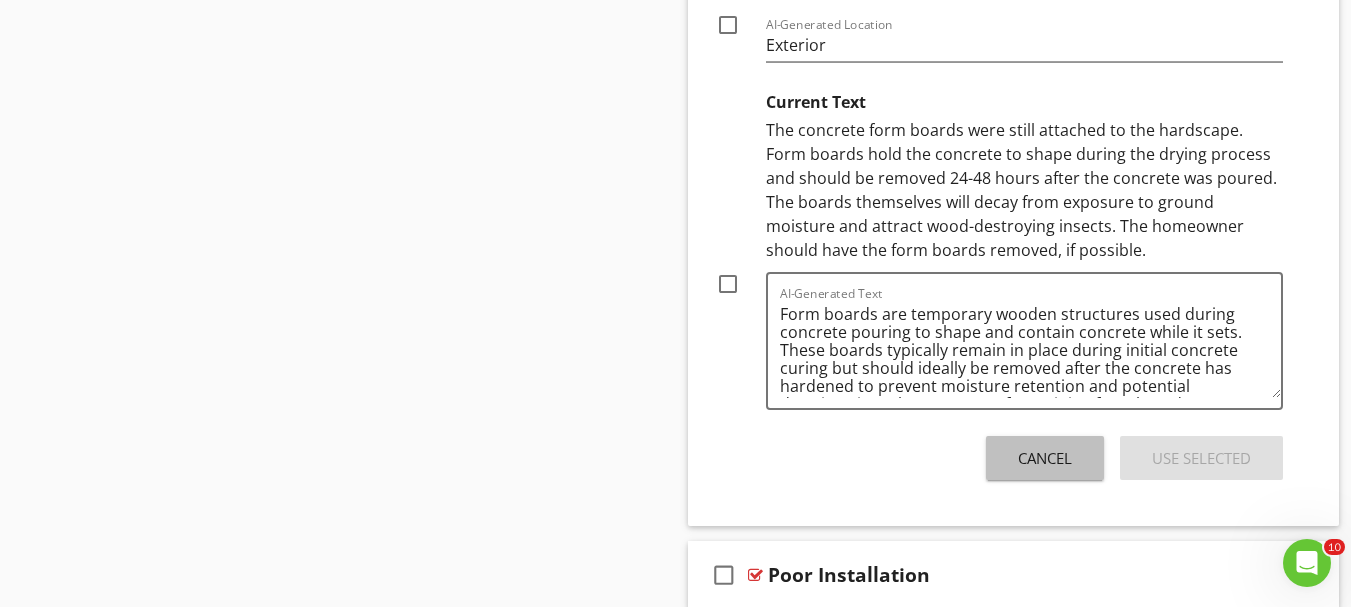 click on "Cancel" at bounding box center [1045, 458] 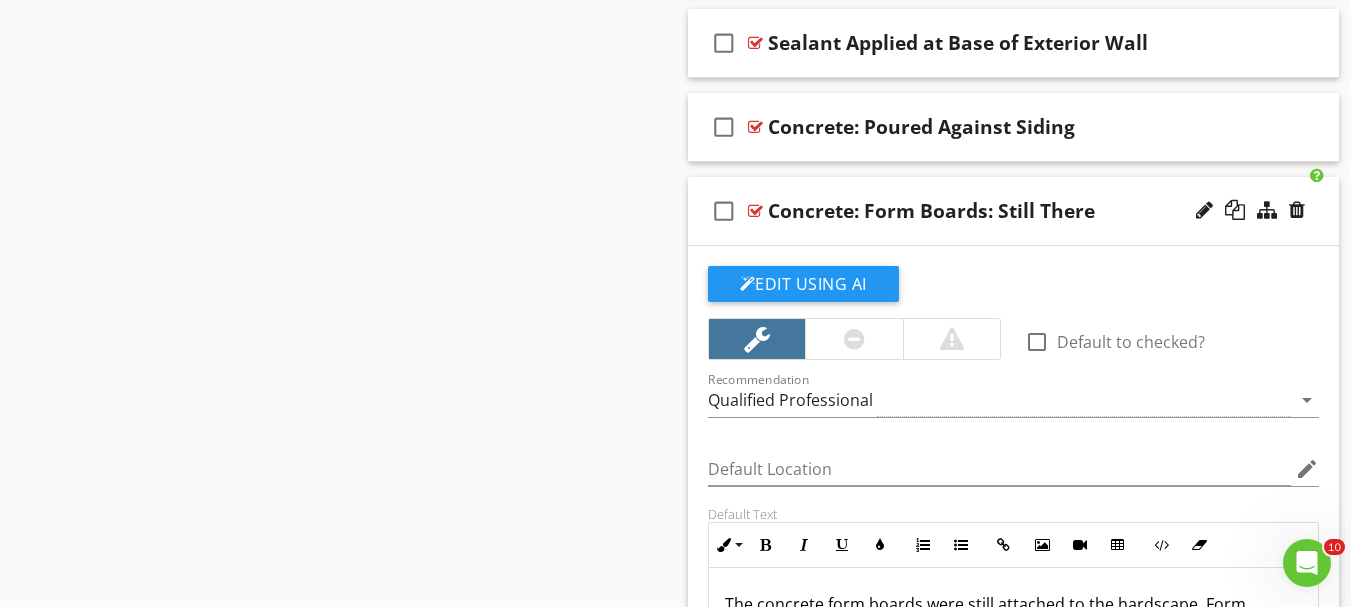 scroll, scrollTop: 3250, scrollLeft: 0, axis: vertical 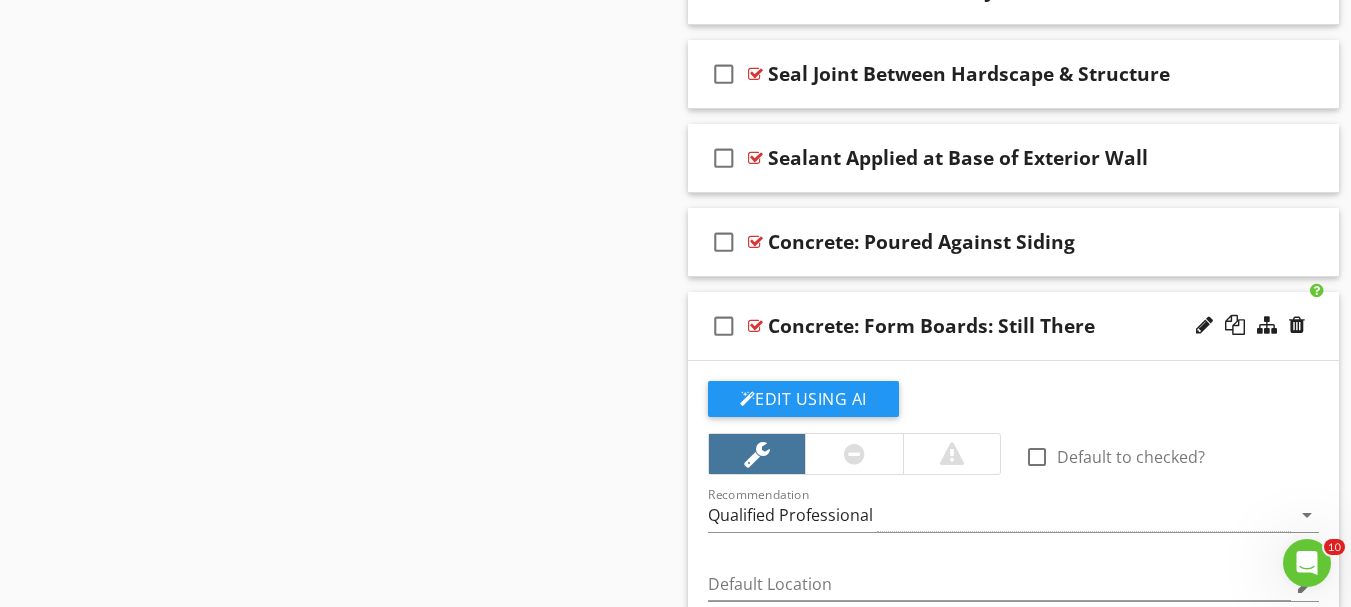 click on "Concrete: Form Boards: Still There" at bounding box center (931, 326) 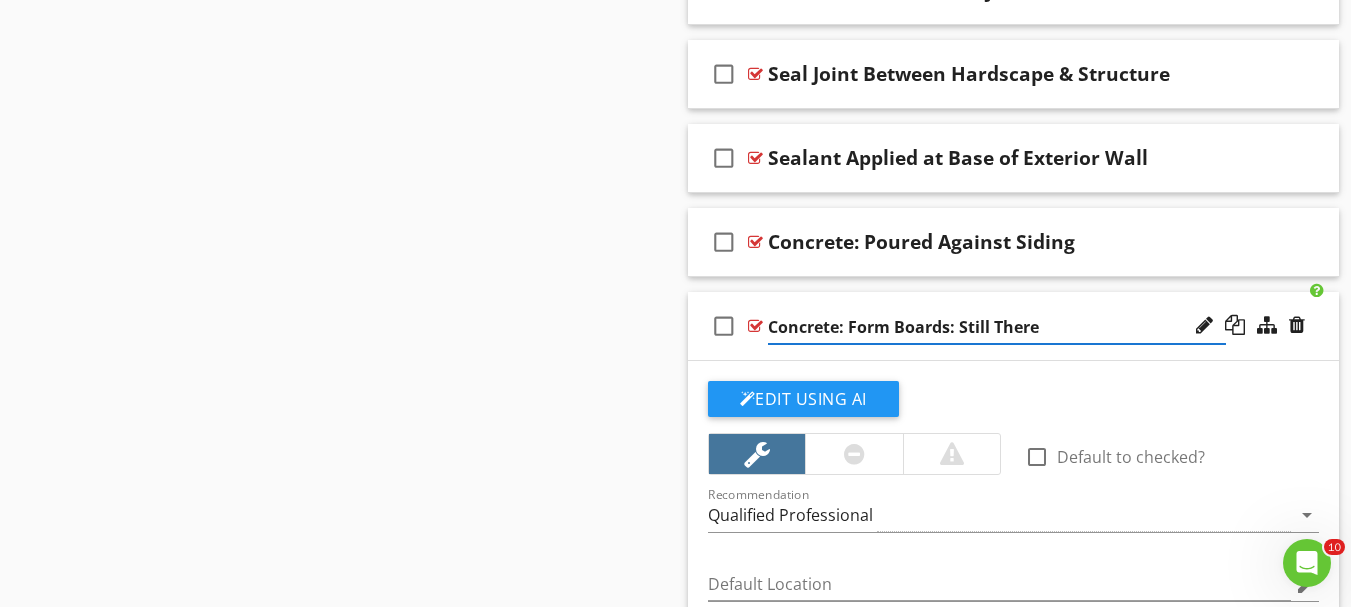 click on "Concrete: Form Boards: Still There" at bounding box center [997, 327] 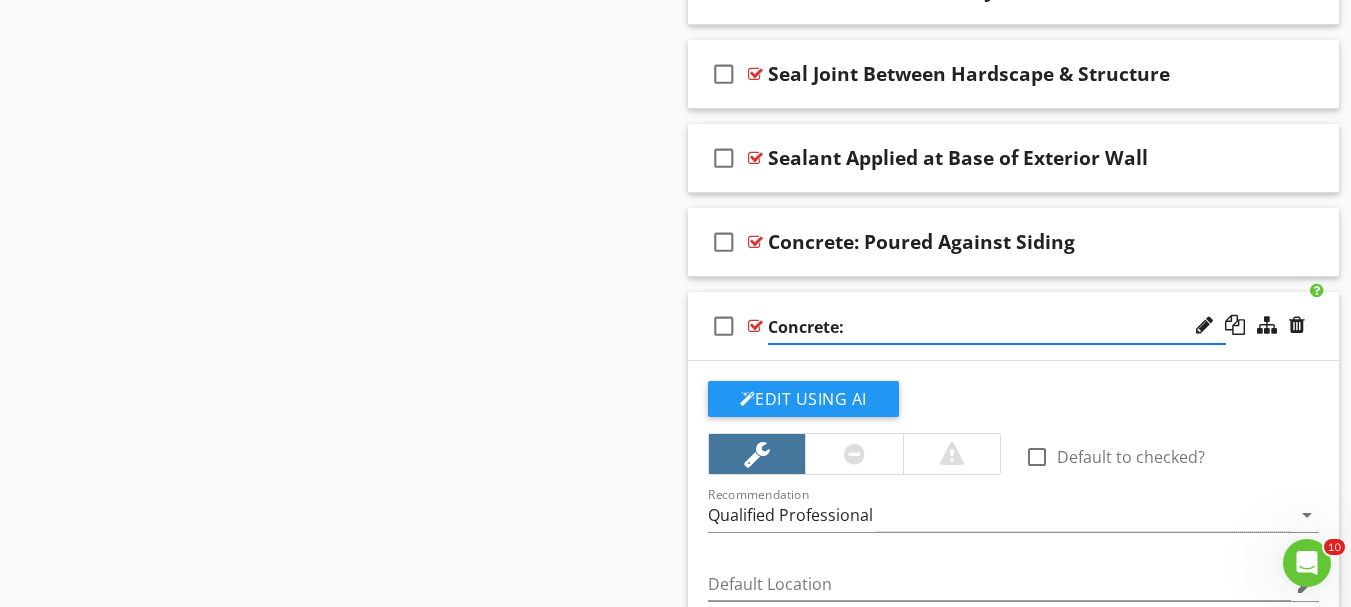 paste on "Form Boards Remaining" 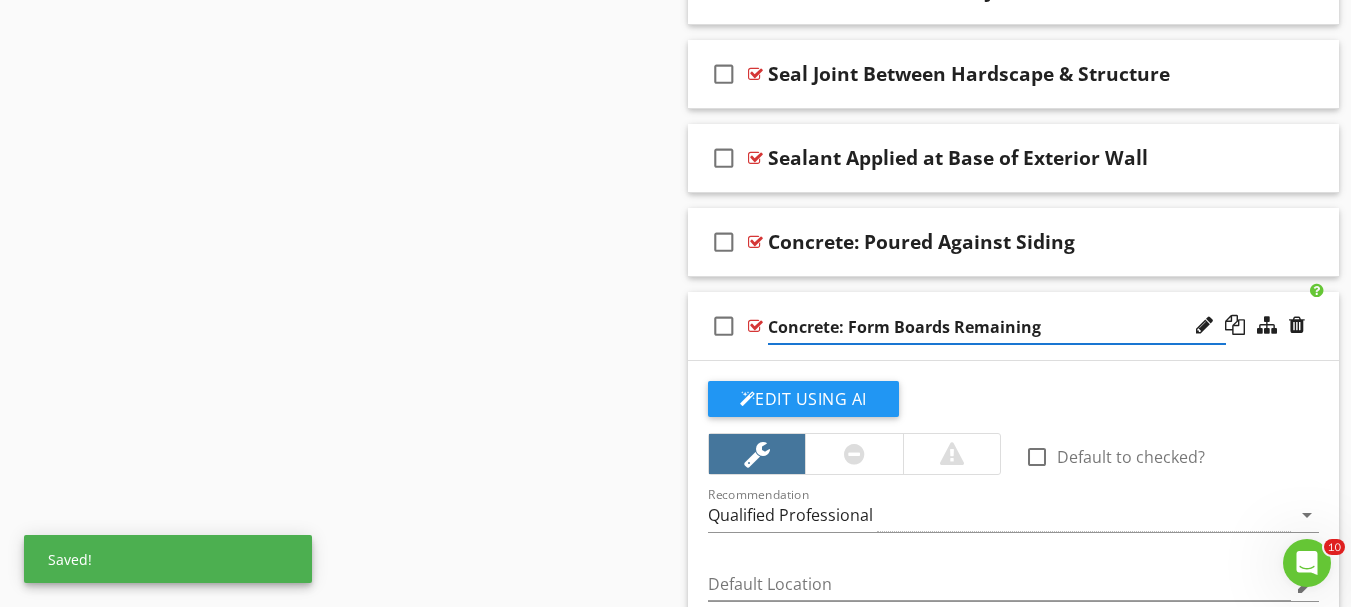 click on "Sections
Orientation           Exterior           Roof and Attic Structure and Components            Heating and Cooling Systems           Fireplaces           Plumbing Supply, Drain, Waste, and Vent           Electrical Panels, Wiring, and Components            Built In Appliances           Interior Ceilings, Walls, and Stairway Components           Basement and Crawlspace, Foundation and Structure           Foundation - Slab on Grade           Foundation - Manufactured Home           Garage           Carport           Detached Garage           Ancillary Items           Thermal Imaging           Separate Dwelling           Detached Structure           A Few More Things           Online Building Codes
Section
Attachments
Attachment
Items
General Exterior           General Exterior           Siding, Flashing, & Trim           Siding, Flashing, & Trim" at bounding box center (675, -178) 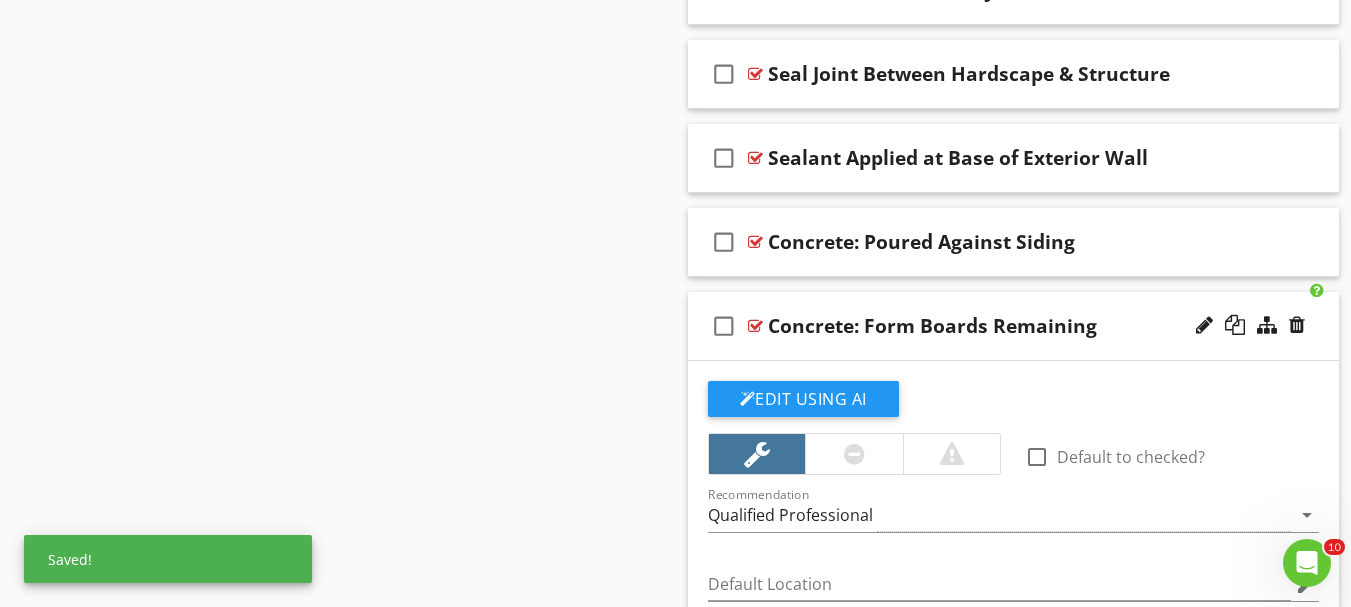 click on "check_box_outline_blank
Concrete: Form Boards Remaining" at bounding box center (1014, 326) 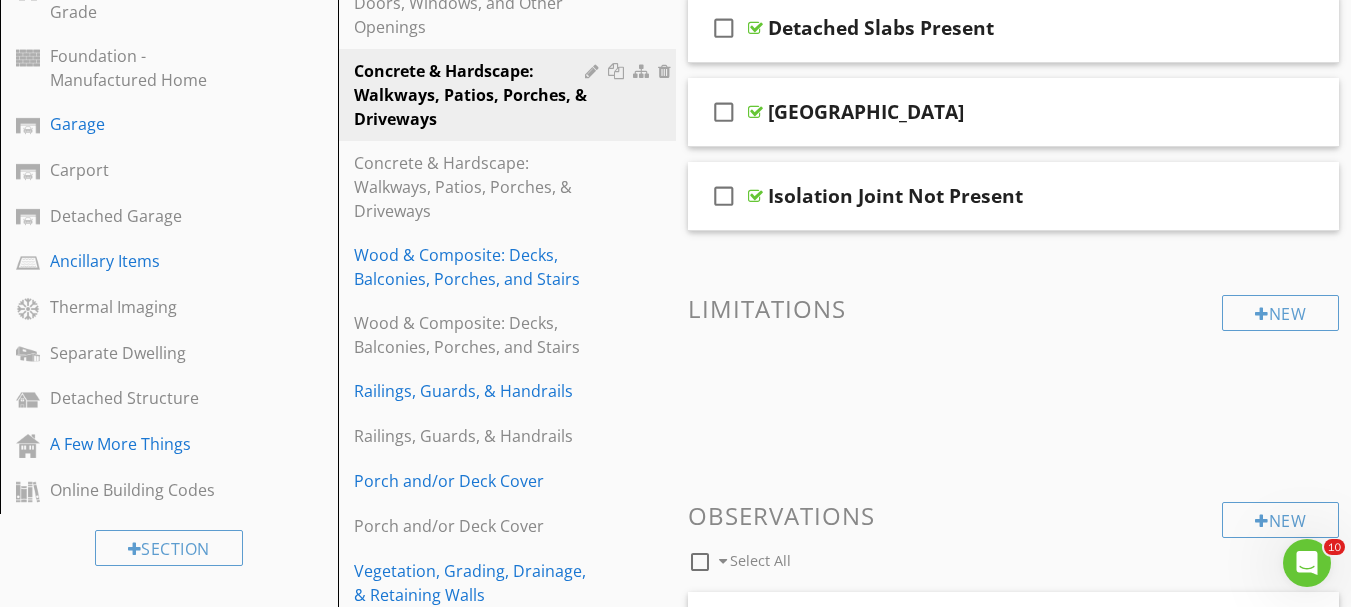 scroll, scrollTop: 984, scrollLeft: 0, axis: vertical 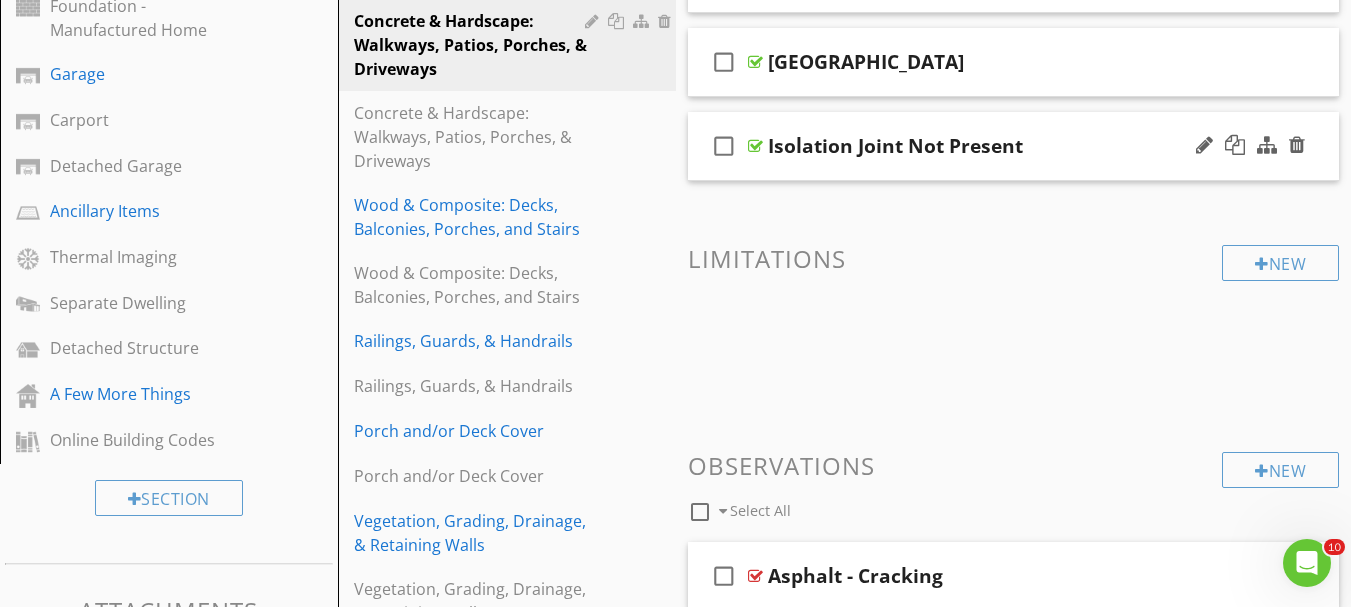 type 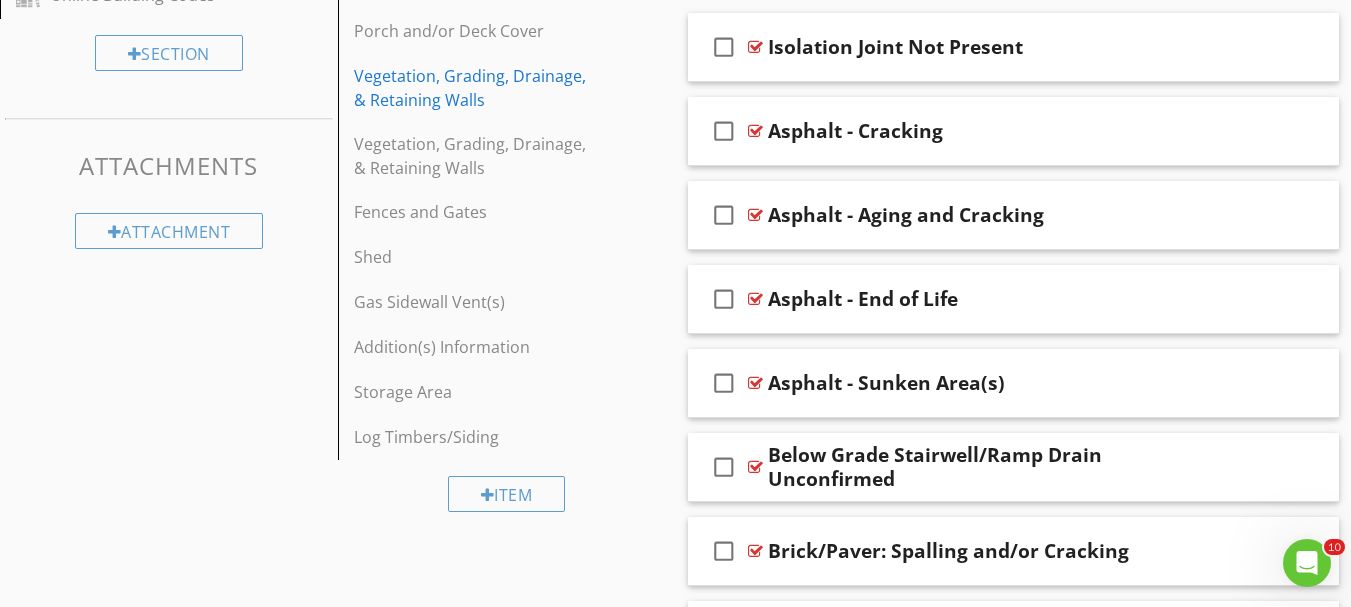 scroll, scrollTop: 1384, scrollLeft: 0, axis: vertical 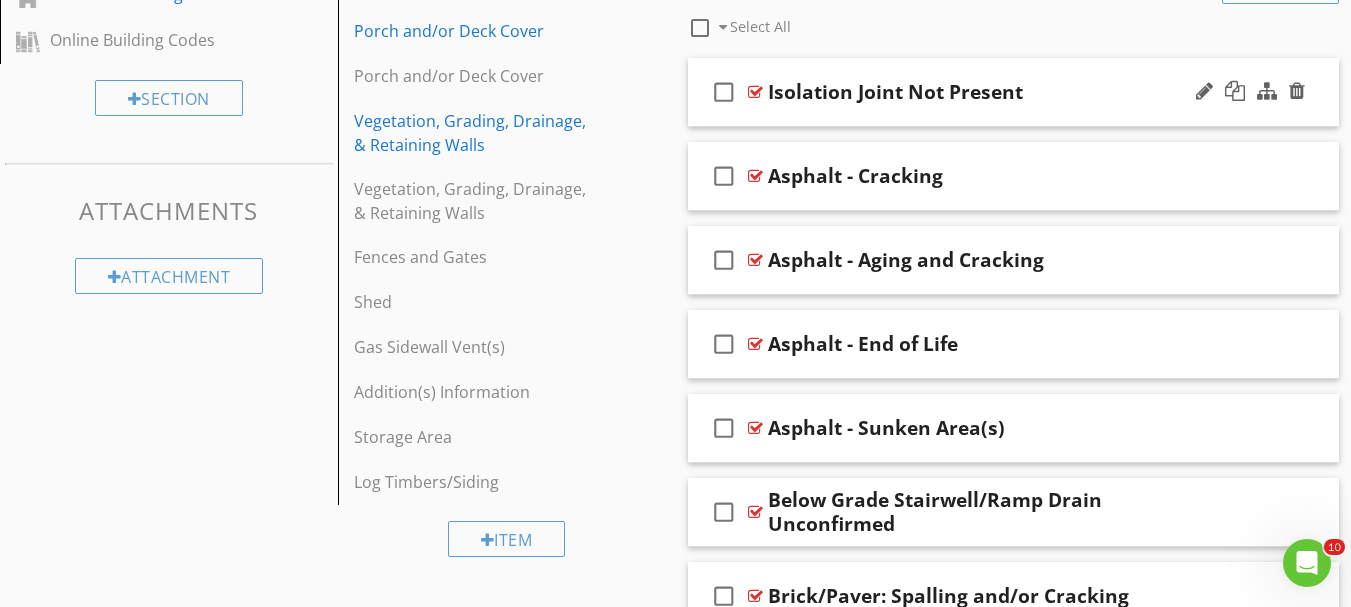 type 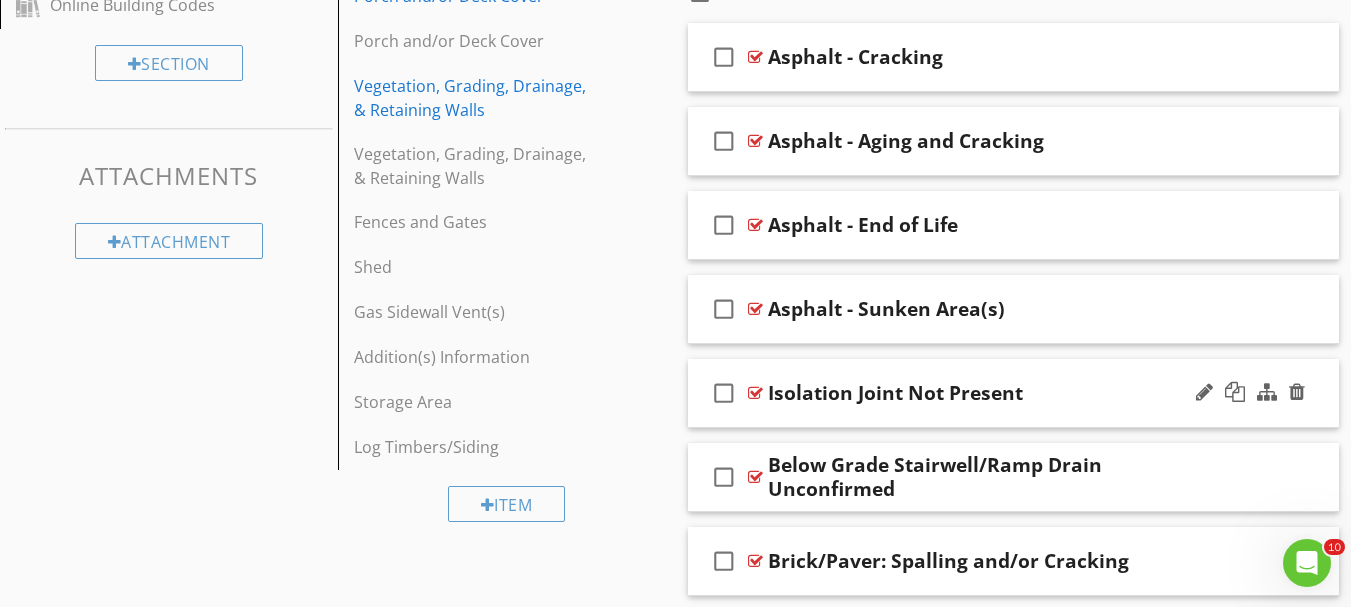 scroll, scrollTop: 1384, scrollLeft: 0, axis: vertical 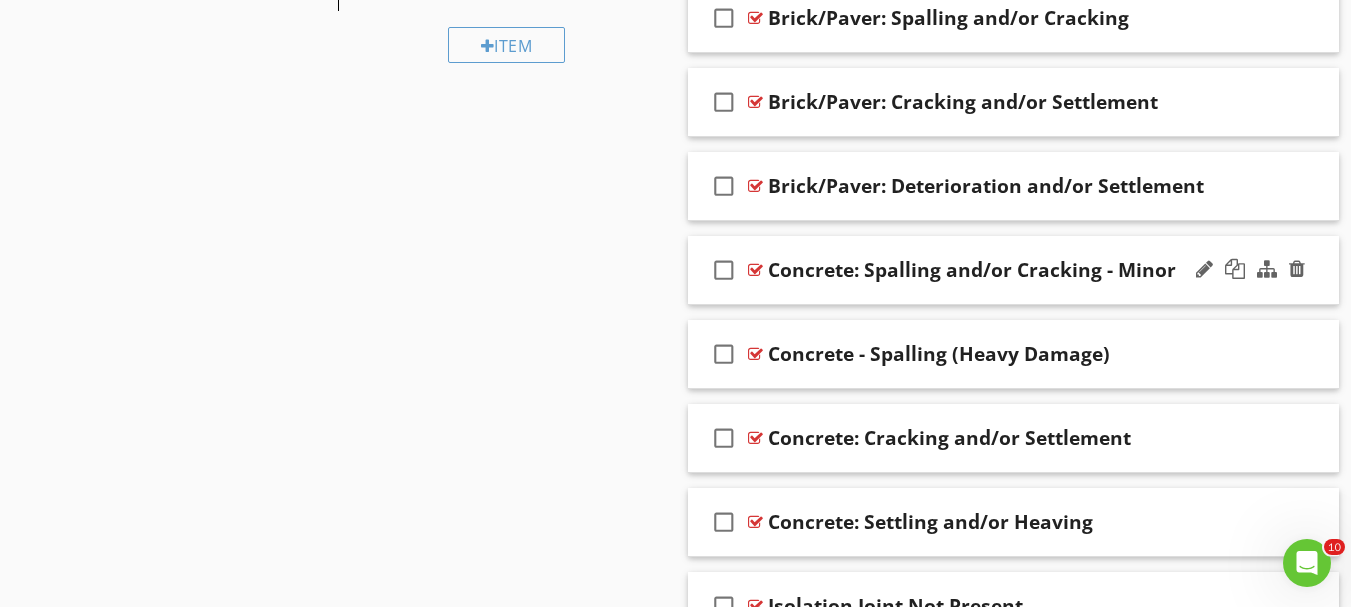 click on "check_box_outline_blank
Concrete: Spalling and/or Cracking - Minor" at bounding box center [1014, 270] 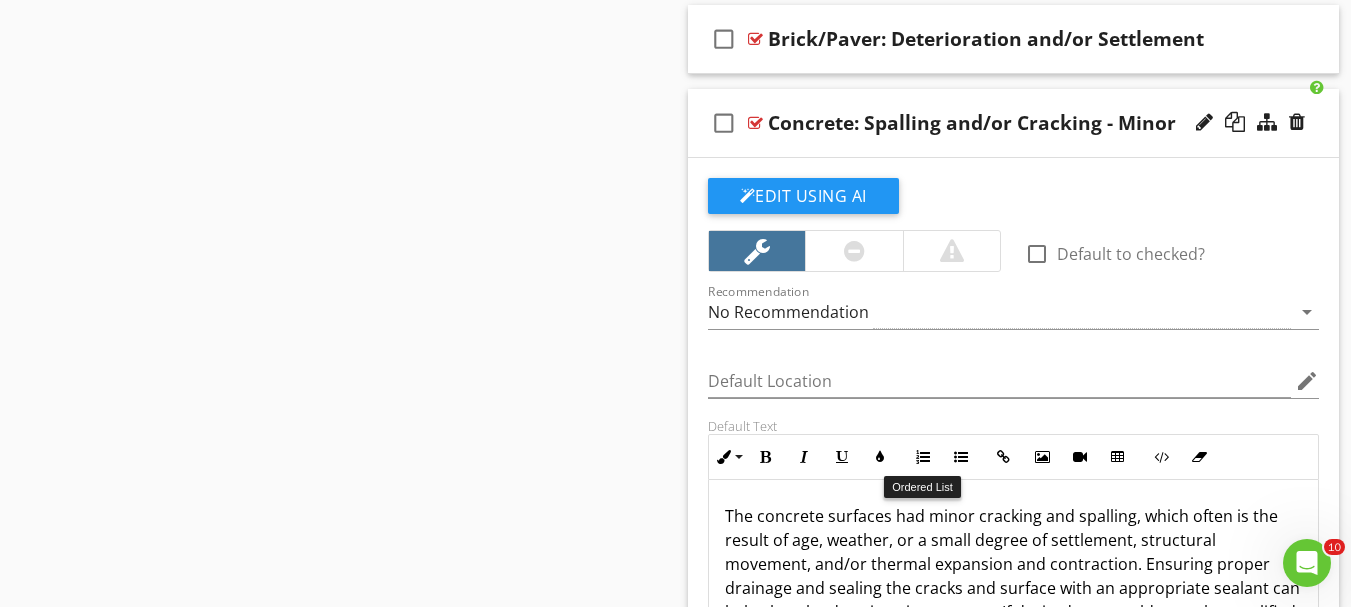 scroll, scrollTop: 1978, scrollLeft: 0, axis: vertical 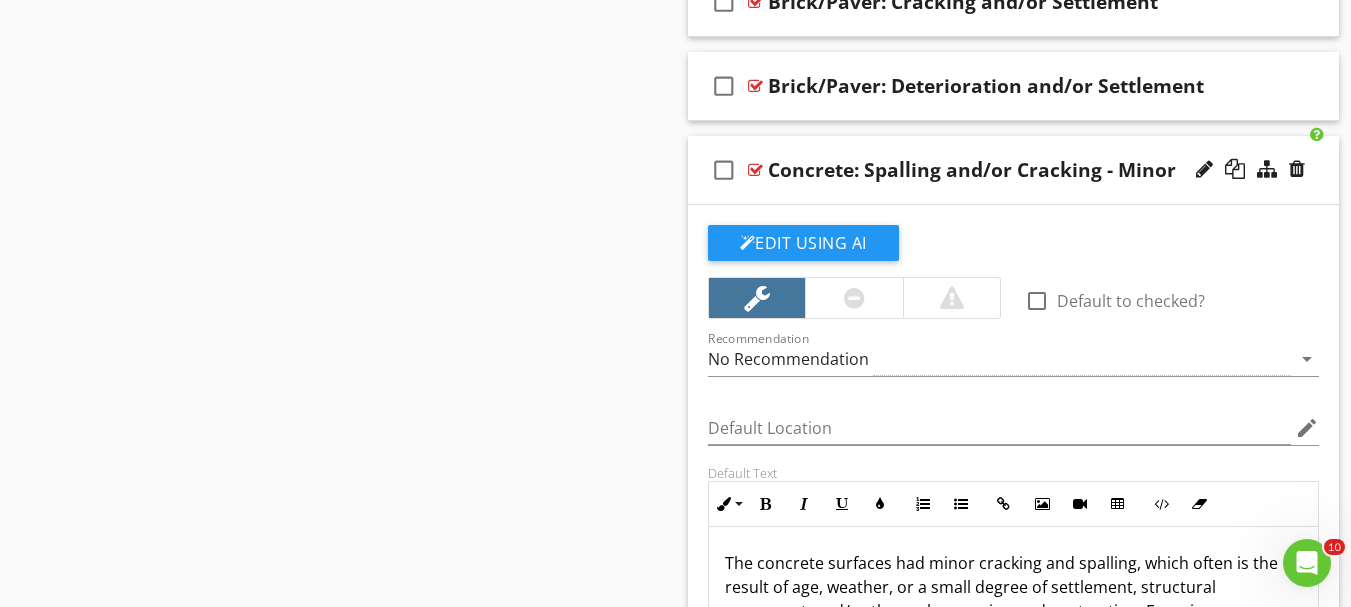 click on "check_box_outline_blank
Concrete: Spalling and/or Cracking - Minor" at bounding box center (1014, 170) 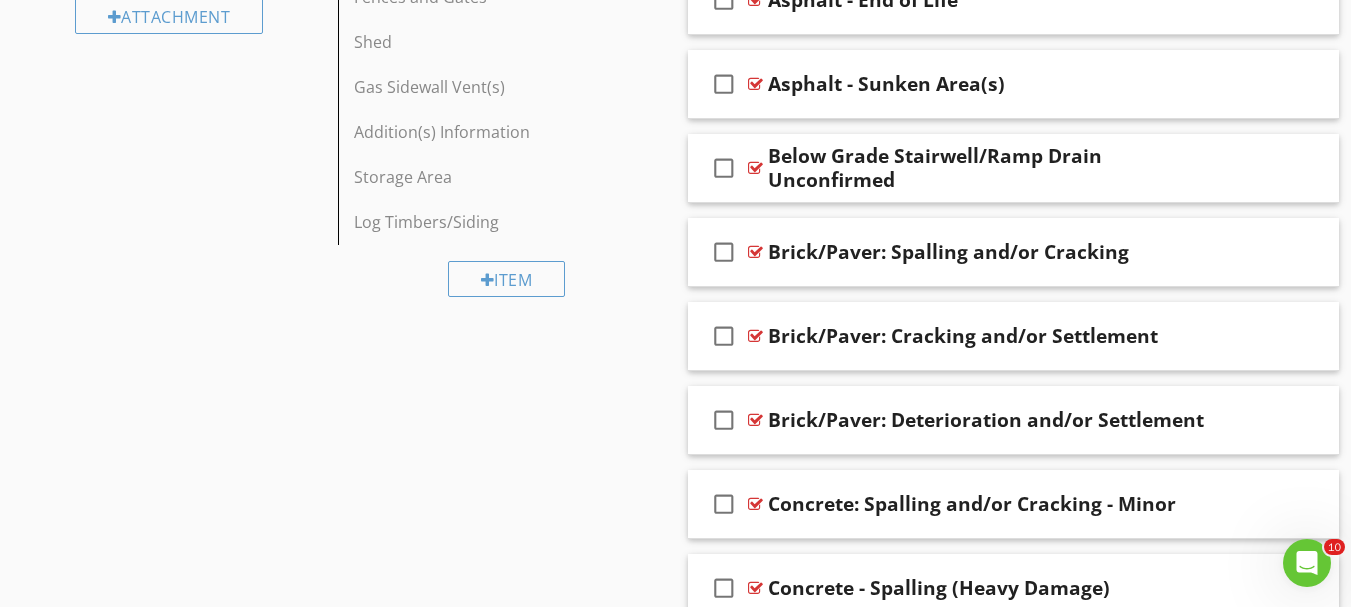 scroll, scrollTop: 1678, scrollLeft: 0, axis: vertical 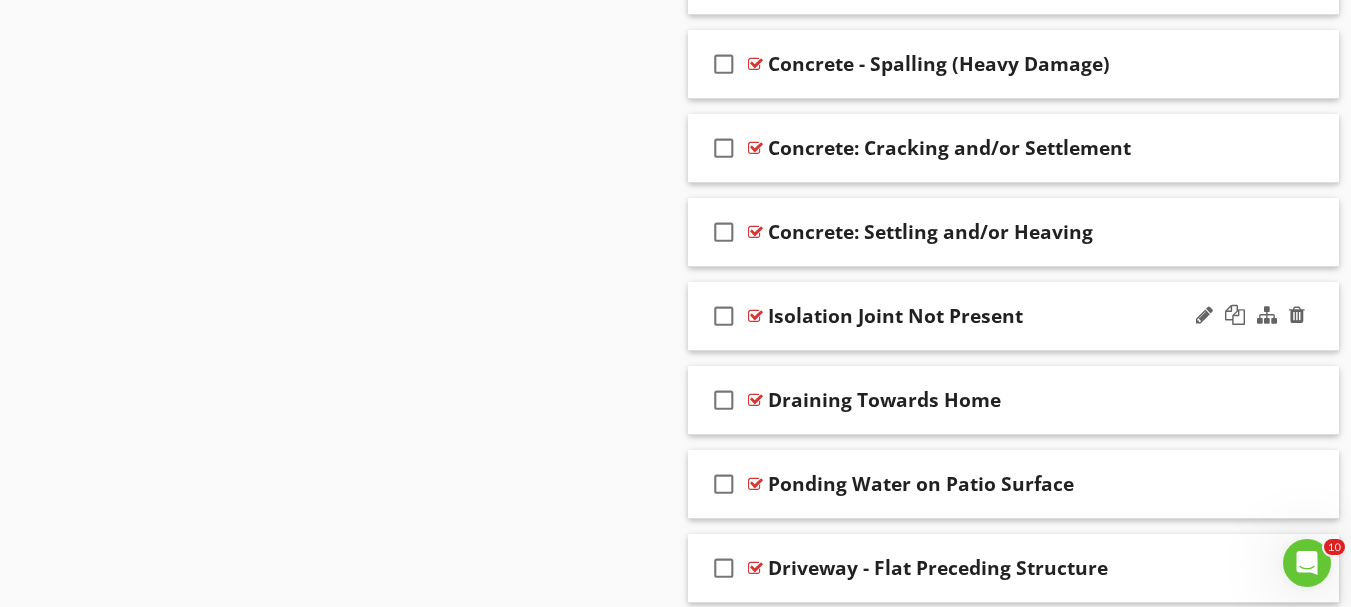 click on "Isolation Joint Not Present" at bounding box center (895, 316) 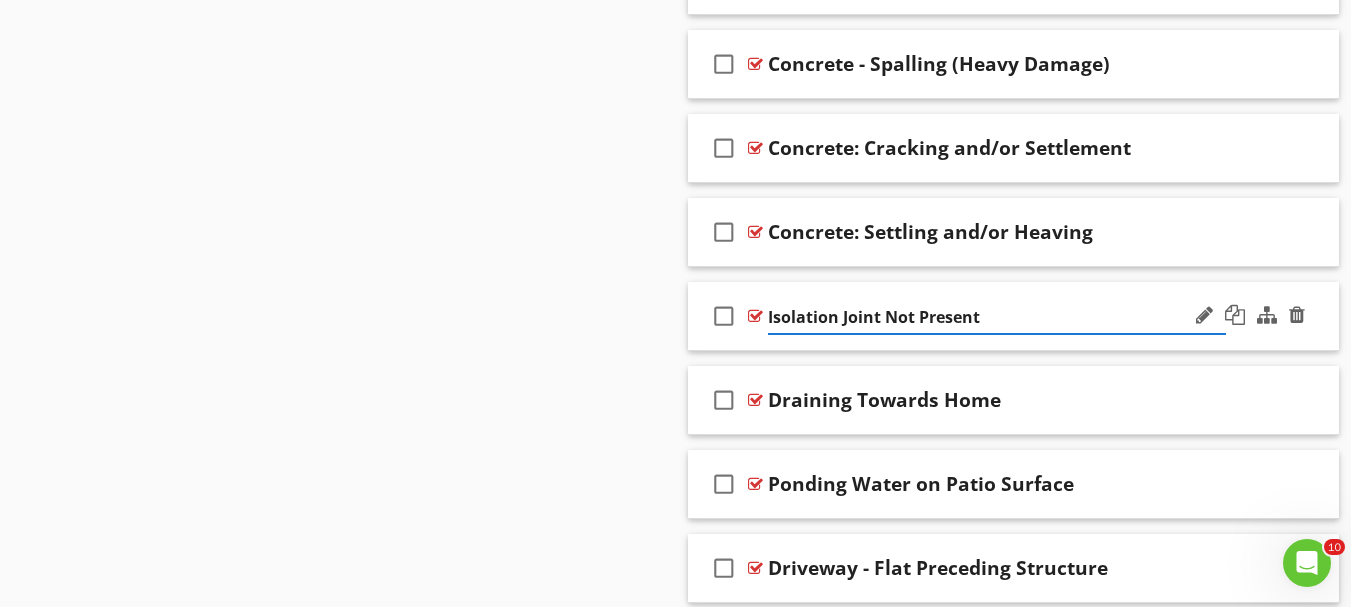 click on "Isolation Joint Not Present" at bounding box center (997, 317) 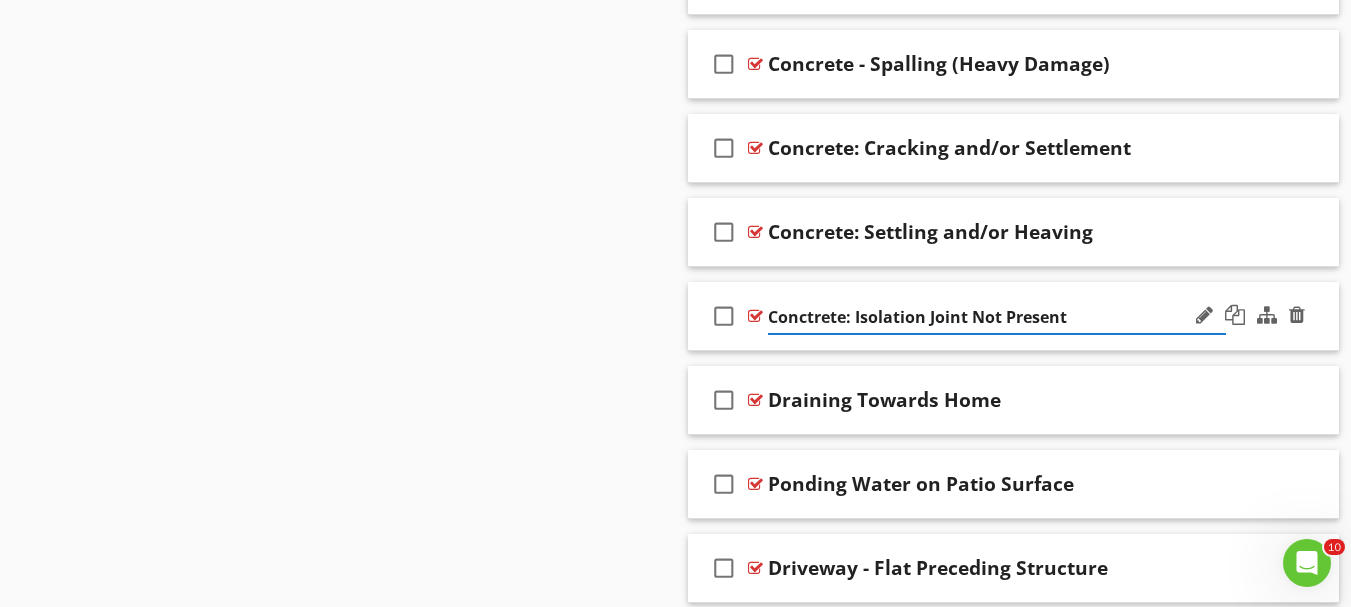 click on "Conctrete: Isolation Joint Not Present" at bounding box center [997, 317] 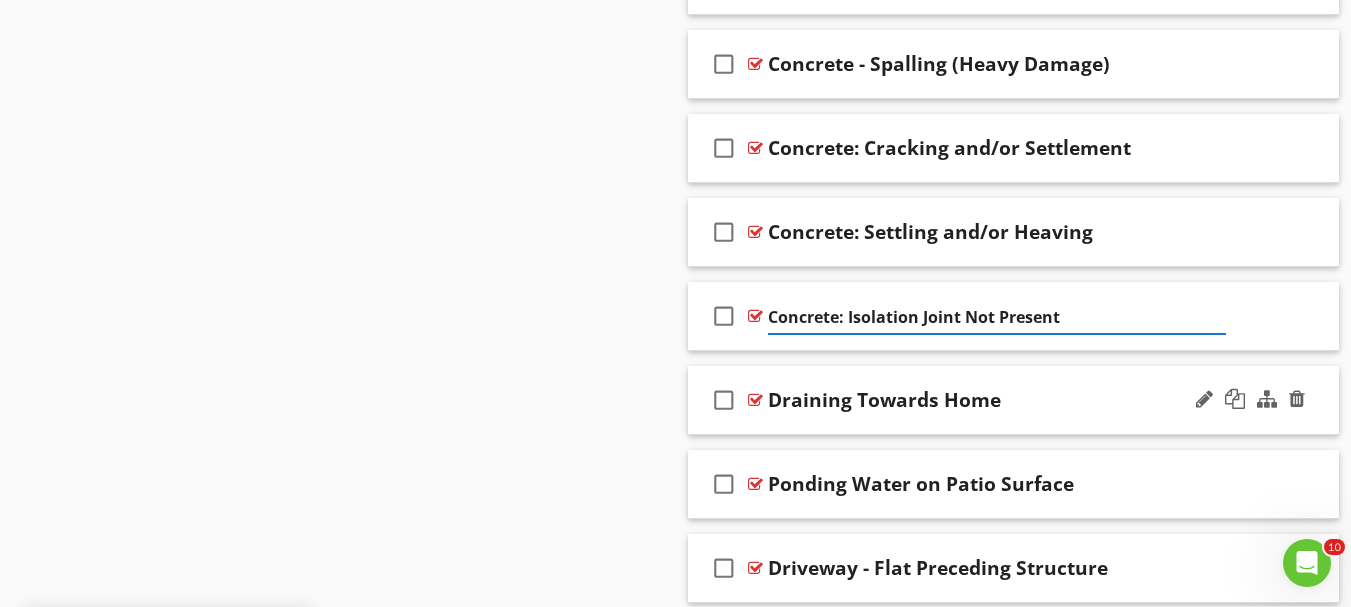 click on "Draining Towards Home" at bounding box center (884, 400) 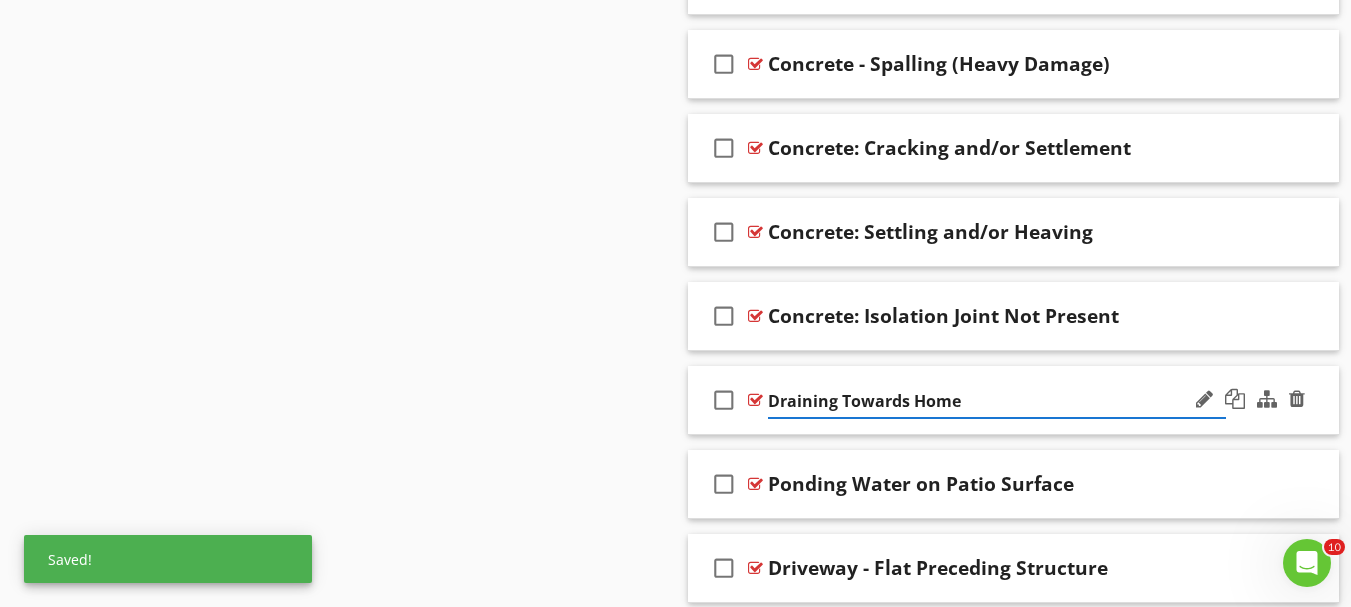 click on "Draining Towards Home" at bounding box center [997, 401] 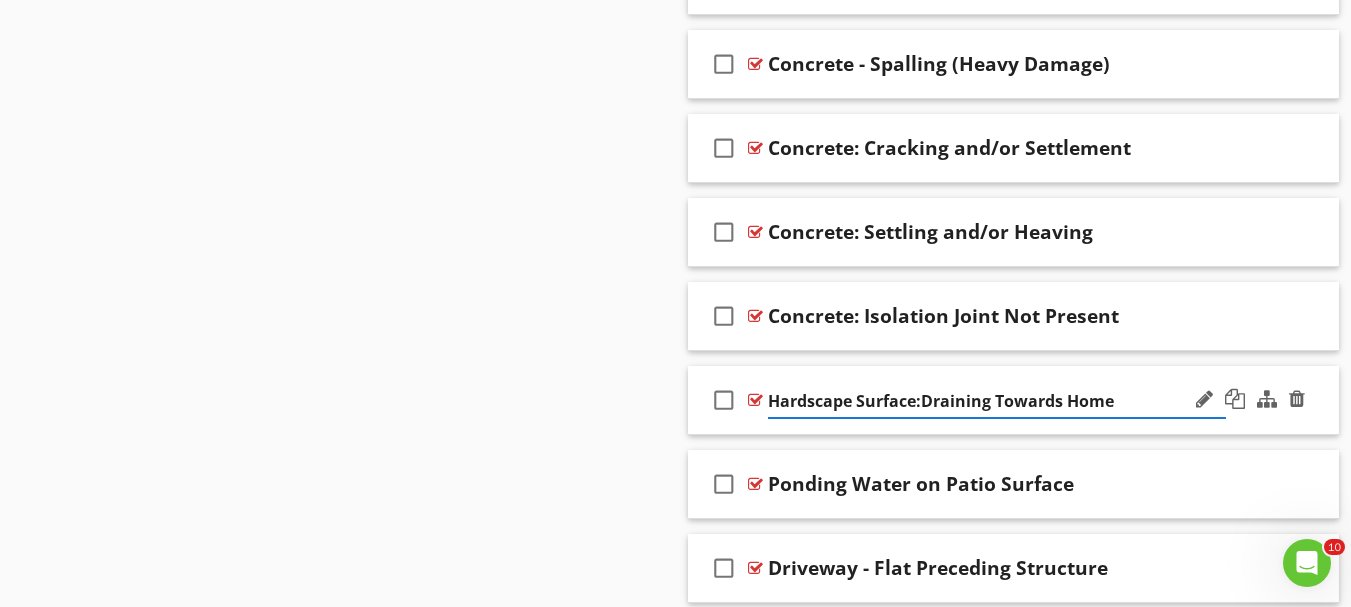 type on "Hardscape Surface: Draining Towards Home" 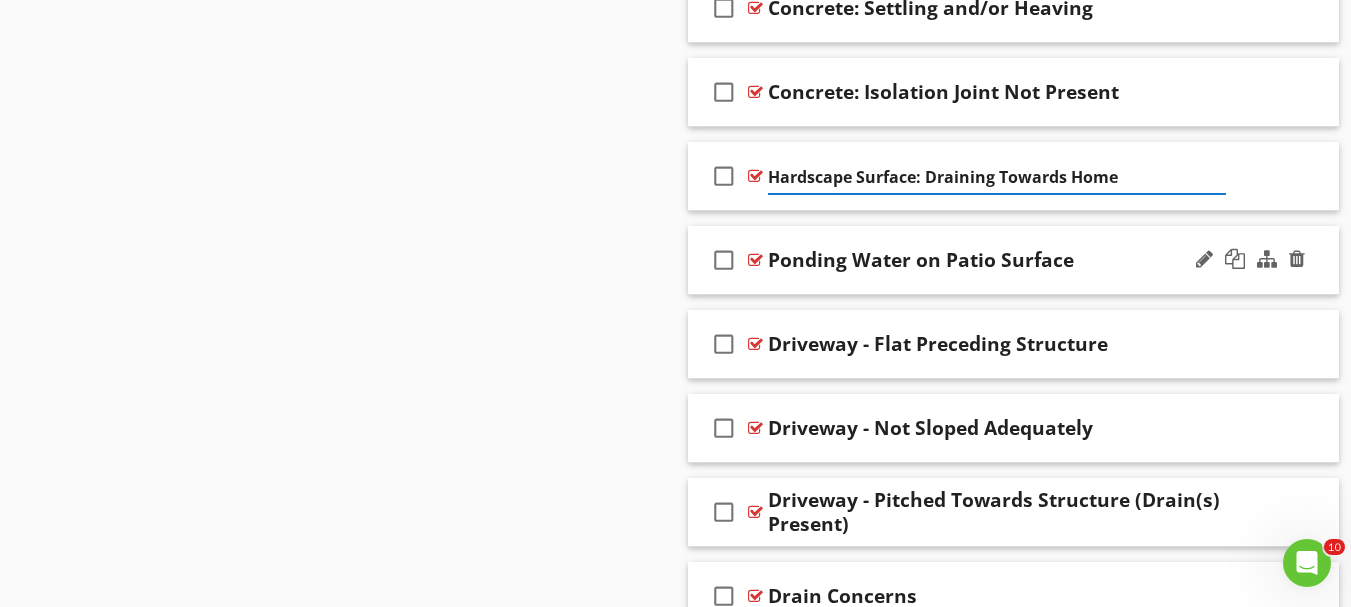 scroll, scrollTop: 2284, scrollLeft: 0, axis: vertical 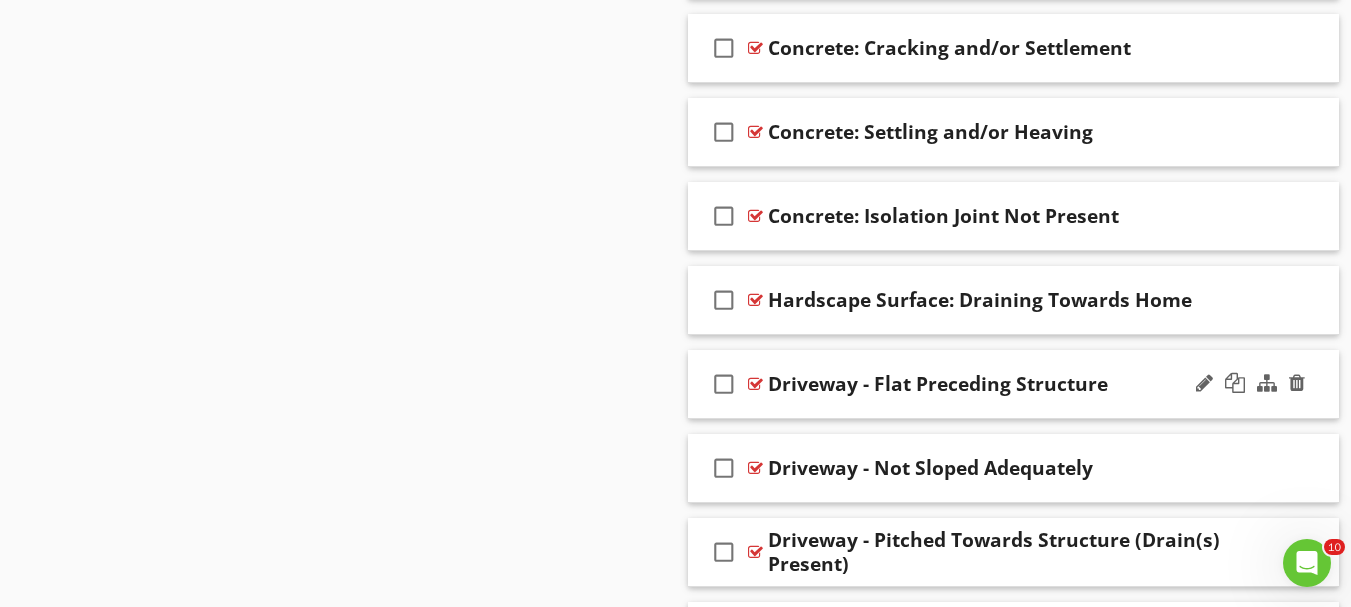 click on "check_box_outline_blank
Driveway - Flat Preceding Structure" at bounding box center (1014, 384) 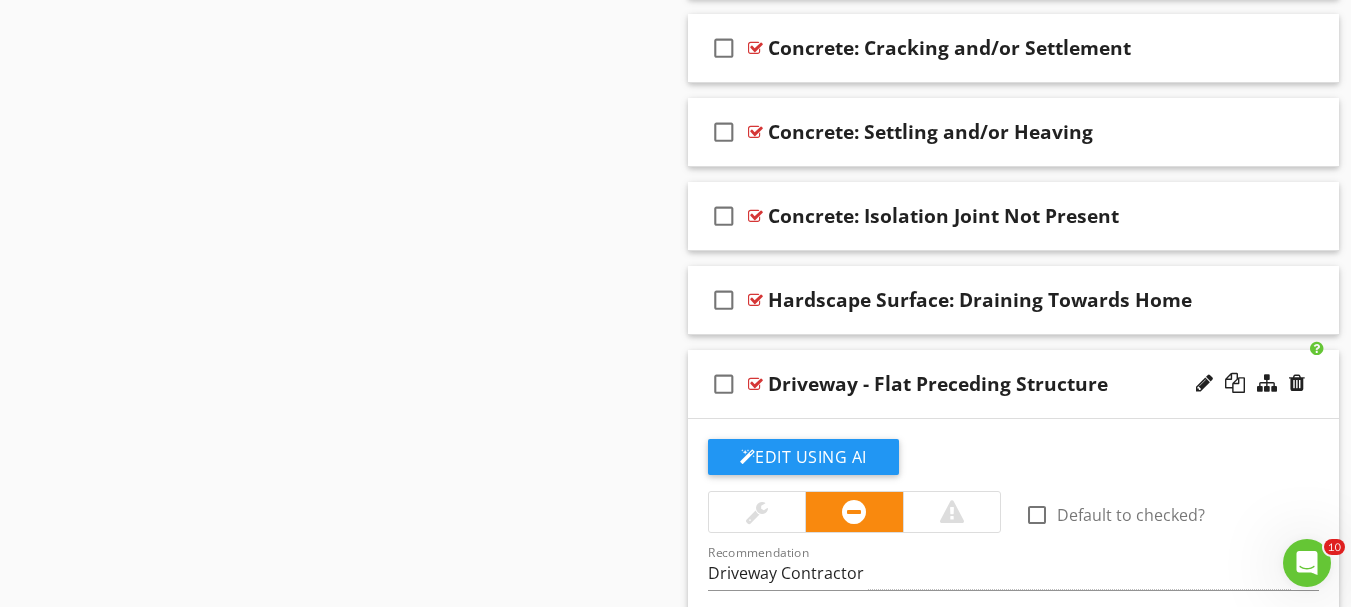 click on "check_box_outline_blank
Driveway - Flat Preceding Structure" at bounding box center [1014, 384] 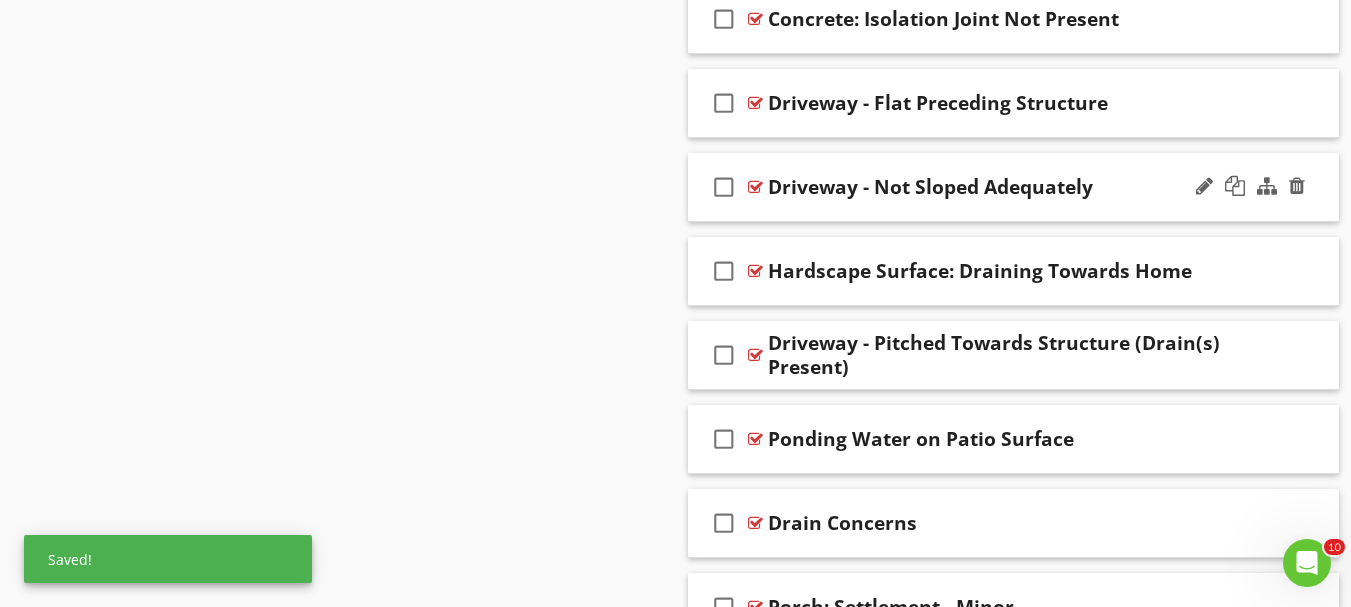 scroll, scrollTop: 2384, scrollLeft: 0, axis: vertical 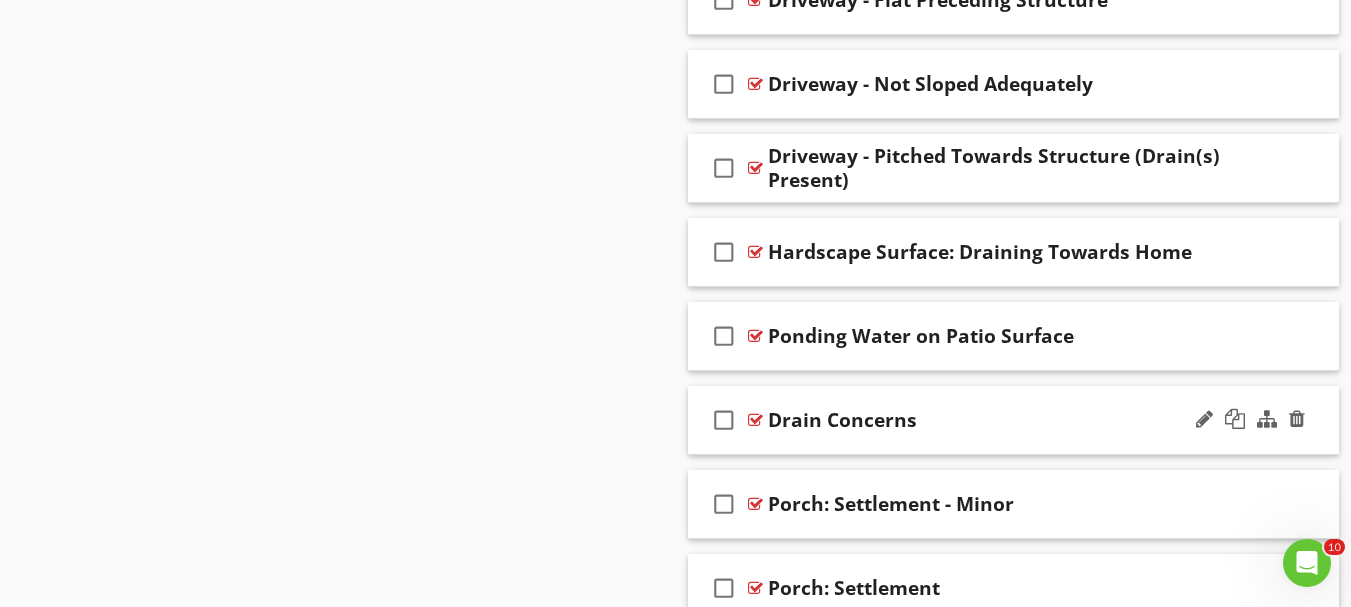 click on "check_box_outline_blank
Drain Concerns" at bounding box center [1014, 420] 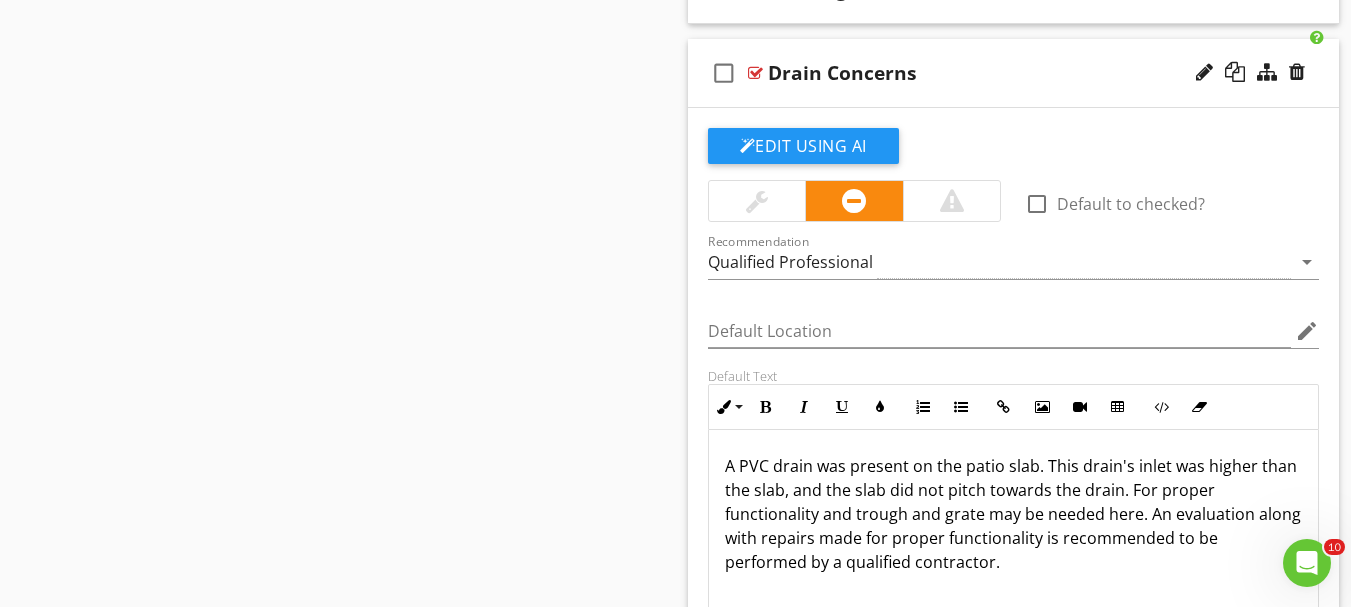 scroll, scrollTop: 2784, scrollLeft: 0, axis: vertical 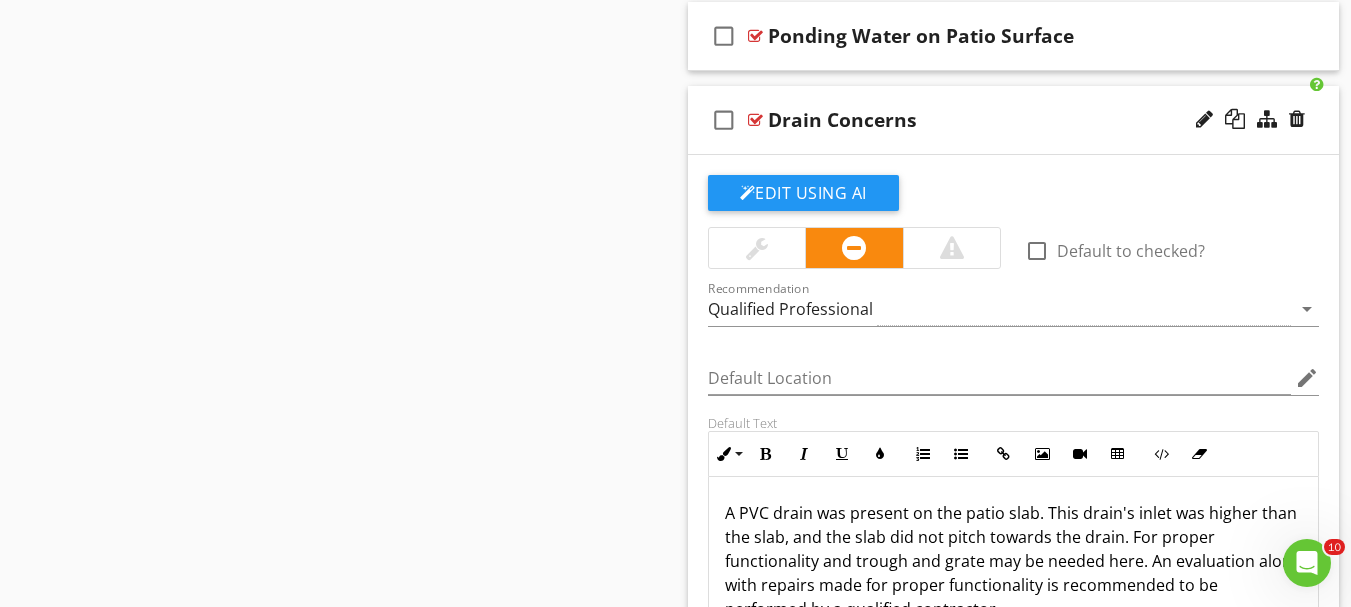 click on "Drain Concerns" at bounding box center (842, 120) 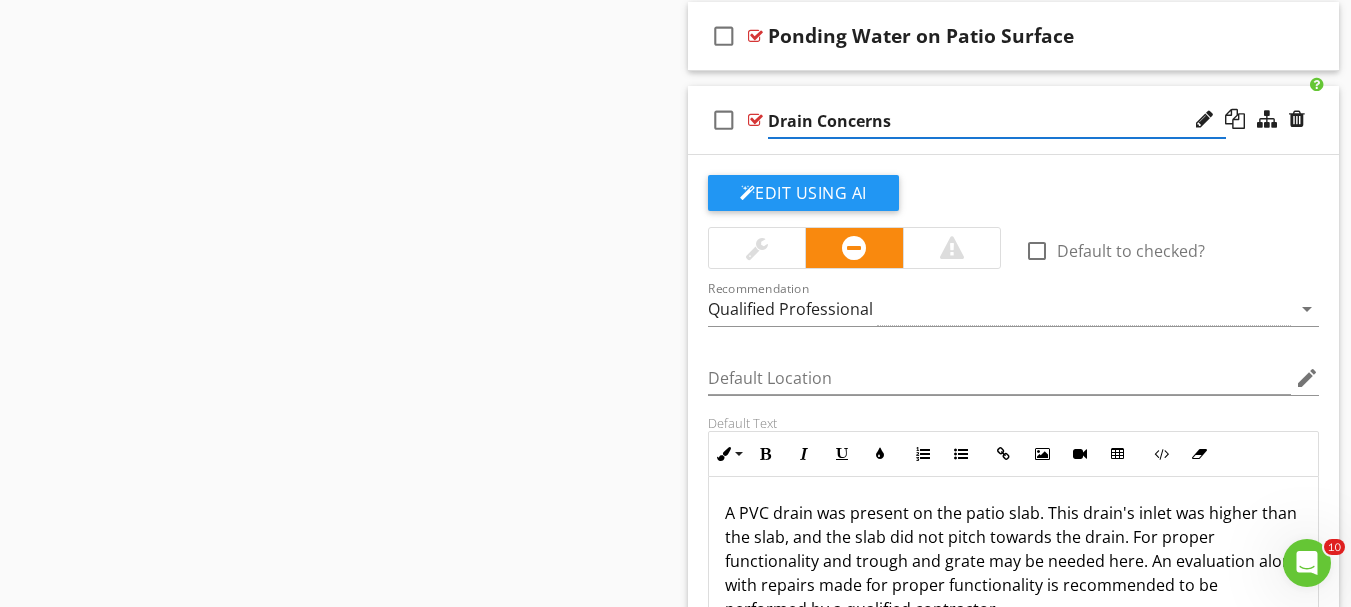 click on "Drain Concerns" at bounding box center [997, 121] 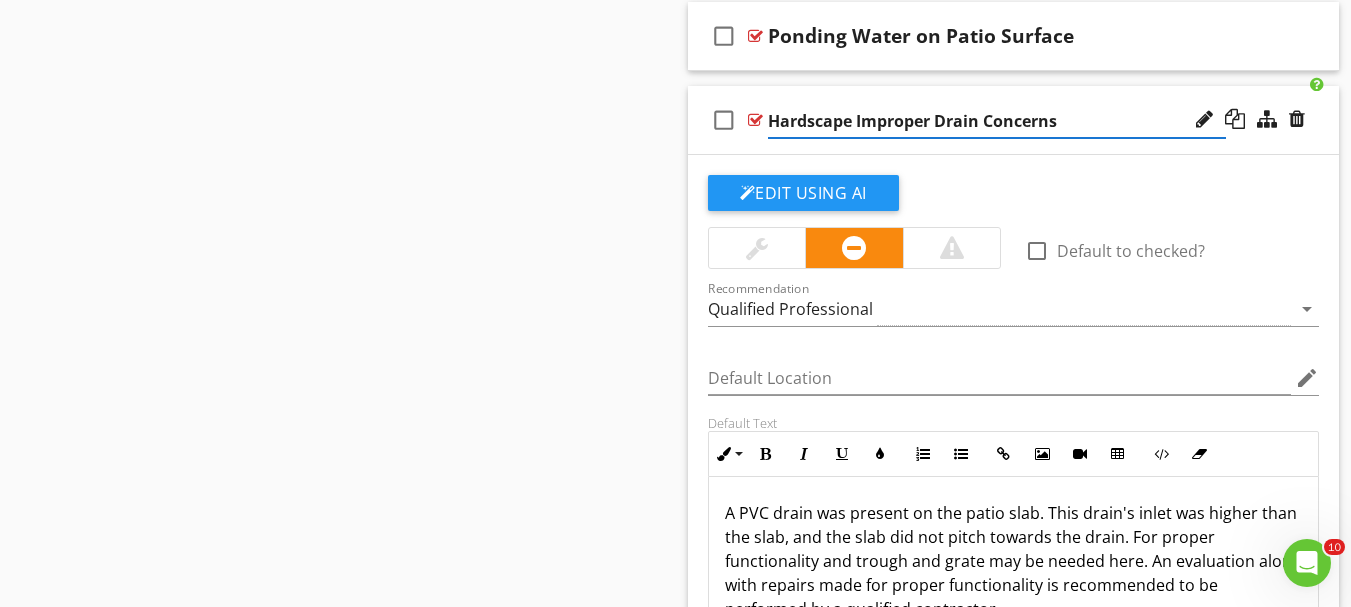 type on "Hardscape: Improper Drain Concerns" 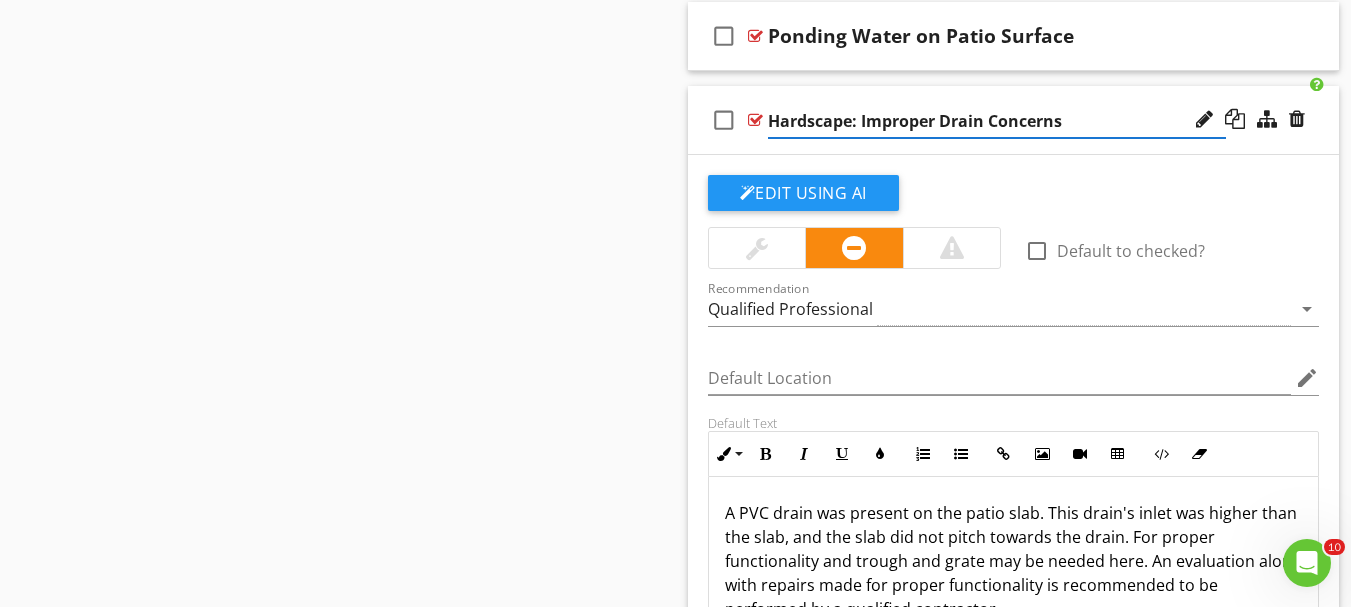 click on "check_box_outline_blank         Hardscape: Improper Drain Concerns" at bounding box center (1014, 120) 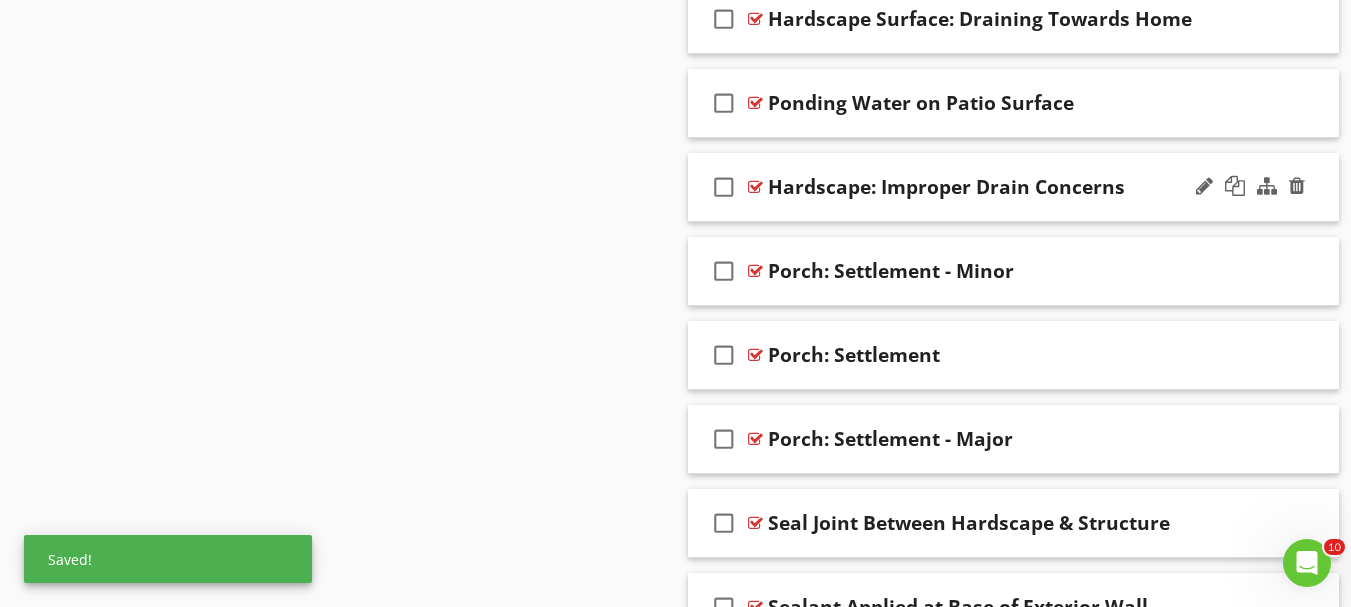 scroll, scrollTop: 2584, scrollLeft: 0, axis: vertical 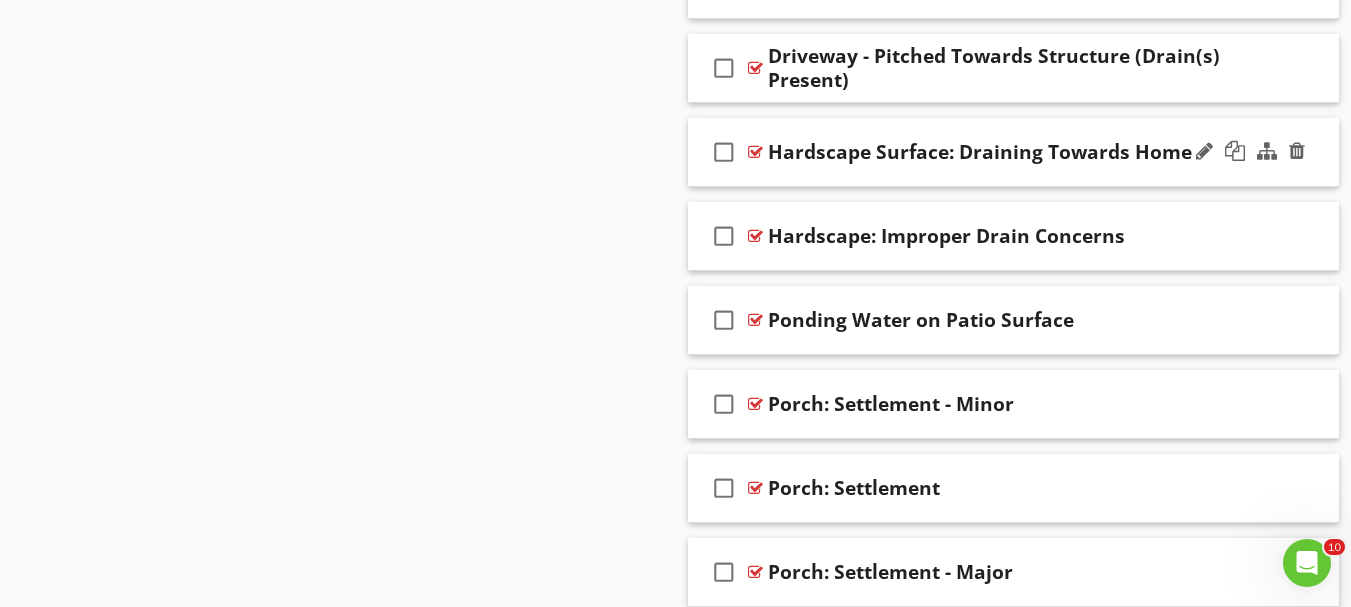 click on "Hardscape Surface: Draining Towards Home" at bounding box center [980, 152] 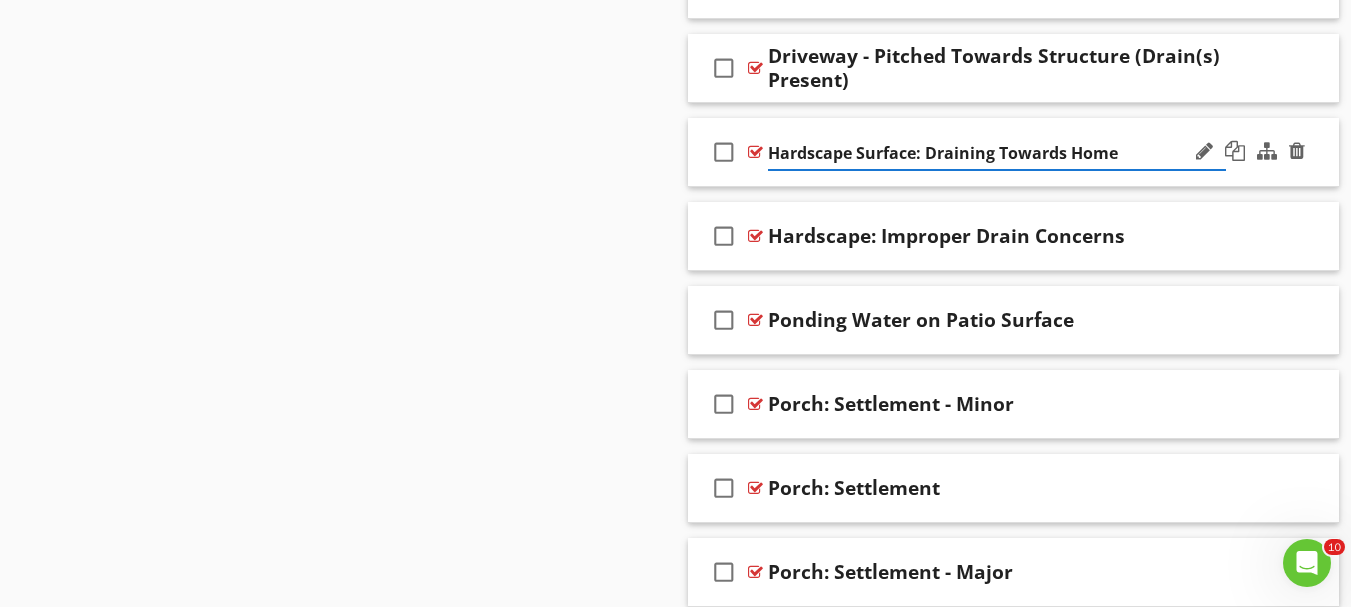 click on "Hardscape Surface: Draining Towards Home" at bounding box center (997, 153) 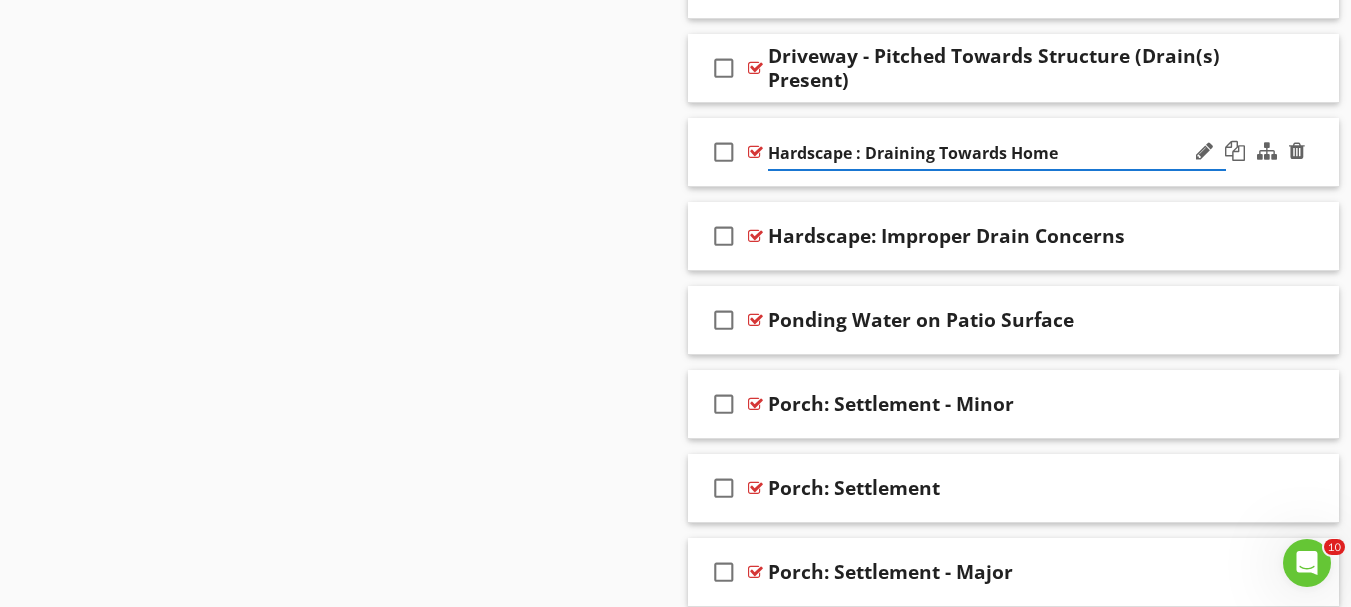 type on "Hardscape: Draining Towards Home" 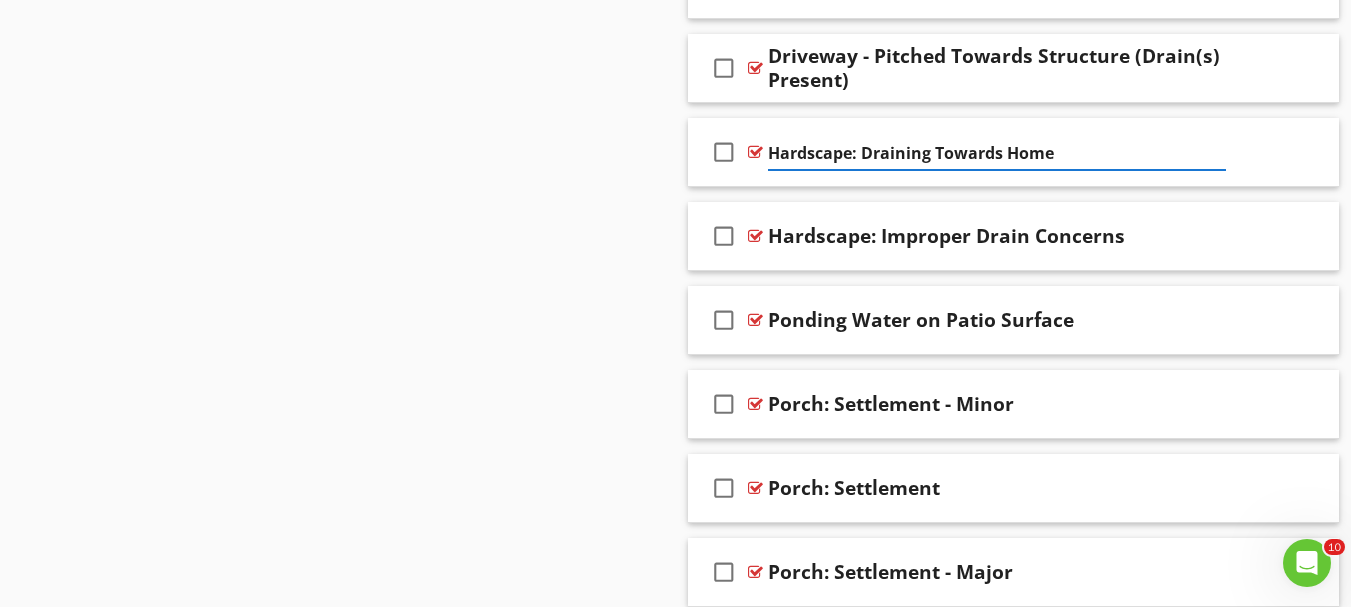click on "Sections
Orientation           Exterior           Roof and Attic Structure and Components            Heating and Cooling Systems           Fireplaces           Plumbing Supply, Drain, Waste, and Vent           Electrical Panels, Wiring, and Components            Built In Appliances           Interior Ceilings, Walls, and Stairway Components           Basement and Crawlspace, Foundation and Structure           Foundation - Slab on Grade           Foundation - Manufactured Home           Garage           Carport           Detached Garage           Ancillary Items           Thermal Imaging           Separate Dwelling           Detached Structure           A Few More Things           Online Building Codes
Section
Attachments
Attachment
Items
General Exterior           General Exterior           Siding, Flashing, & Trim           Siding, Flashing, & Trim" at bounding box center (675, 151) 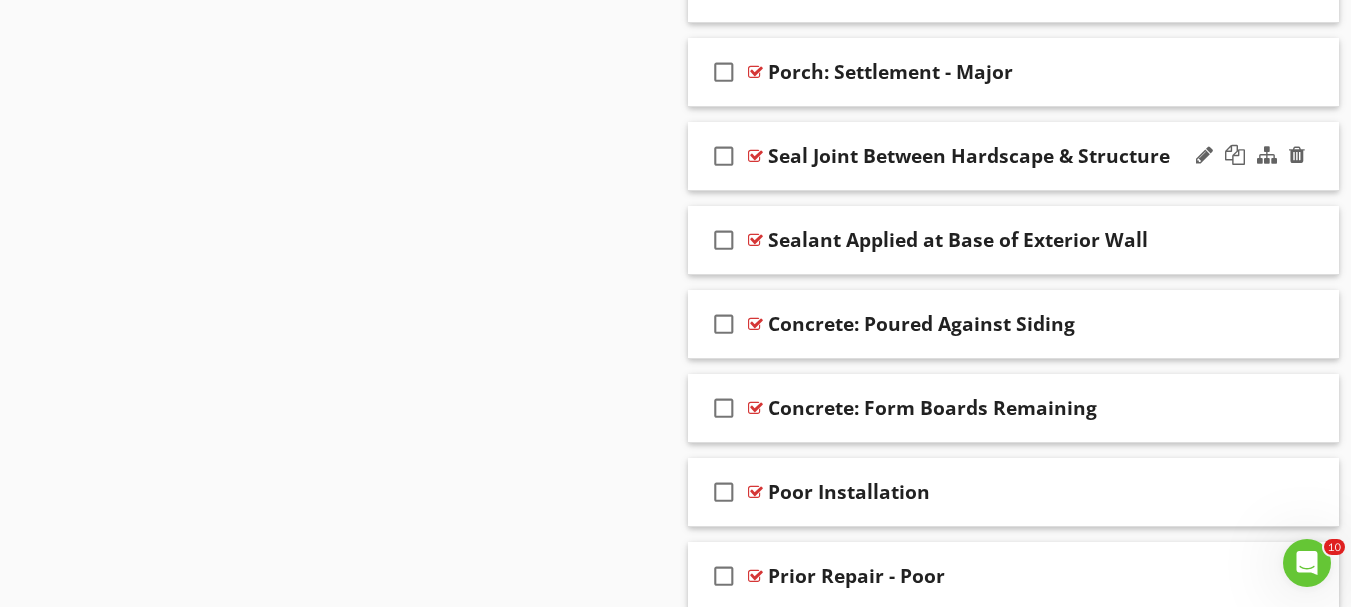 scroll, scrollTop: 3184, scrollLeft: 0, axis: vertical 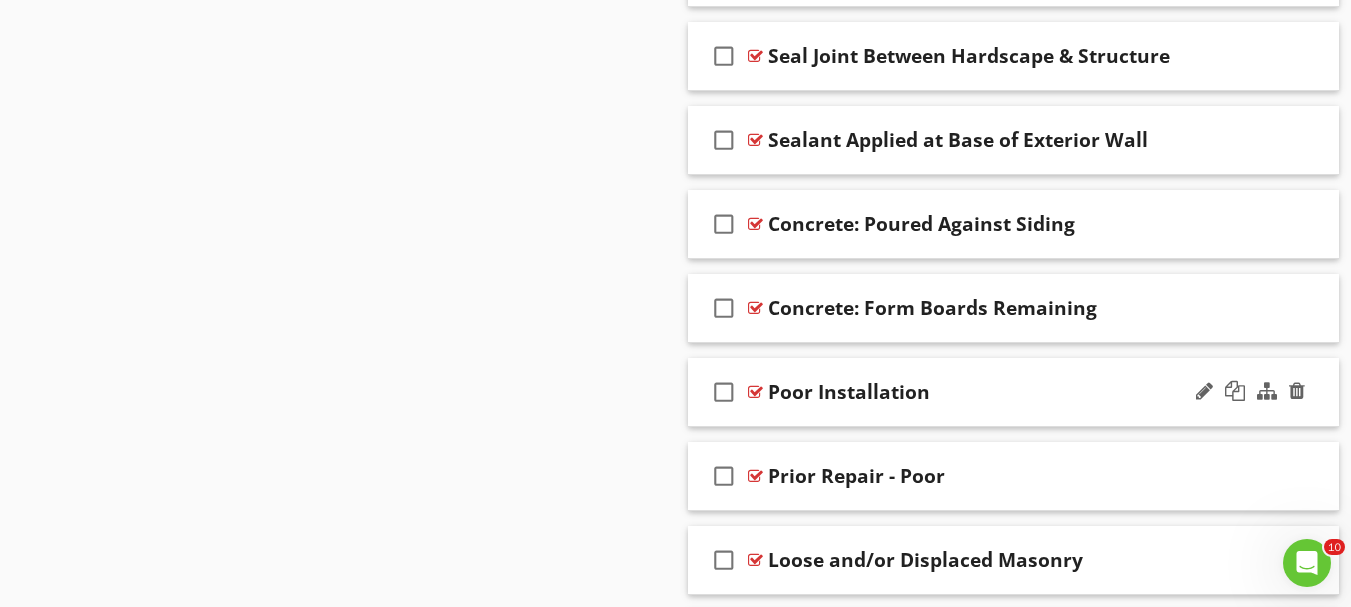 click on "check_box_outline_blank
Poor Installation" at bounding box center [1014, 392] 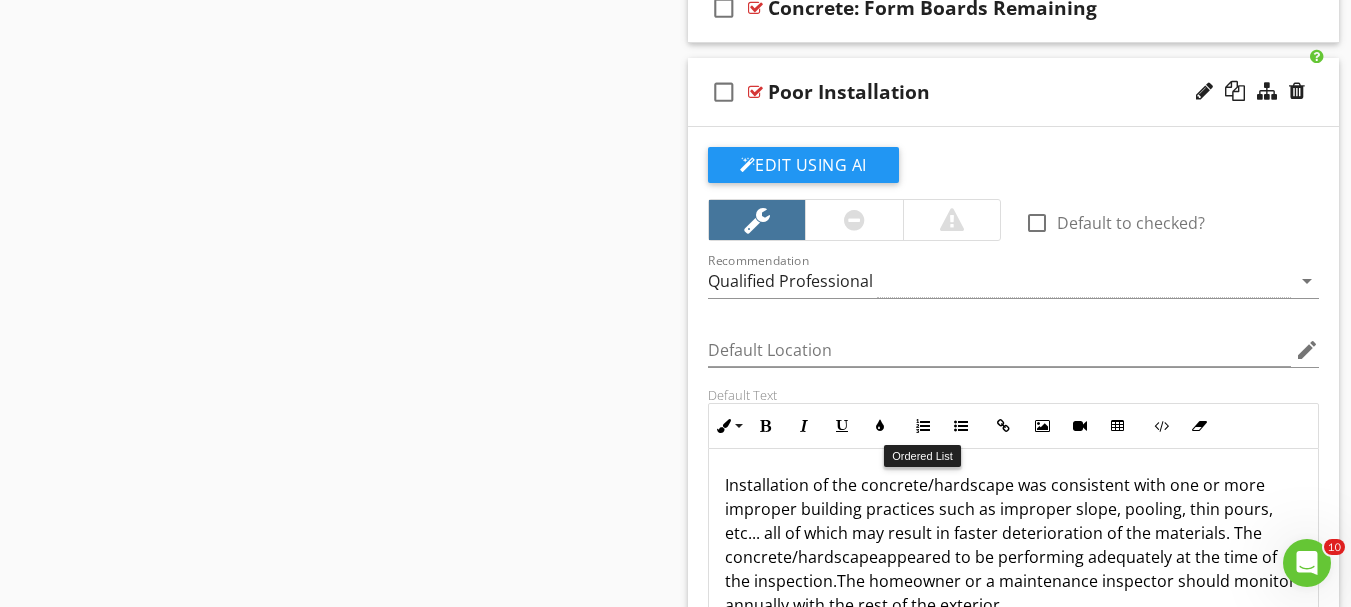 scroll, scrollTop: 3384, scrollLeft: 0, axis: vertical 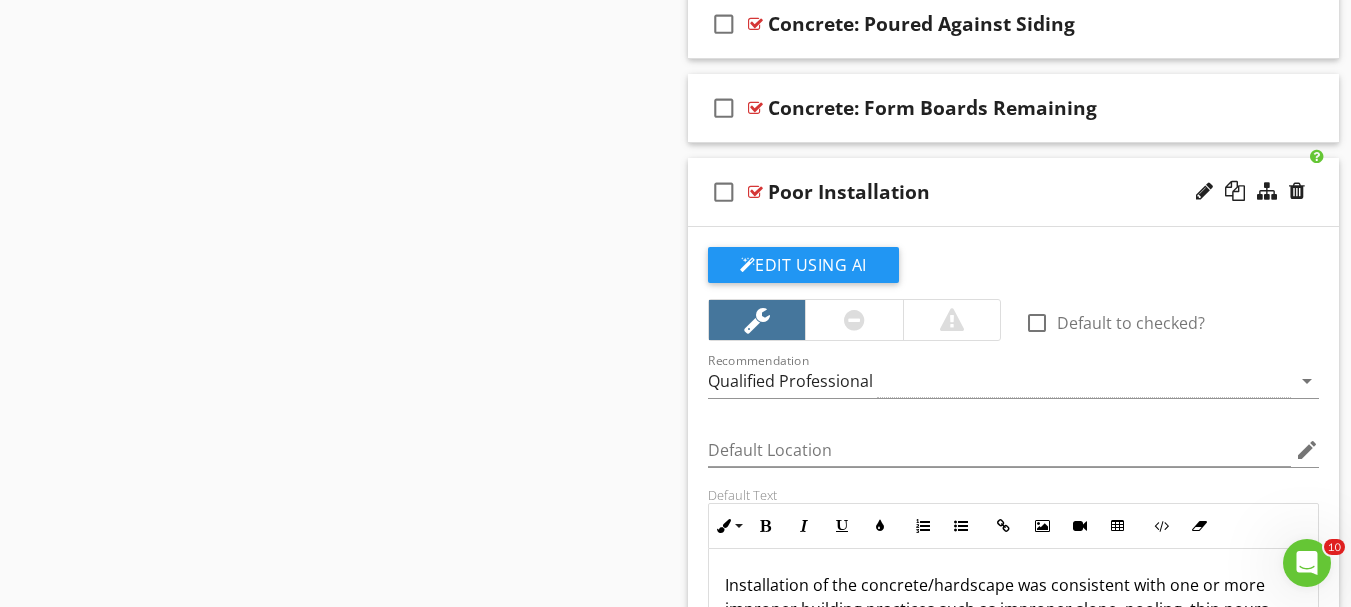 click on "Poor Installation" at bounding box center [849, 192] 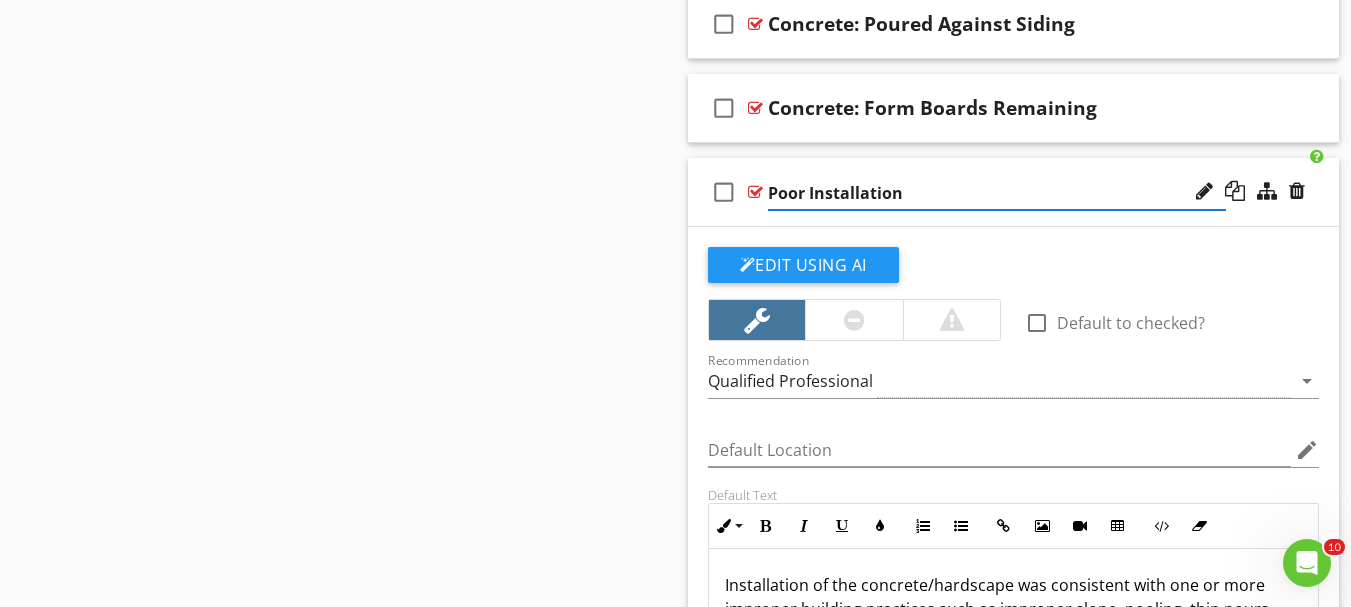 click on "Poor Installation" at bounding box center [997, 193] 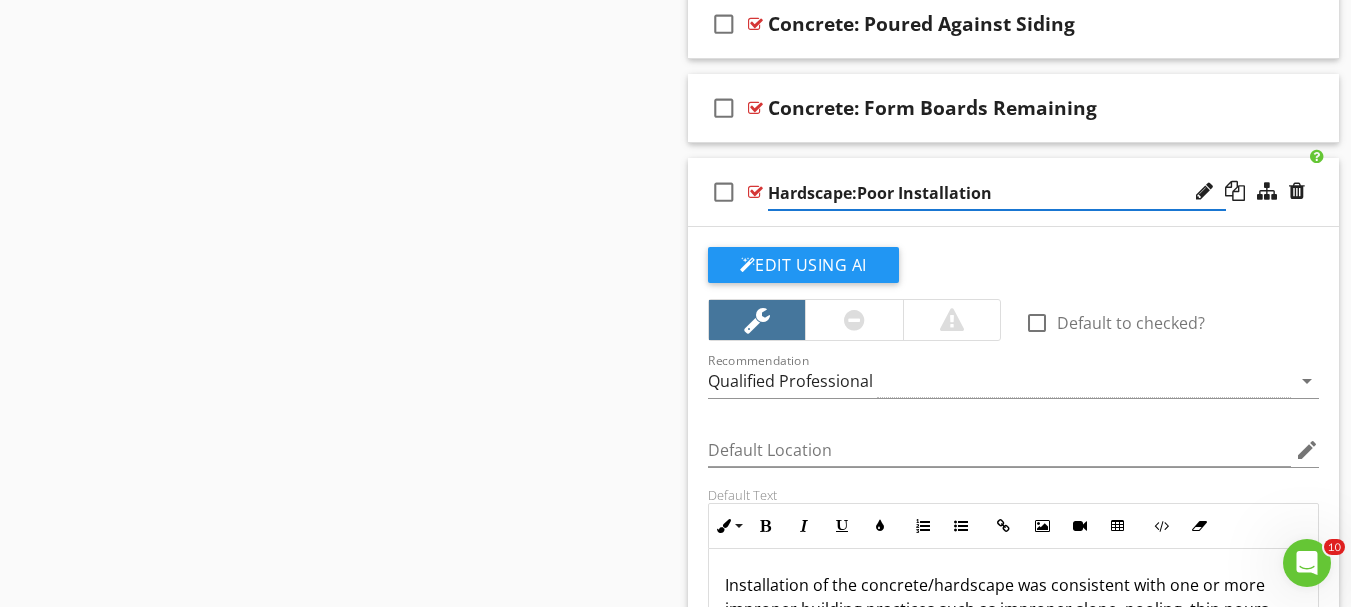 type on "Hardscape: Poor Installation" 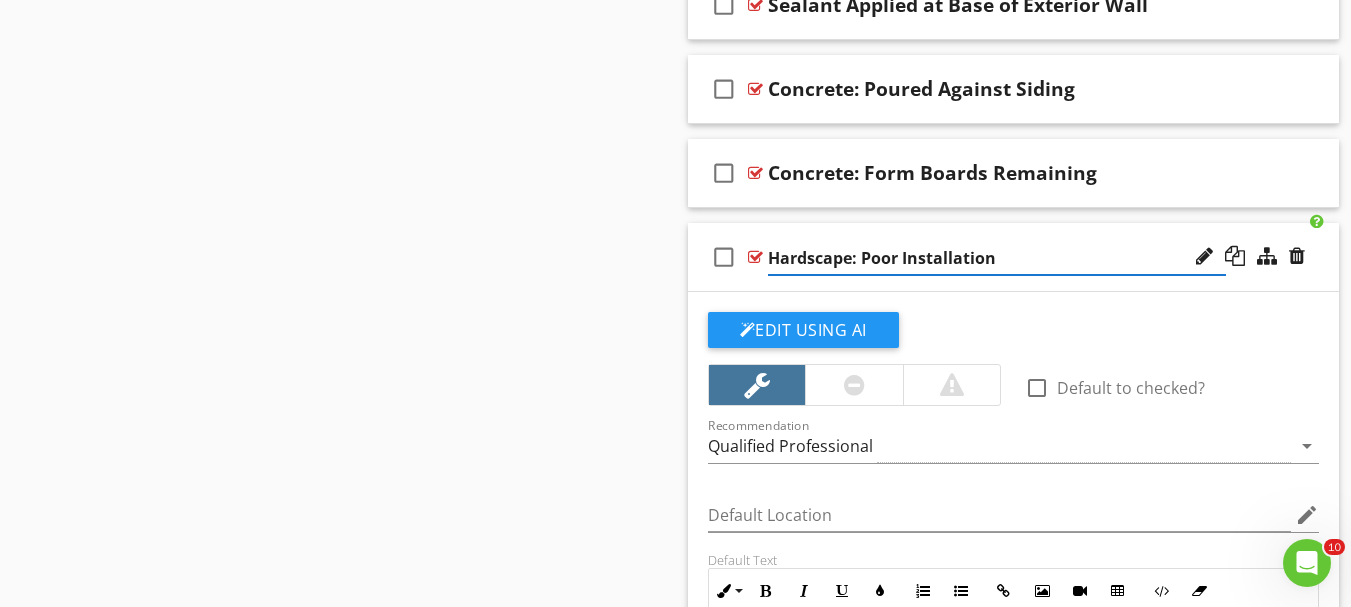 scroll, scrollTop: 3284, scrollLeft: 0, axis: vertical 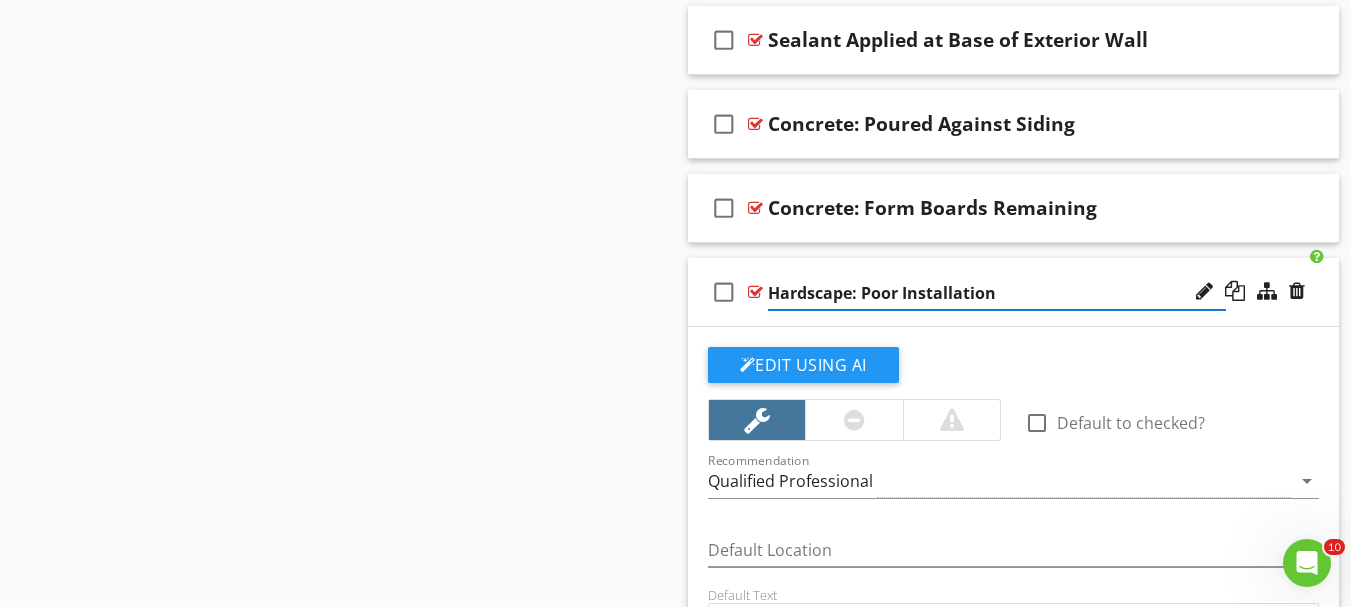 click on "check_box_outline_blank         Hardscape: Poor Installation" at bounding box center (1014, 292) 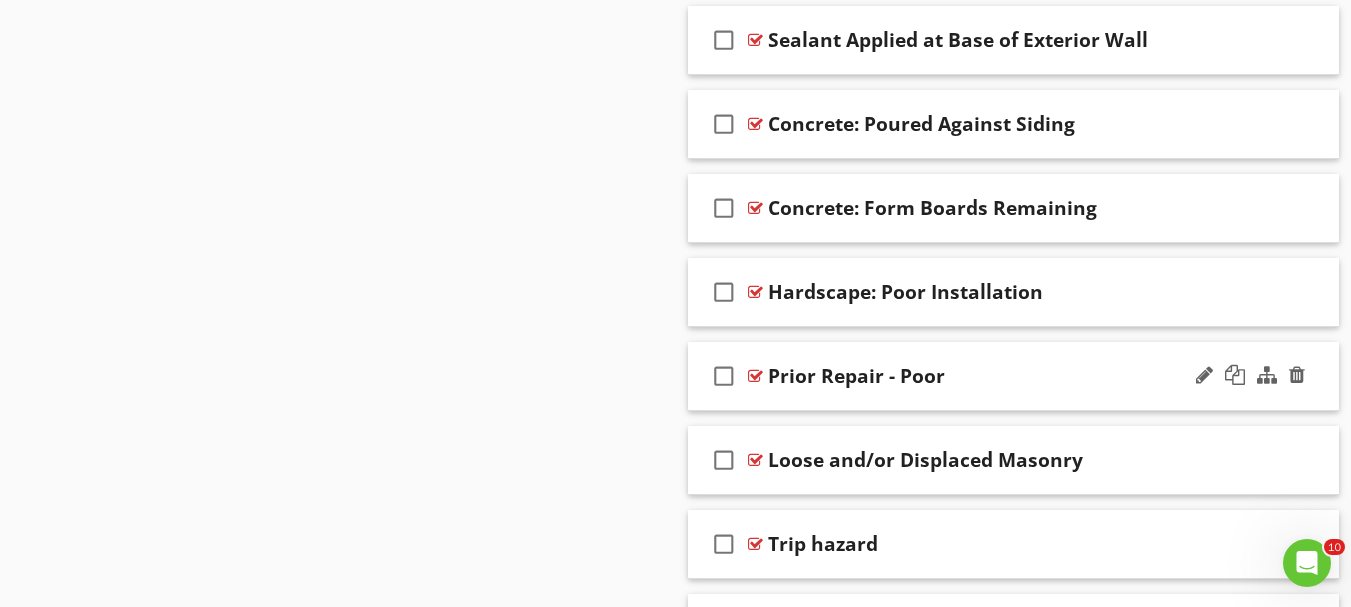 click on "check_box_outline_blank
Prior Repair - Poor" at bounding box center (1014, 376) 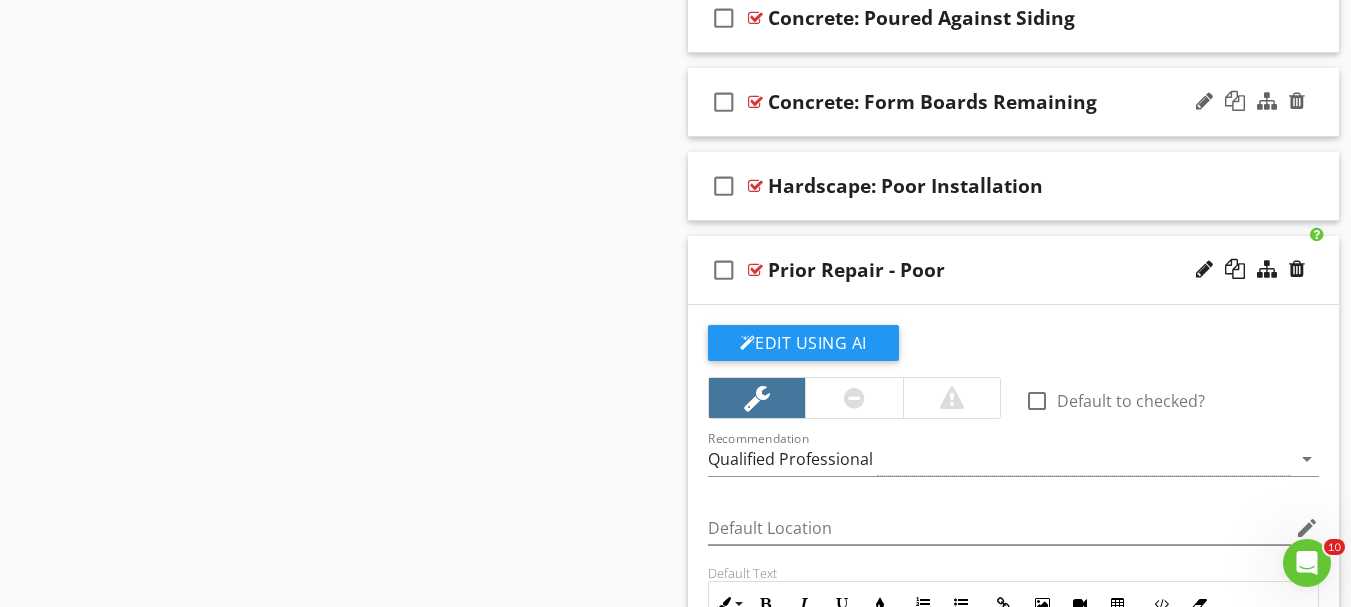 scroll, scrollTop: 3384, scrollLeft: 0, axis: vertical 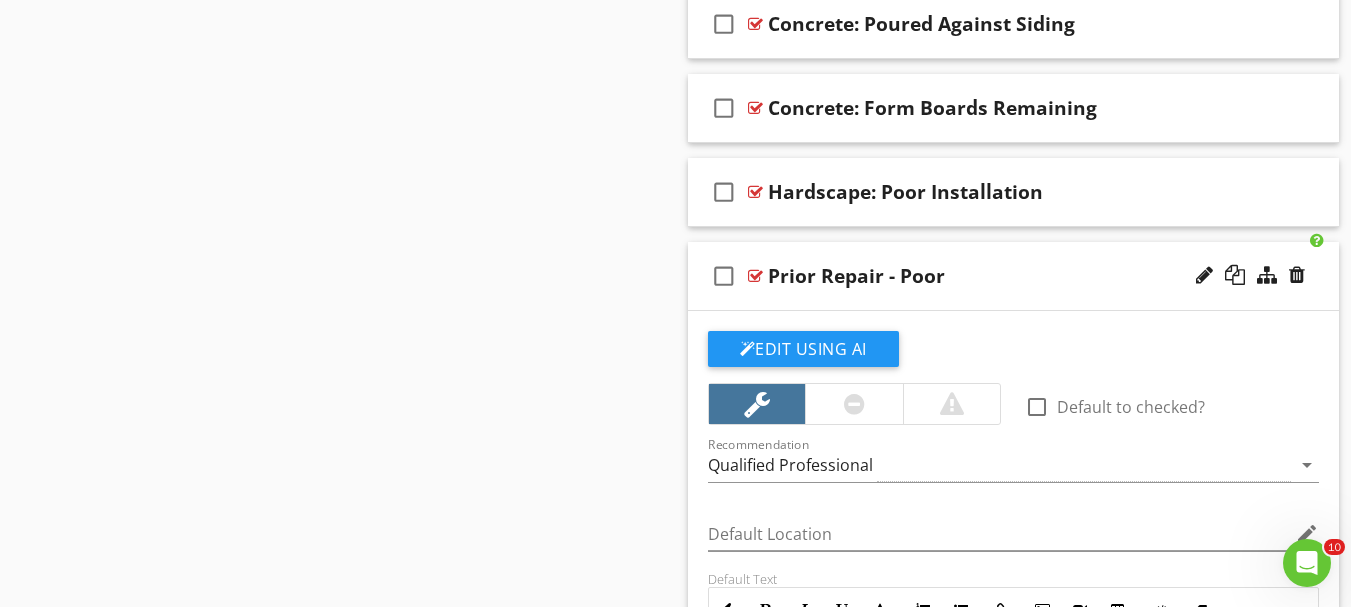 click on "Prior Repair - Poor" at bounding box center [856, 276] 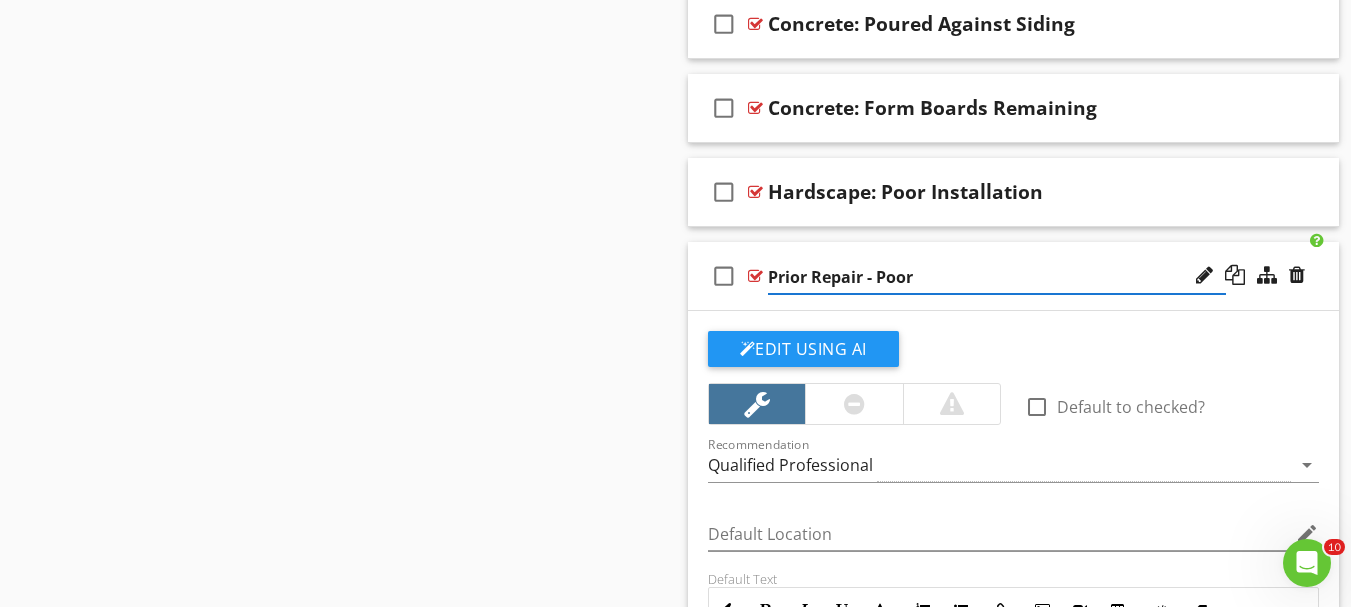 click on "Prior Repair - Poor" at bounding box center (997, 277) 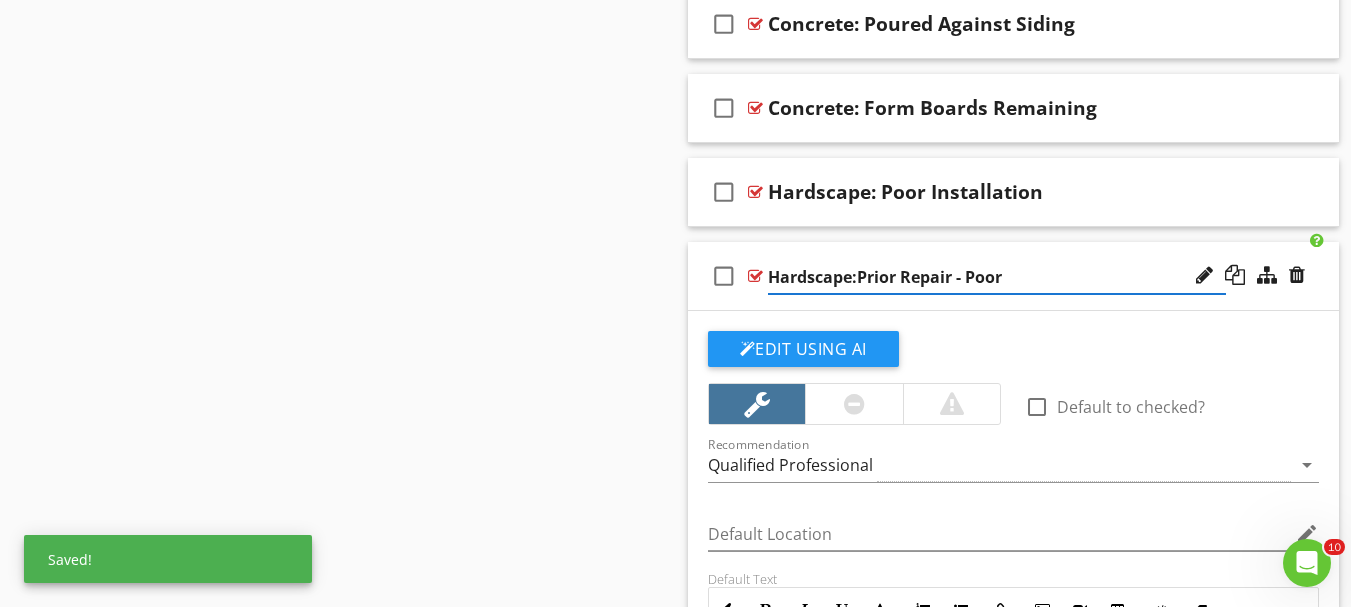 type on "Hardscape: Prior Repair - Poor" 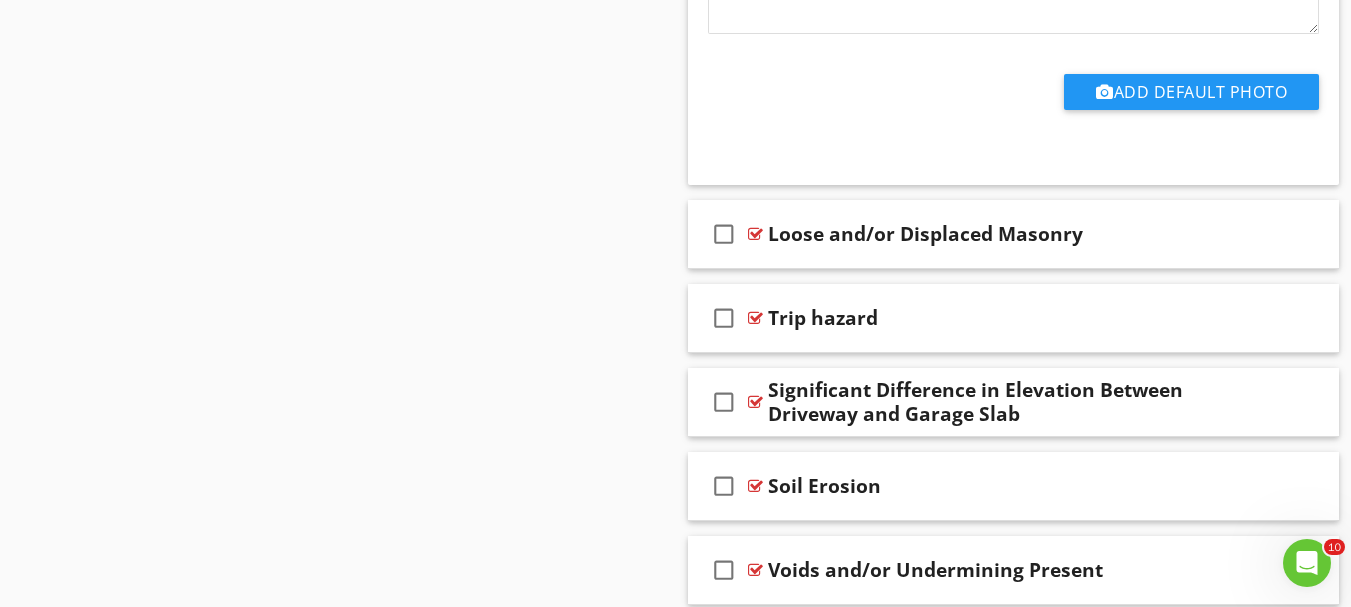 scroll, scrollTop: 4184, scrollLeft: 0, axis: vertical 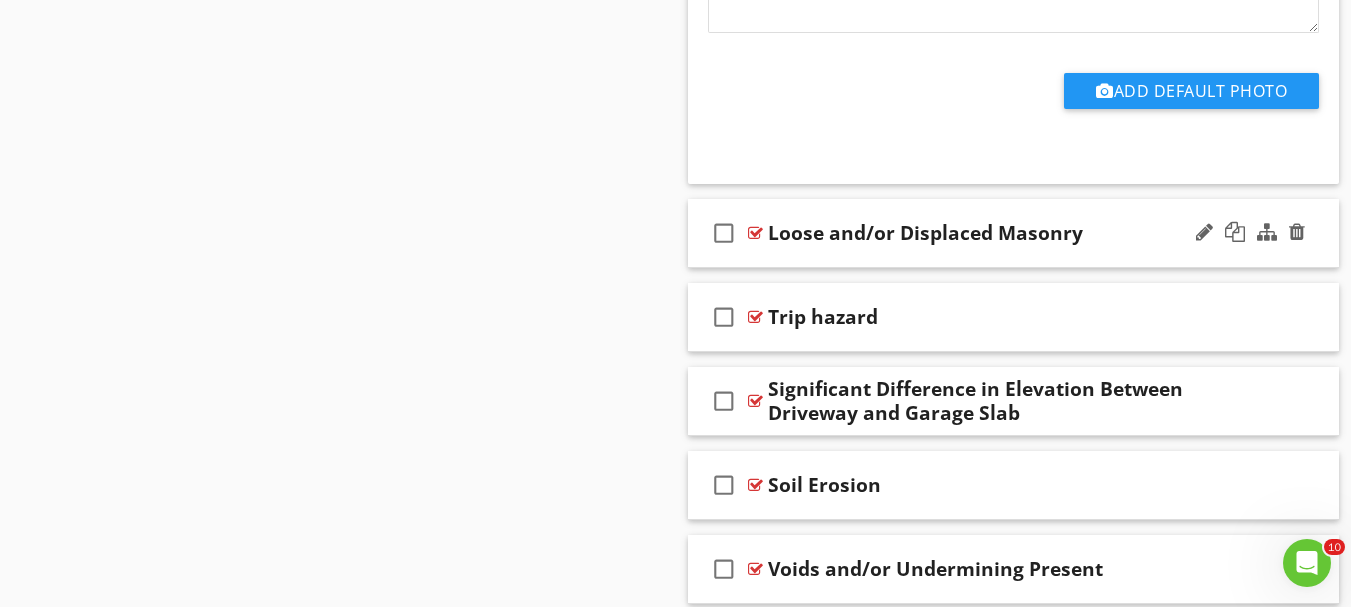 click on "check_box_outline_blank
Loose and/or Displaced Masonry" at bounding box center [1014, 233] 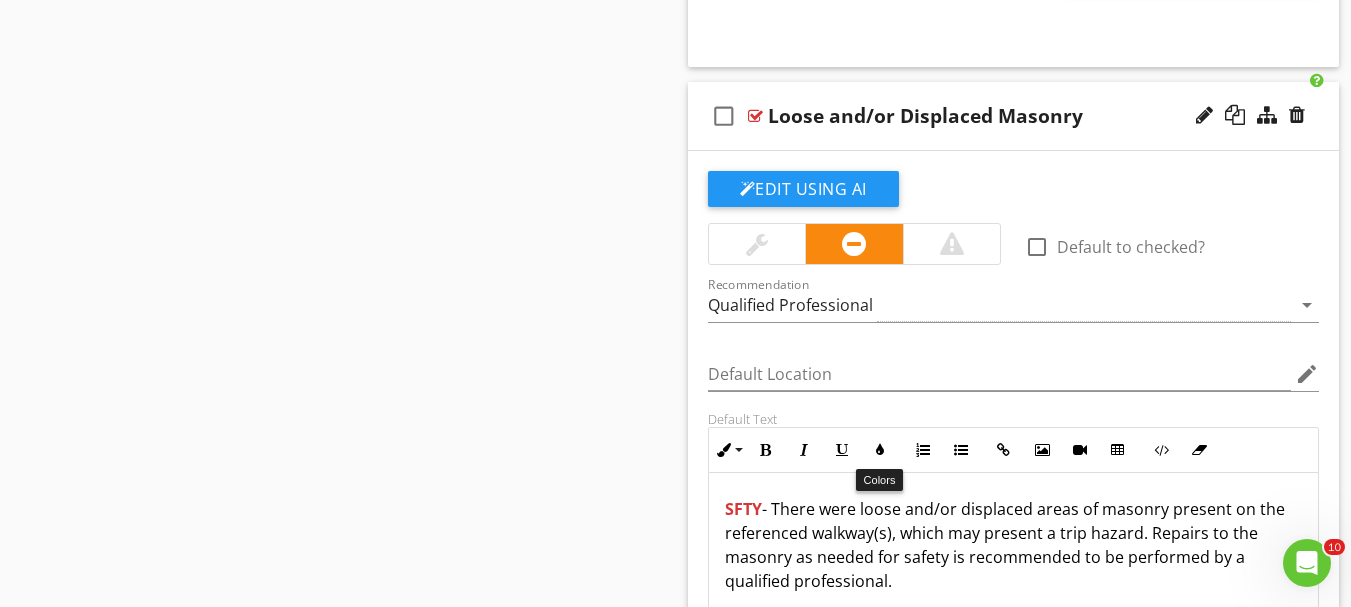 scroll, scrollTop: 4284, scrollLeft: 0, axis: vertical 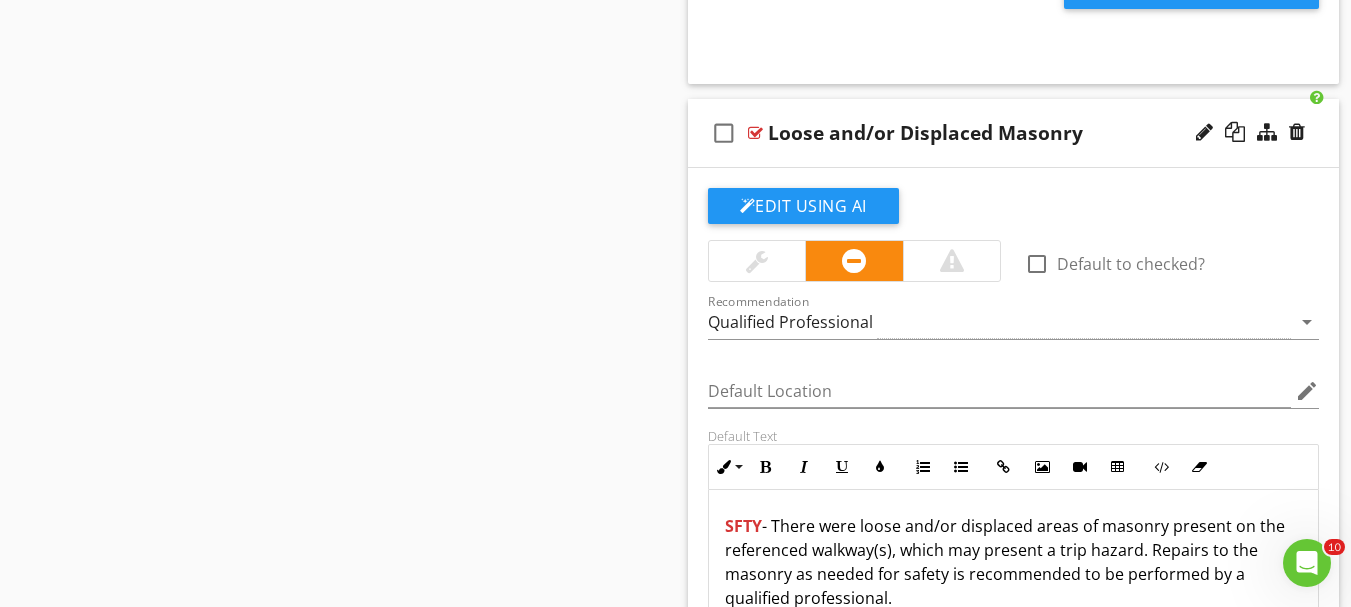 click on "check_box_outline_blank
Loose and/or Displaced Masonry" at bounding box center [1014, 133] 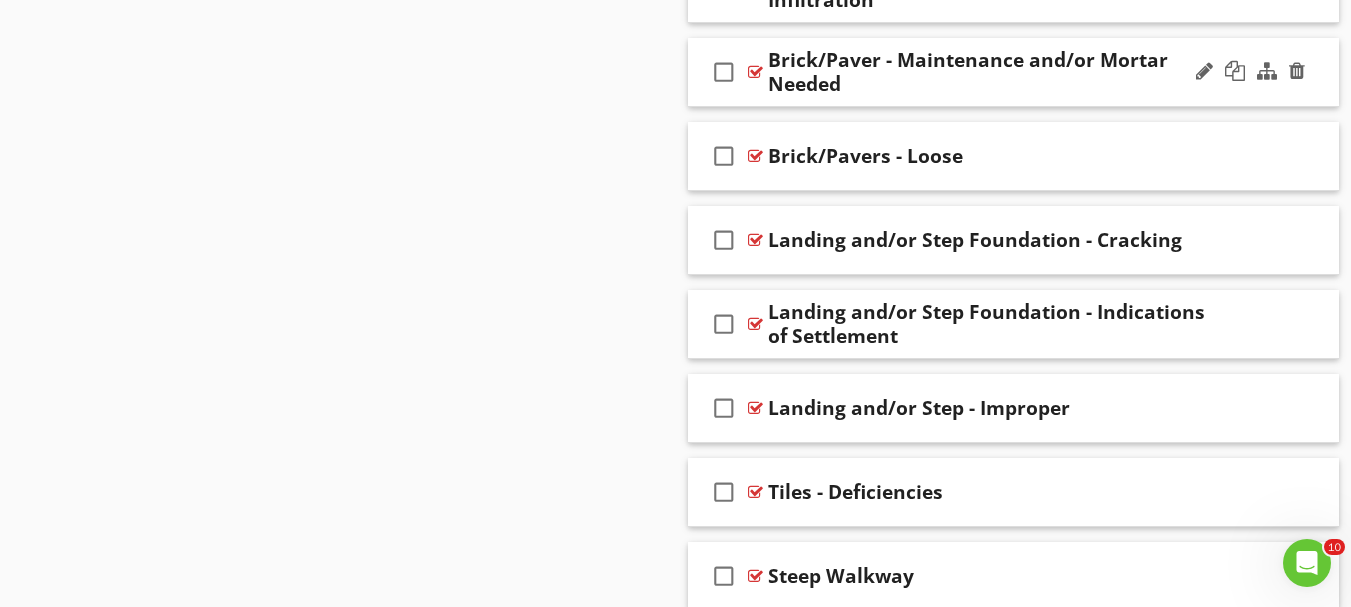 scroll, scrollTop: 4984, scrollLeft: 0, axis: vertical 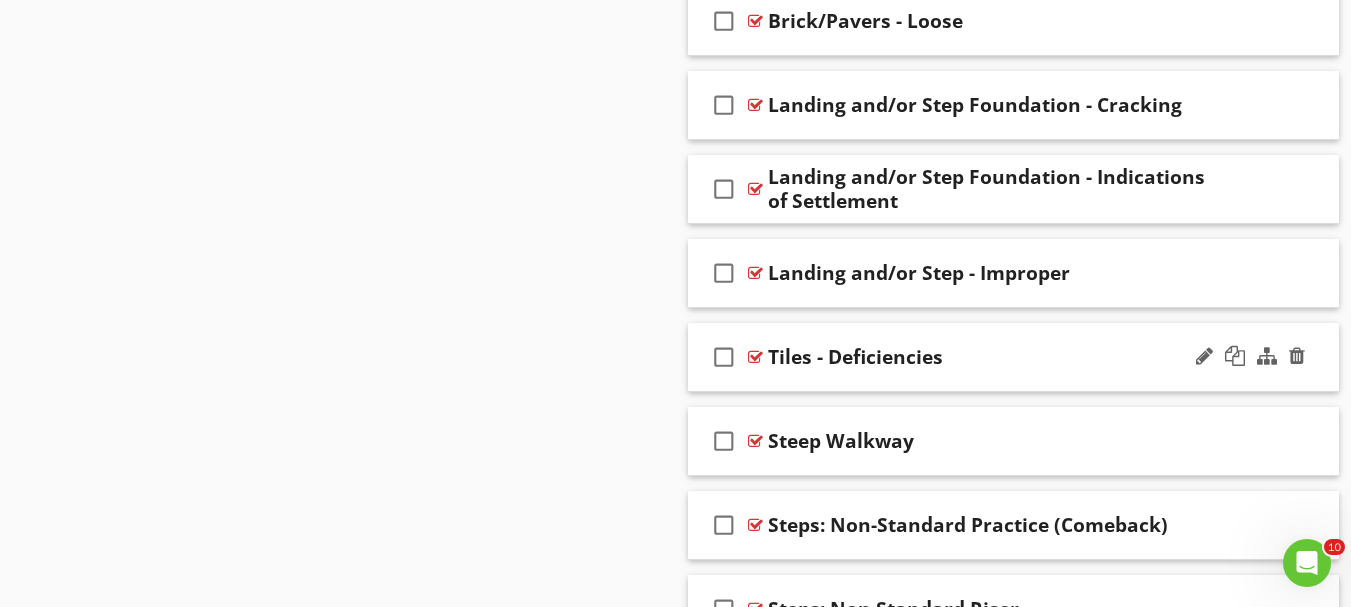 click on "check_box_outline_blank
Tiles - Deficiencies" at bounding box center [1014, 357] 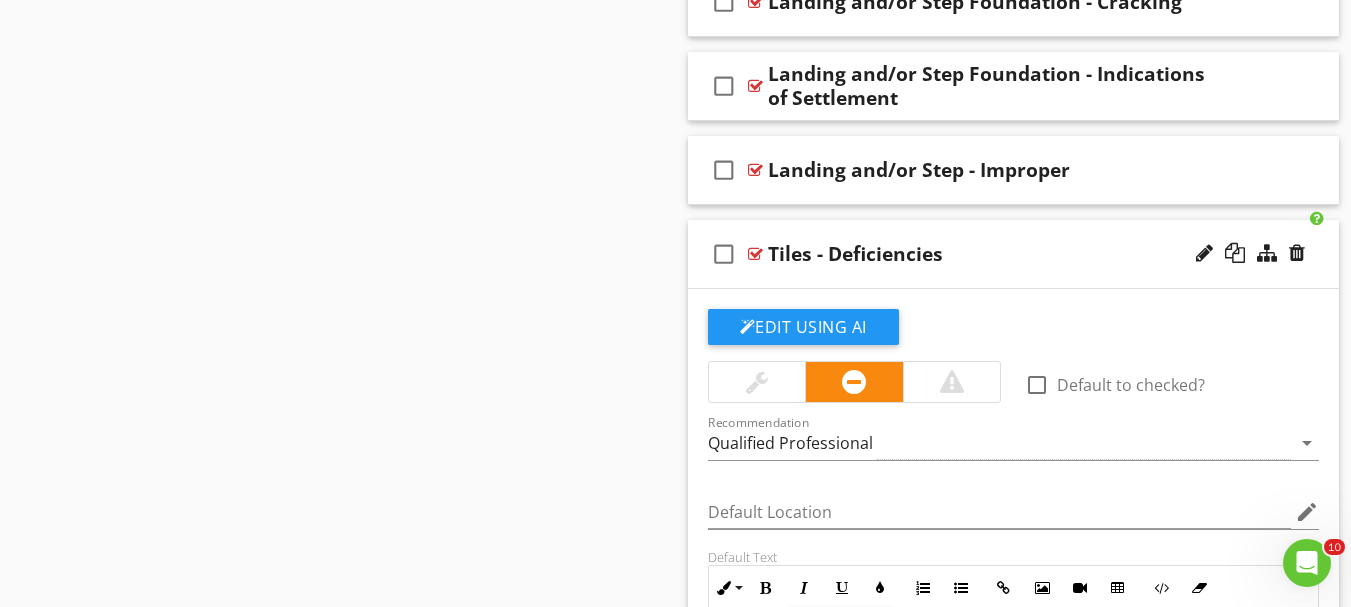 scroll, scrollTop: 5084, scrollLeft: 0, axis: vertical 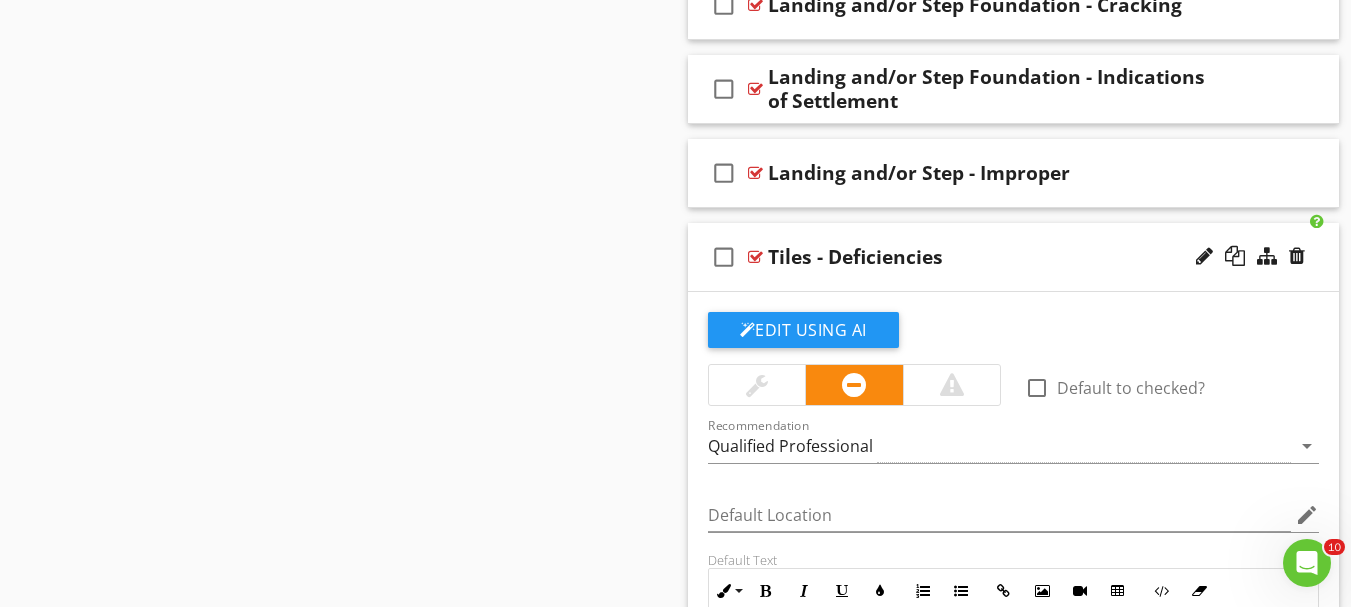 click at bounding box center [757, 385] 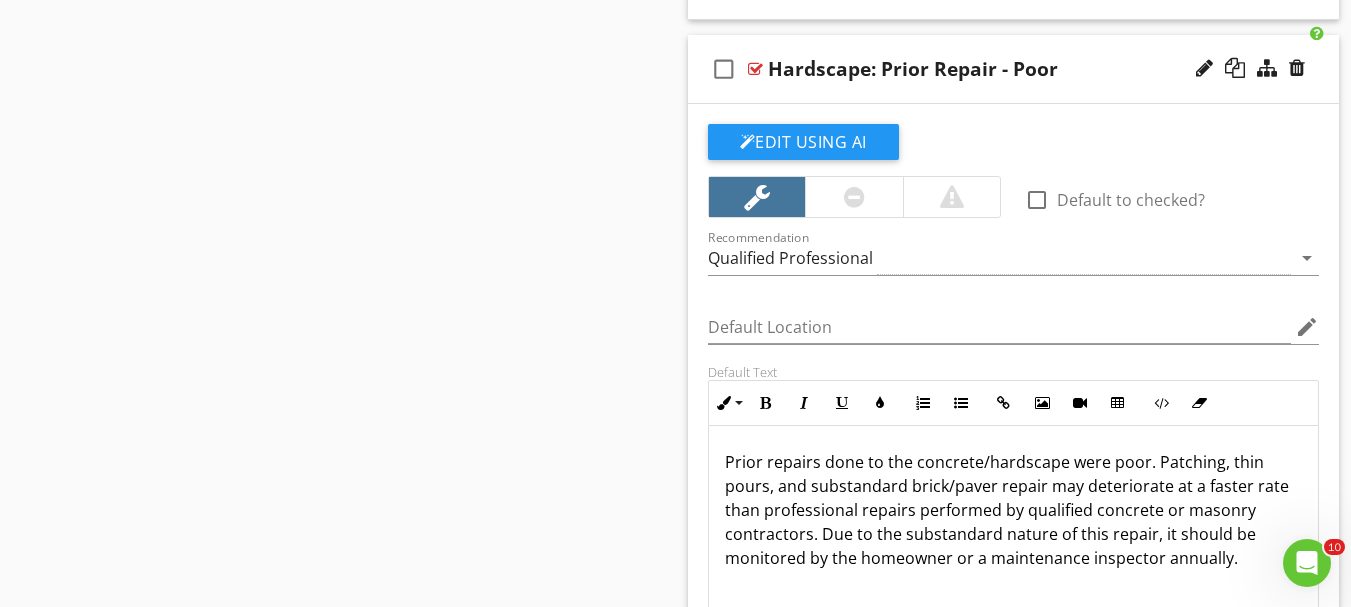 scroll, scrollTop: 3584, scrollLeft: 0, axis: vertical 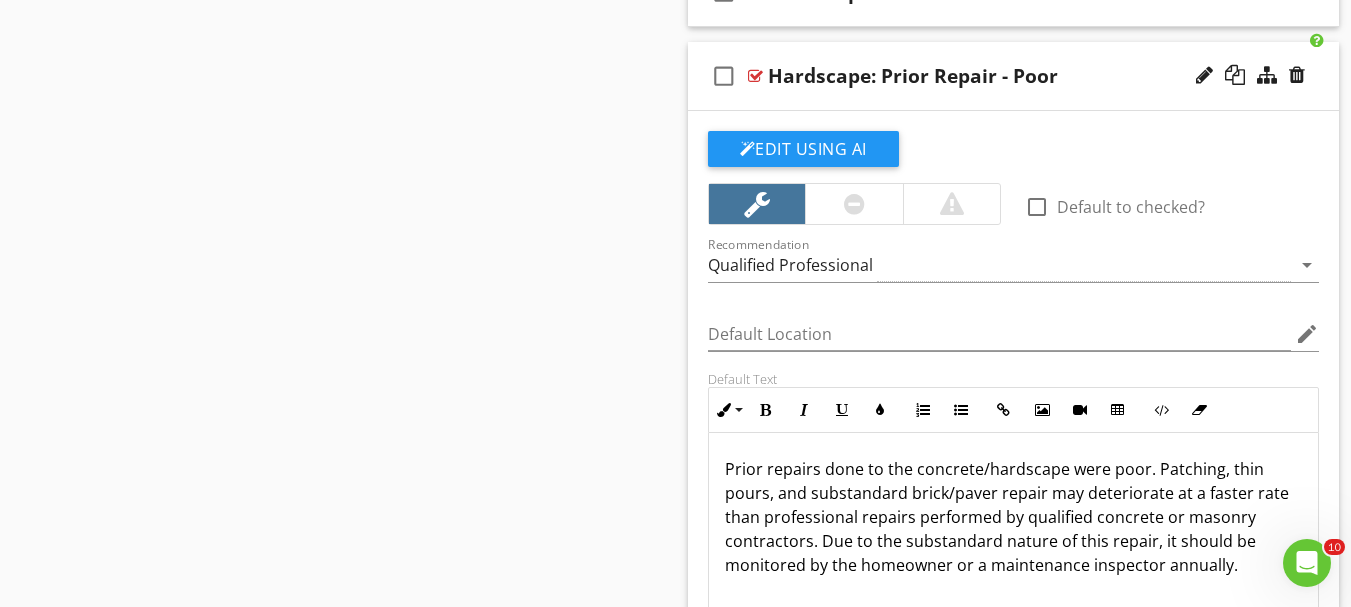 click on "check_box_outline_blank
Hardscape: Prior Repair - Poor" at bounding box center [1014, 76] 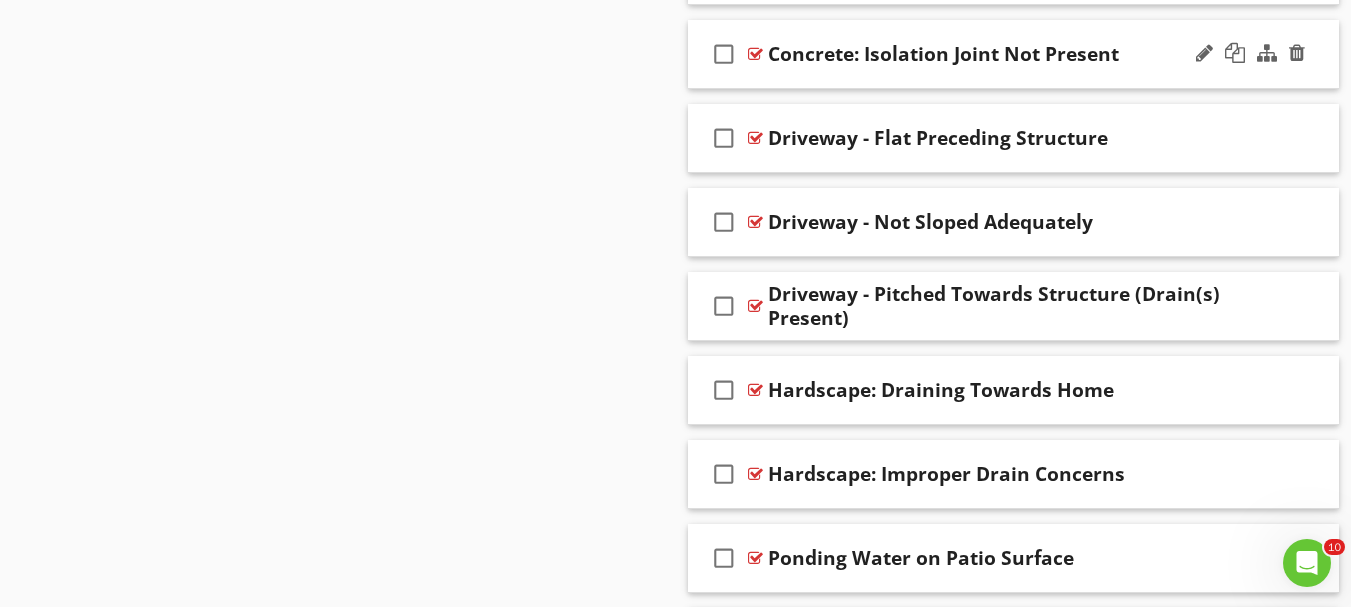 scroll, scrollTop: 2384, scrollLeft: 0, axis: vertical 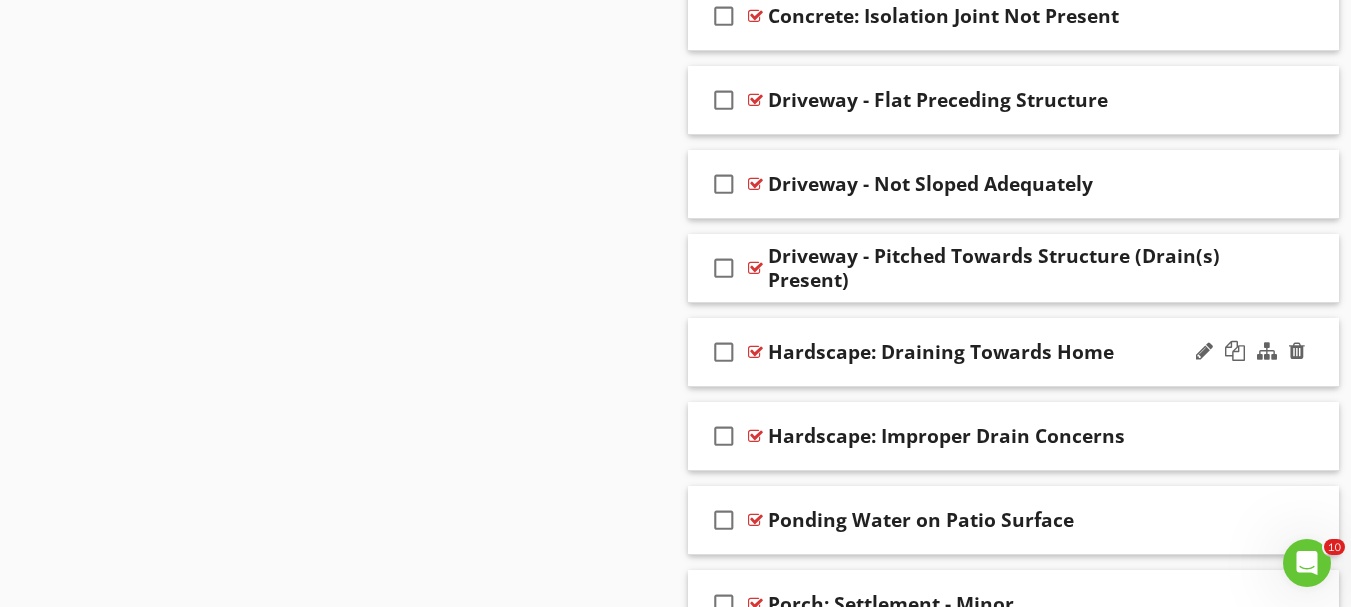 click on "check_box_outline_blank
Hardscape: Draining Towards Home" at bounding box center (1014, 352) 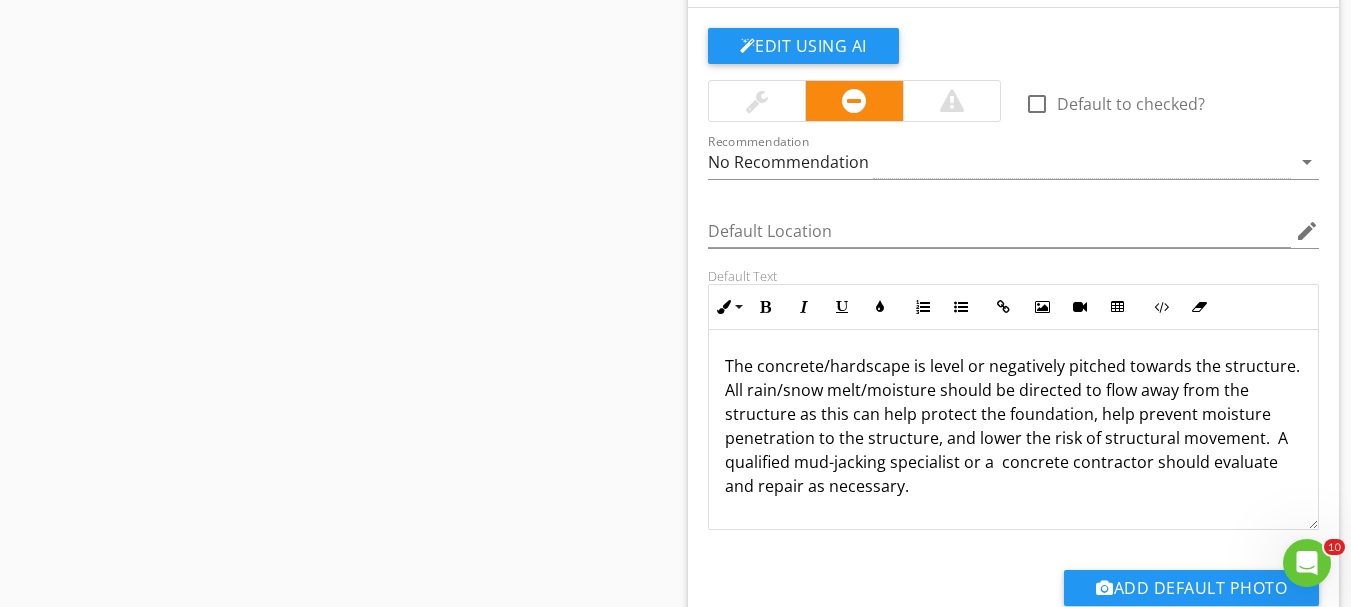scroll, scrollTop: 2584, scrollLeft: 0, axis: vertical 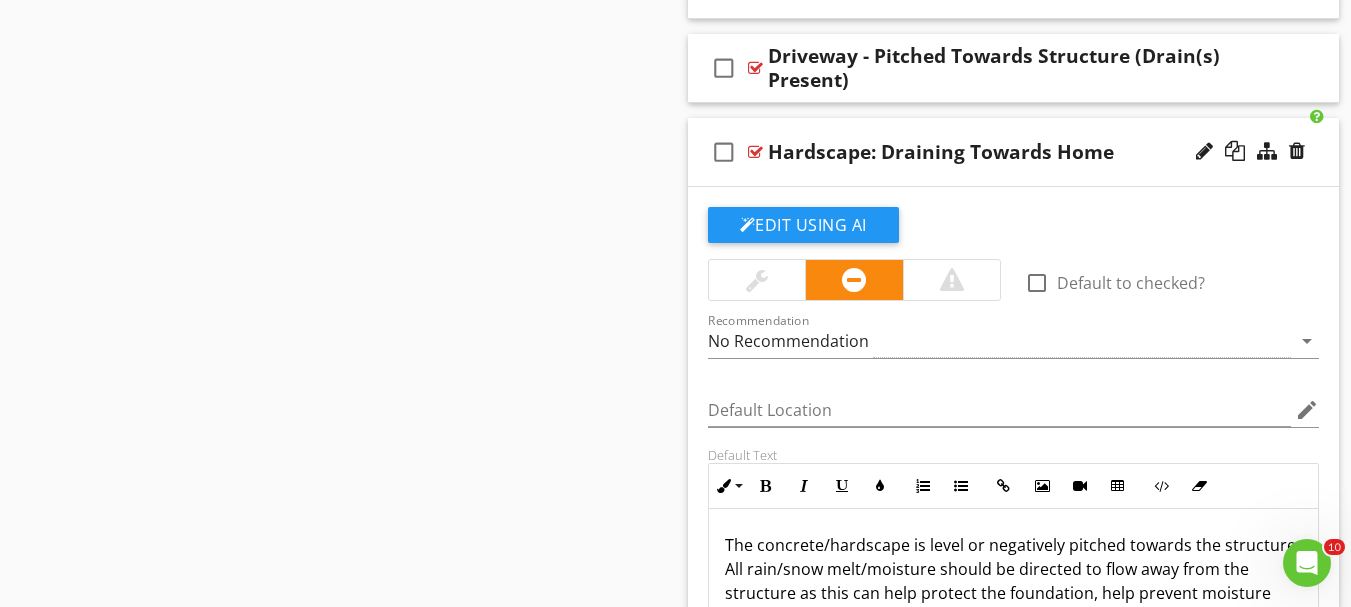 click on "check_box_outline_blank
Hardscape: Draining Towards Home" at bounding box center [1014, 152] 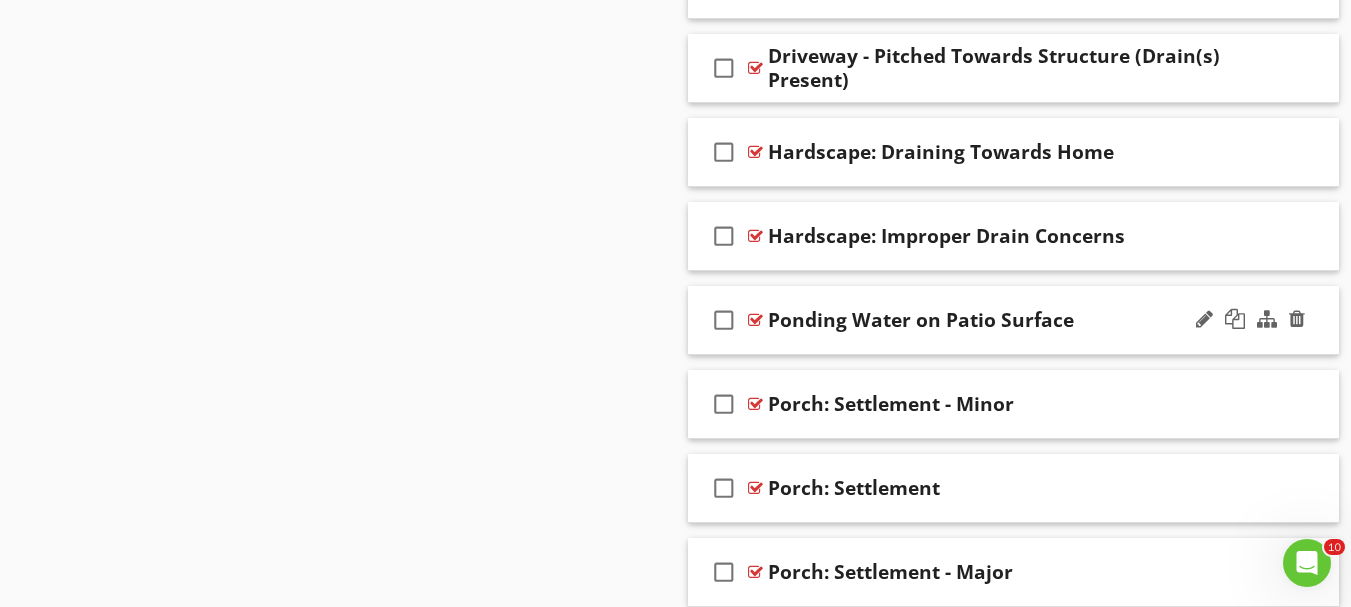 click on "check_box_outline_blank
Ponding Water on Patio Surface" at bounding box center [1014, 320] 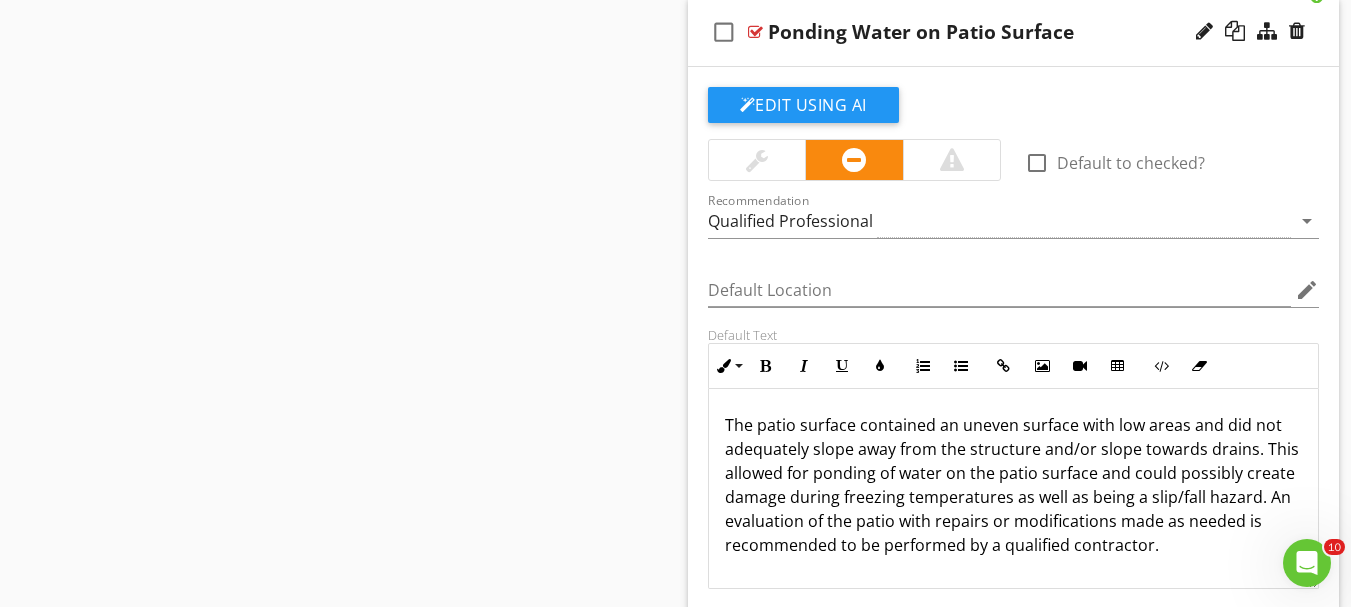 scroll, scrollTop: 2884, scrollLeft: 0, axis: vertical 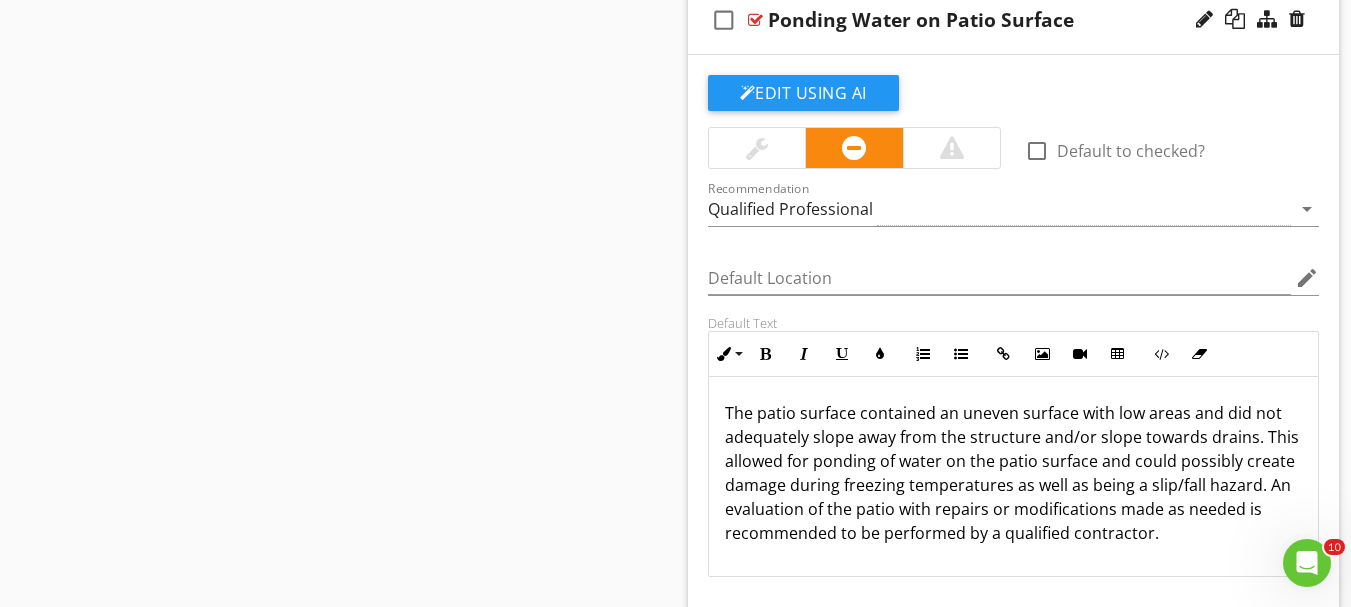 click on "check_box_outline_blank
Ponding Water on Patio Surface" at bounding box center [1014, 20] 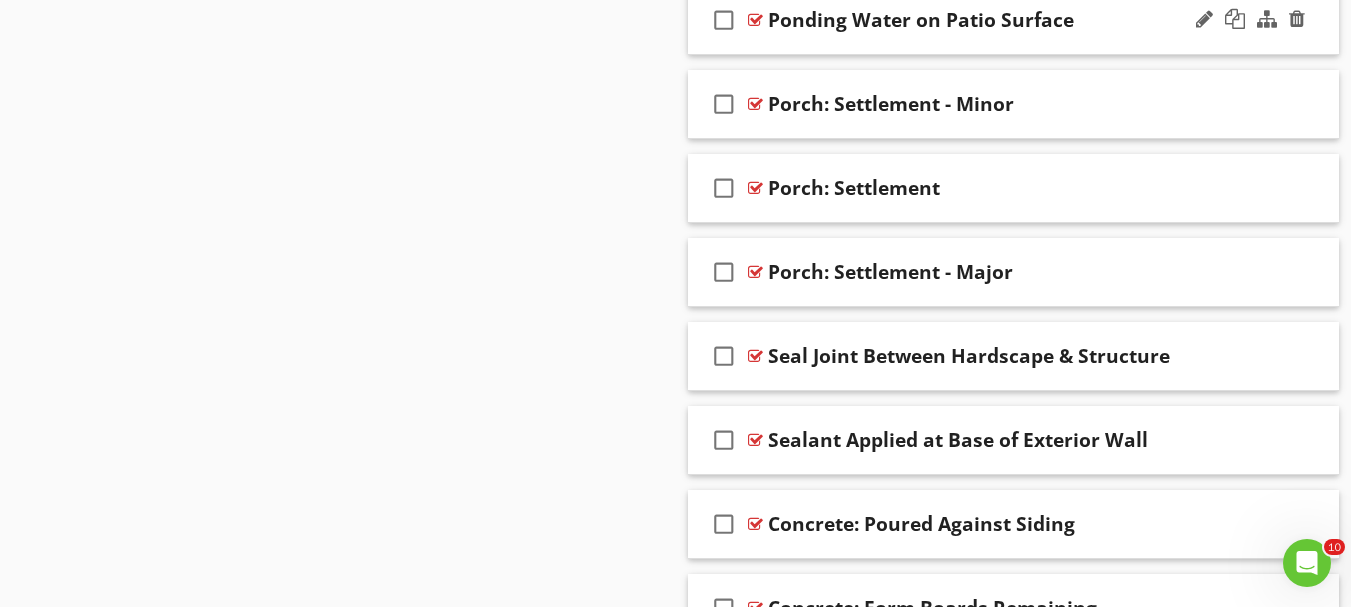 click on "Ponding Water on Patio Surface" at bounding box center (921, 20) 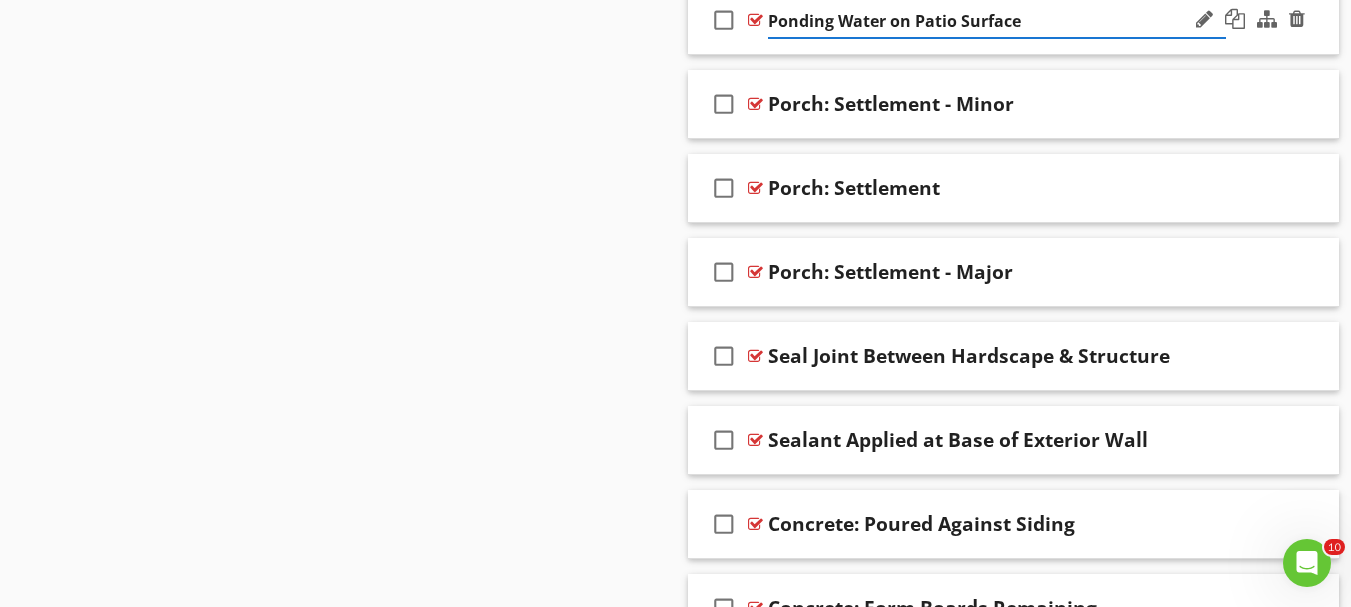 click on "Ponding Water on Patio Surface" at bounding box center [997, 21] 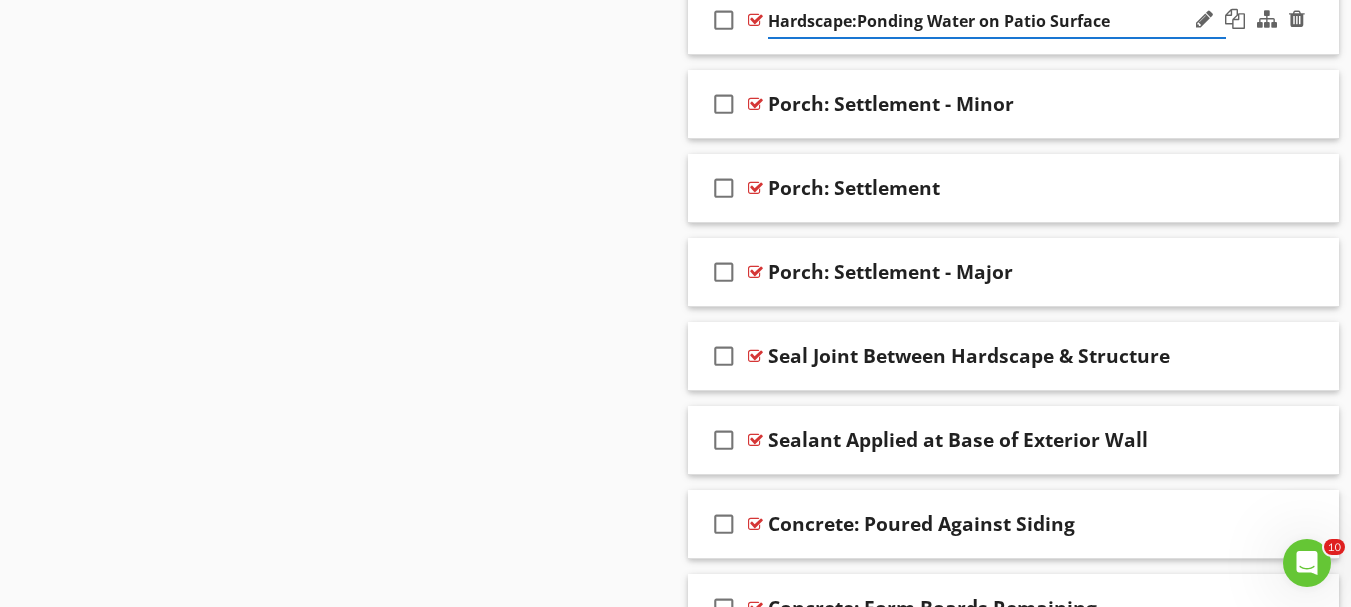type on "Hardscape: Ponding Water on Patio Surface" 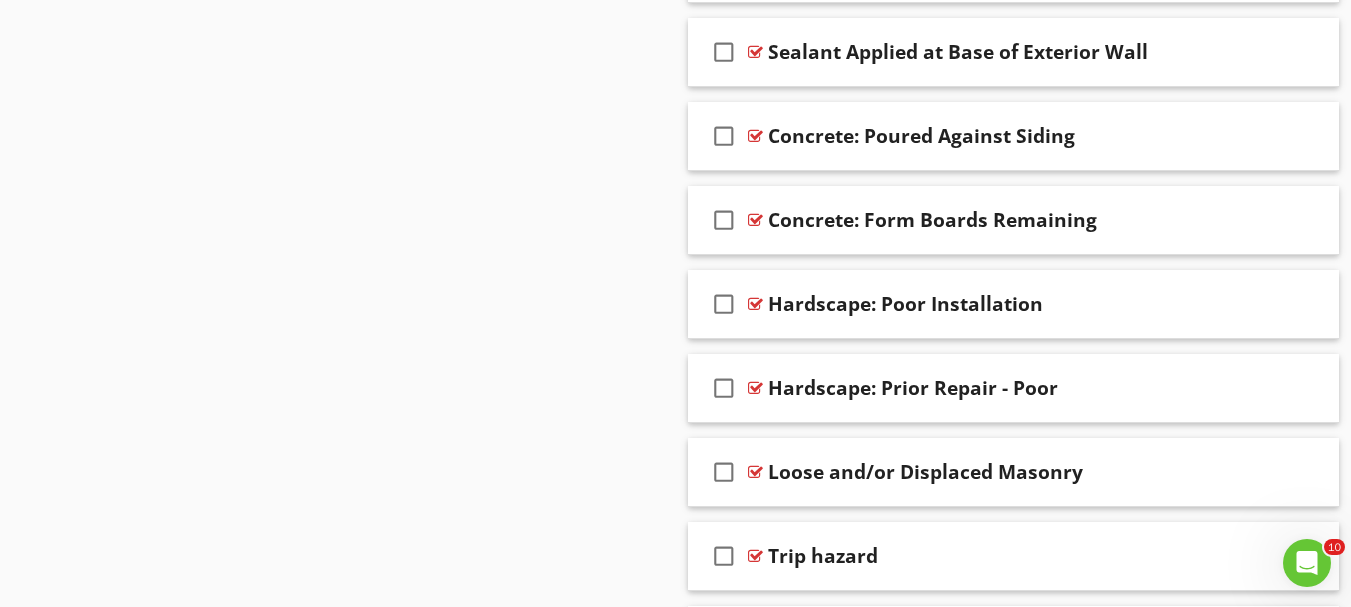 scroll, scrollTop: 3384, scrollLeft: 0, axis: vertical 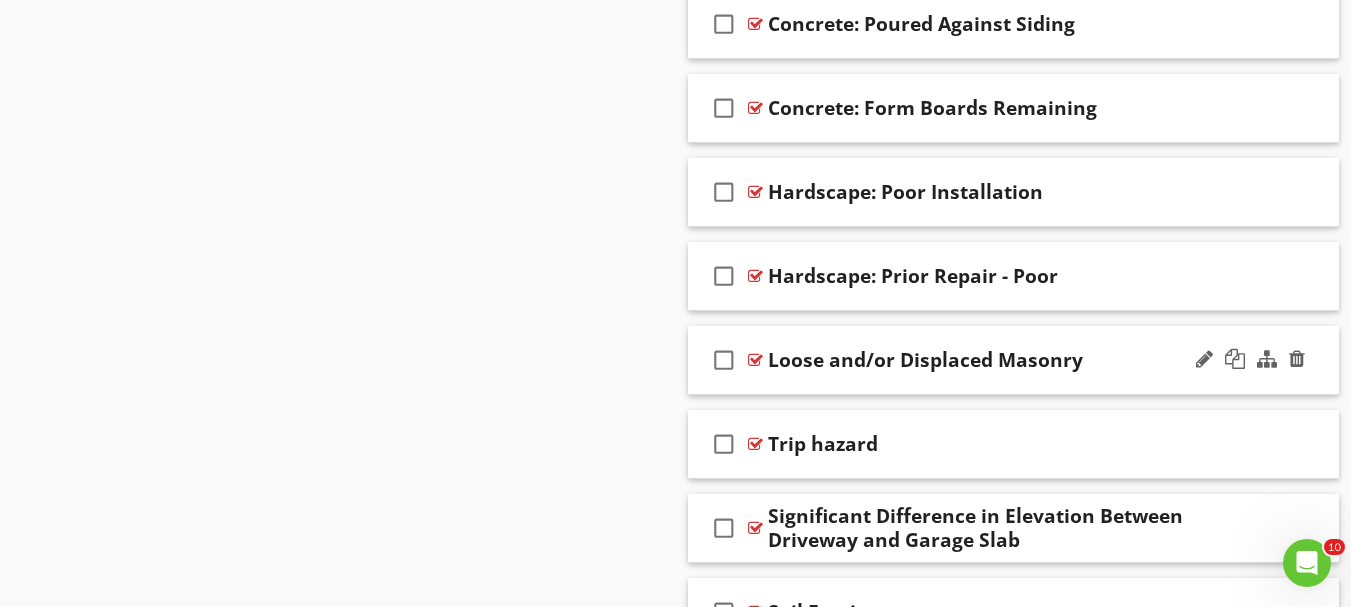 click on "check_box_outline_blank
Loose and/or Displaced Masonry" at bounding box center [1014, 360] 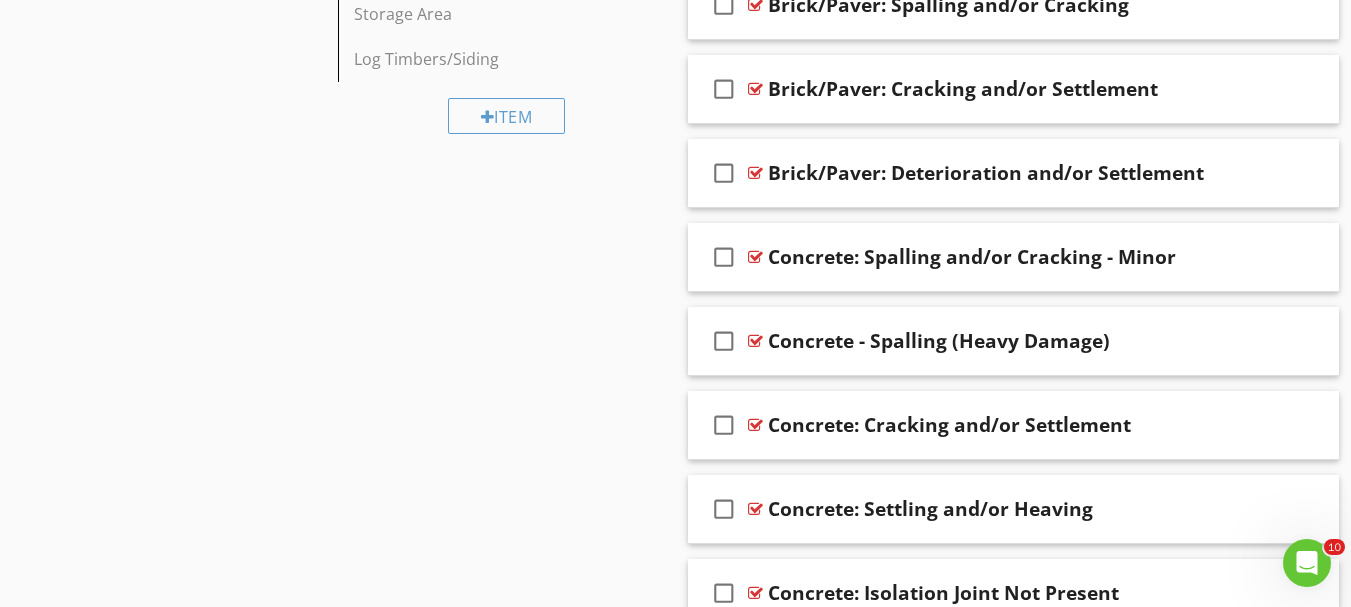 scroll, scrollTop: 1884, scrollLeft: 0, axis: vertical 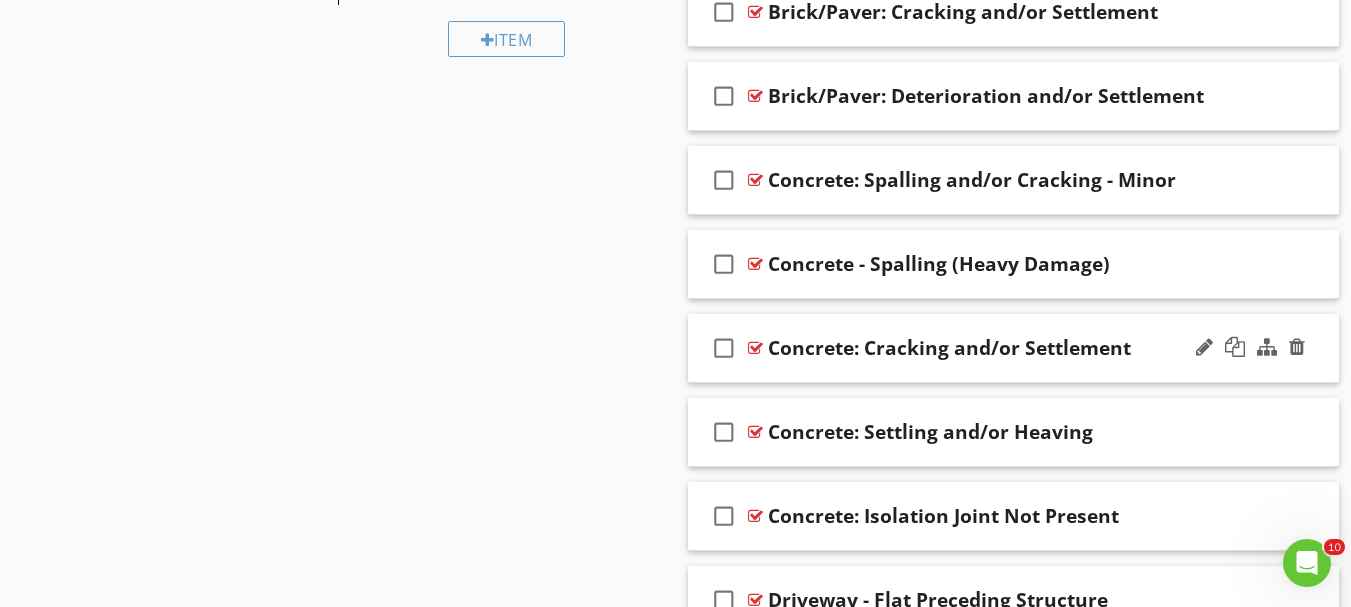 click on "check_box_outline_blank
Concrete: Cracking and/or Settlement" at bounding box center (1014, 348) 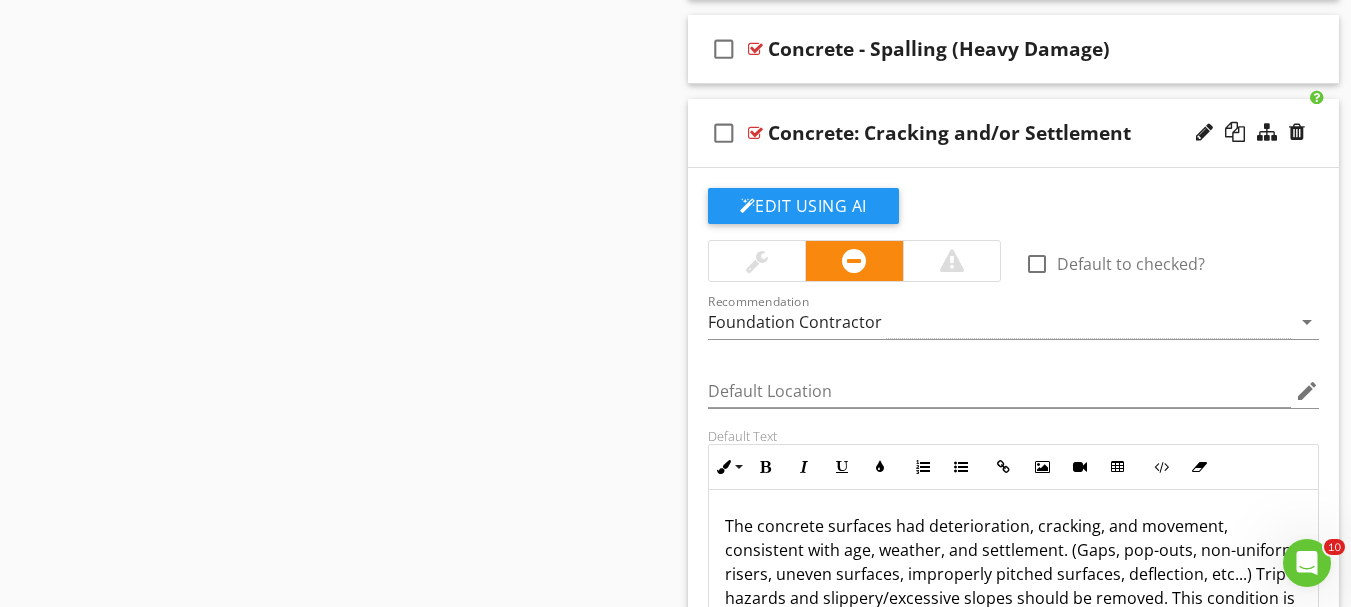 scroll, scrollTop: 2184, scrollLeft: 0, axis: vertical 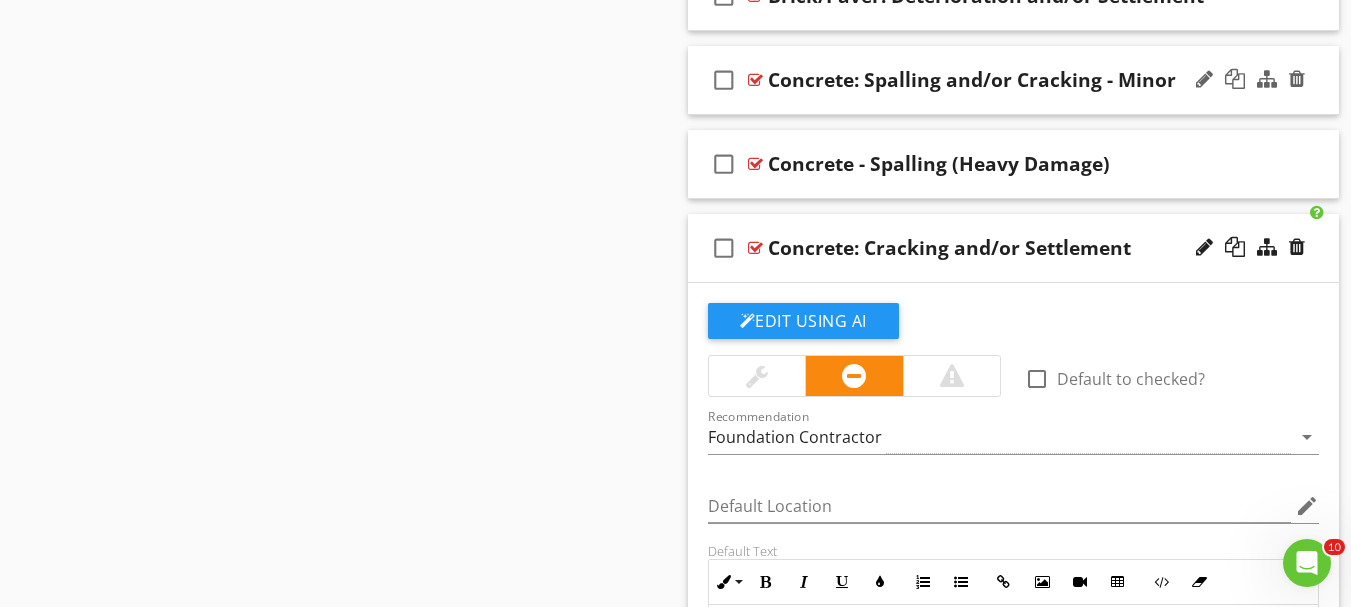 click on "check_box_outline_blank
Concrete: Spalling and/or Cracking - Minor" at bounding box center [1014, 80] 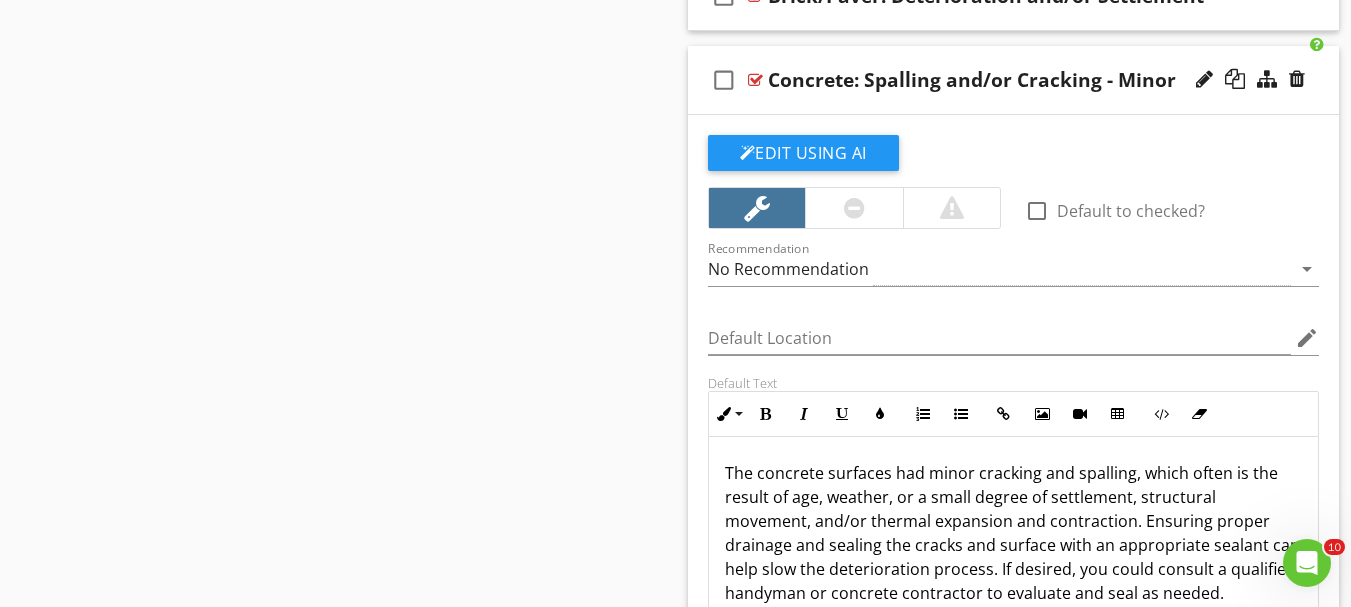scroll, scrollTop: 17, scrollLeft: 0, axis: vertical 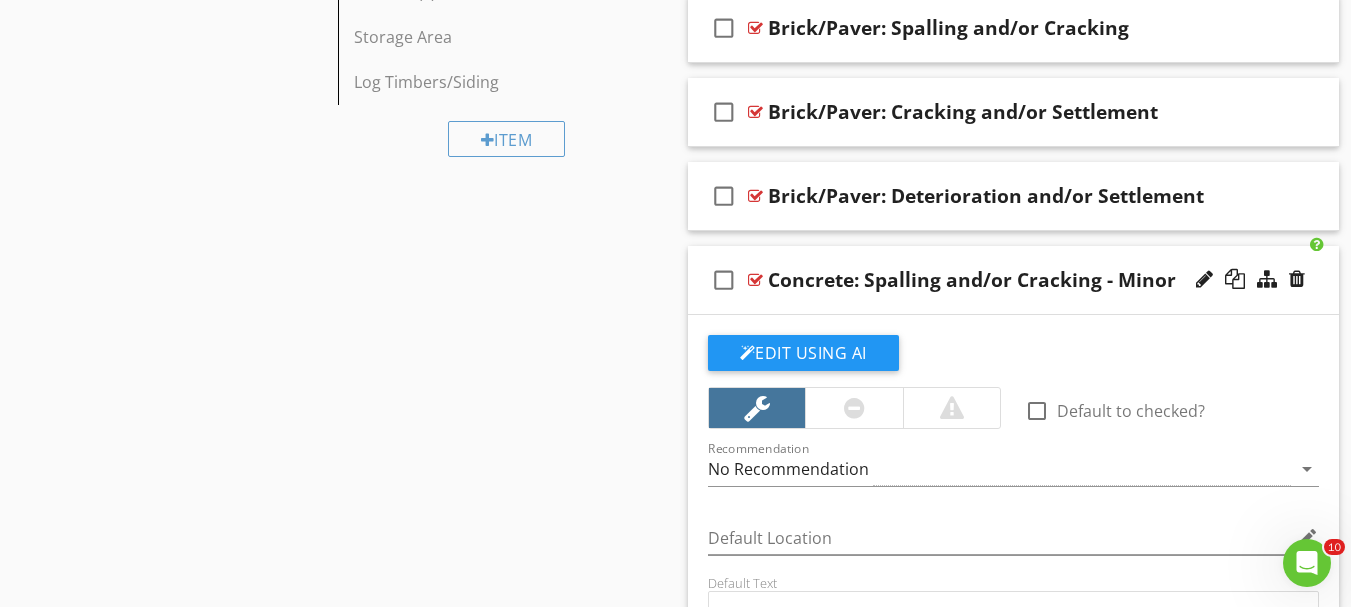 click on "check_box_outline_blank
Concrete: Spalling and/or Cracking - Minor" at bounding box center (1014, 280) 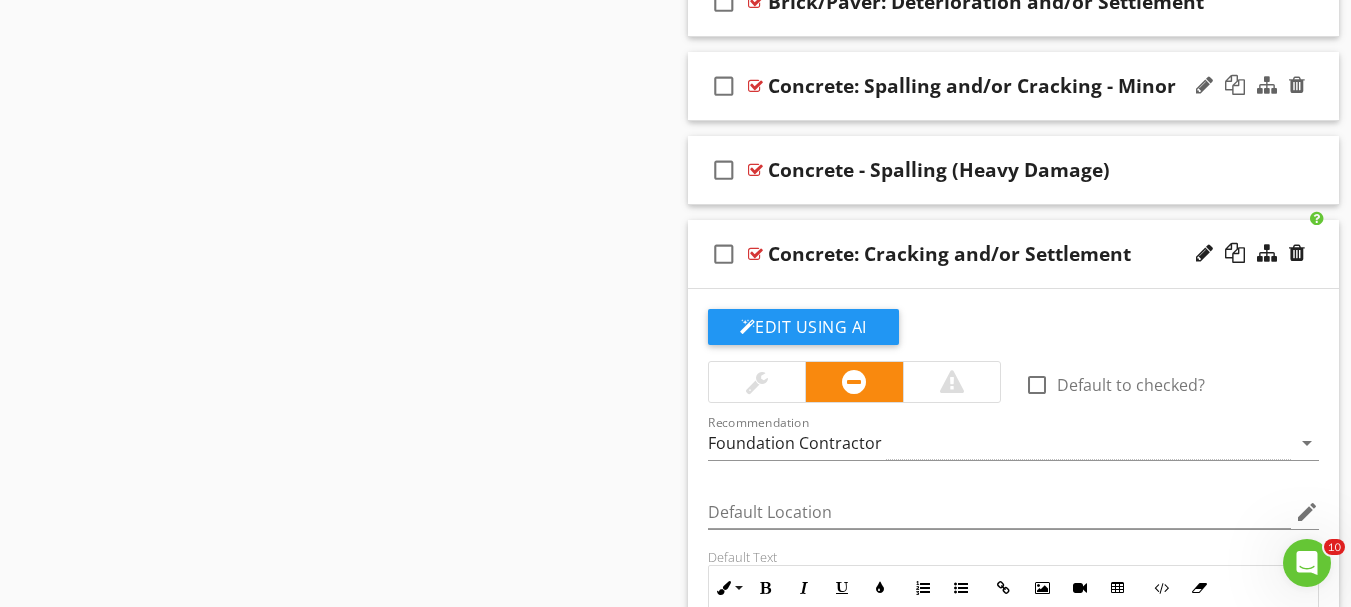 scroll, scrollTop: 1984, scrollLeft: 0, axis: vertical 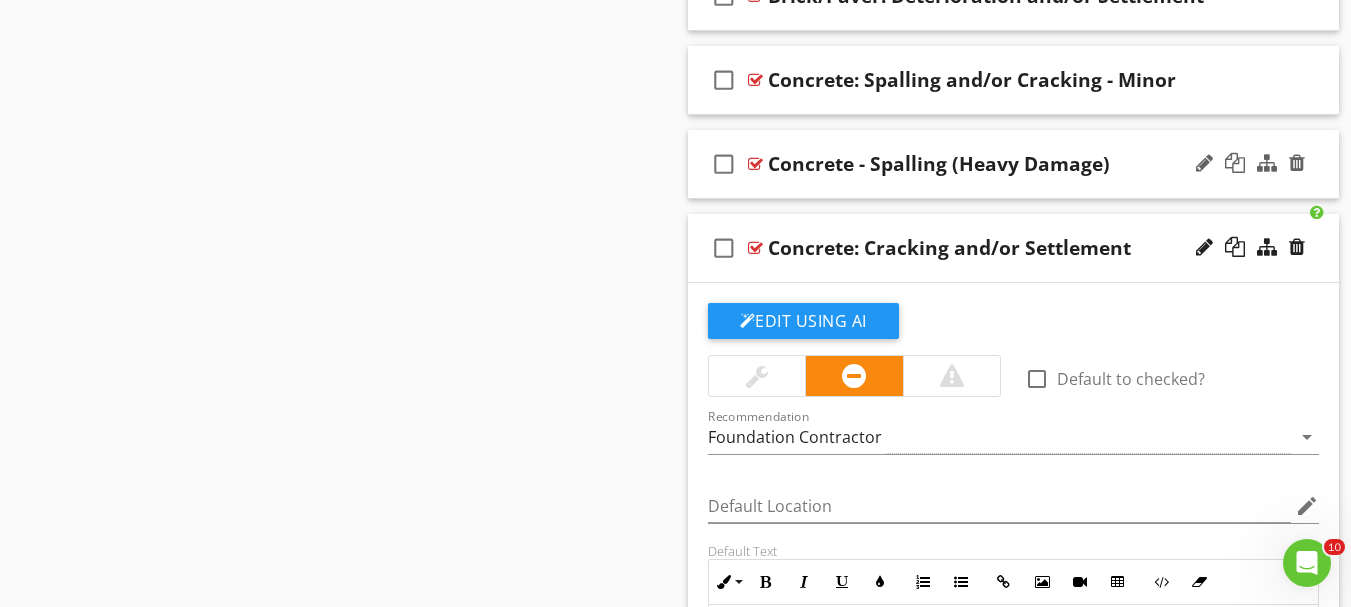 click on "check_box_outline_blank
Concrete - Spalling (Heavy Damage)" at bounding box center [1014, 164] 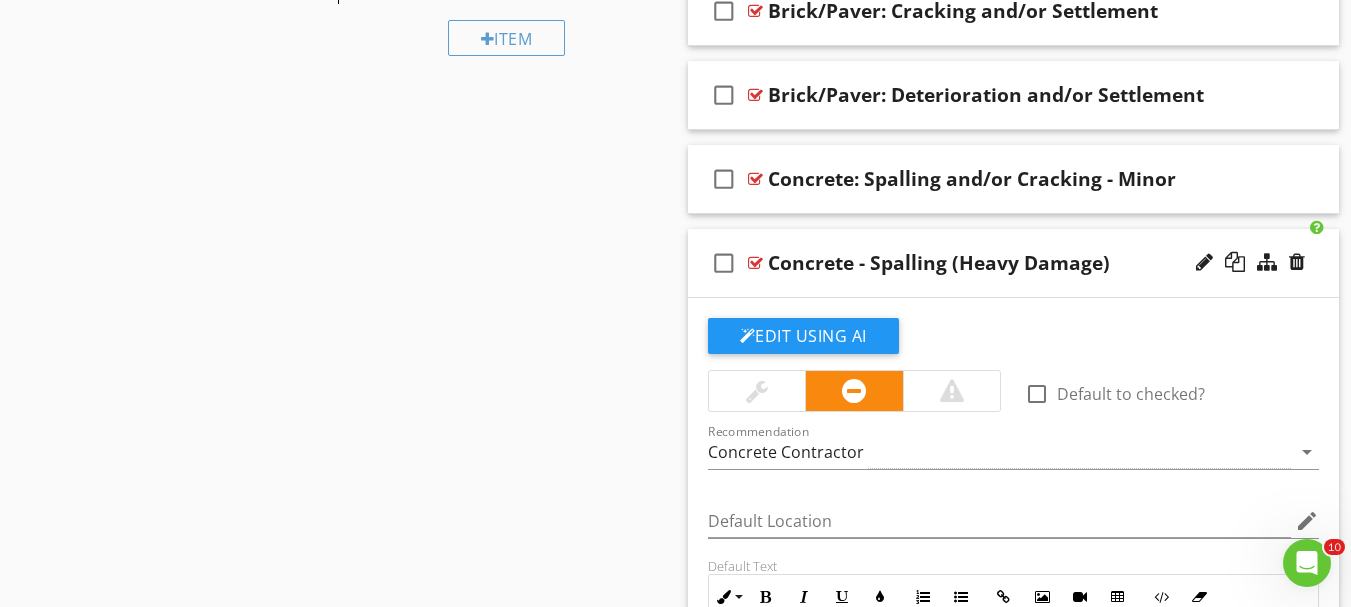 scroll, scrollTop: 1884, scrollLeft: 0, axis: vertical 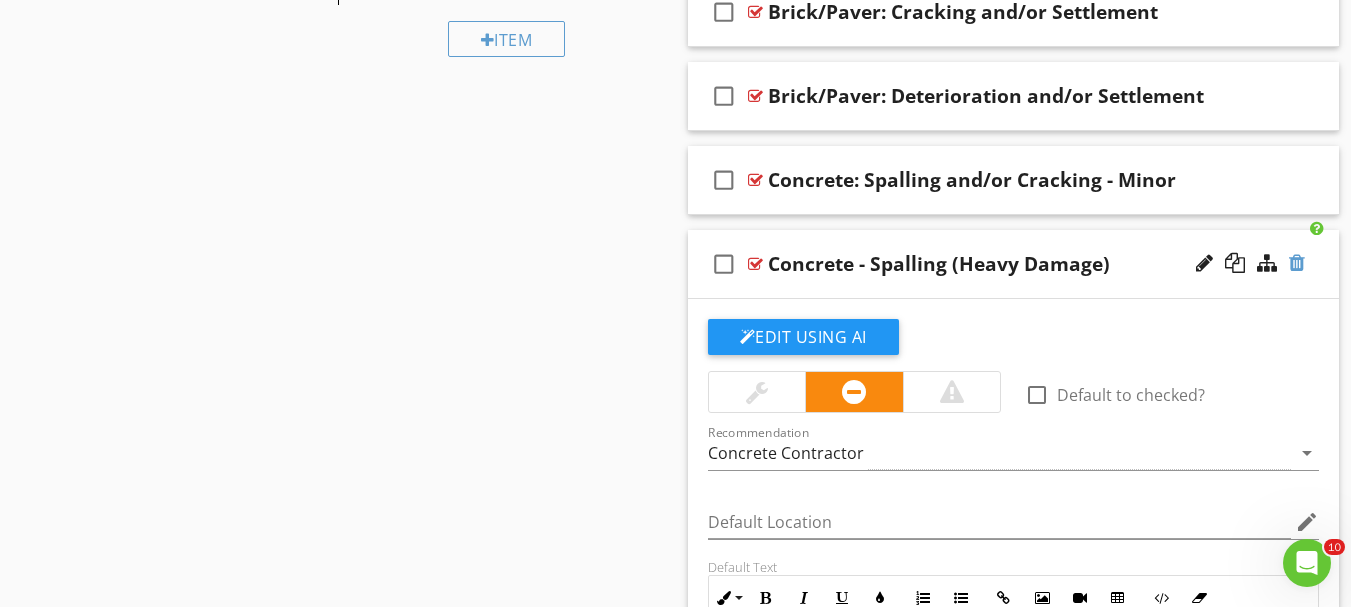 click at bounding box center [1297, 263] 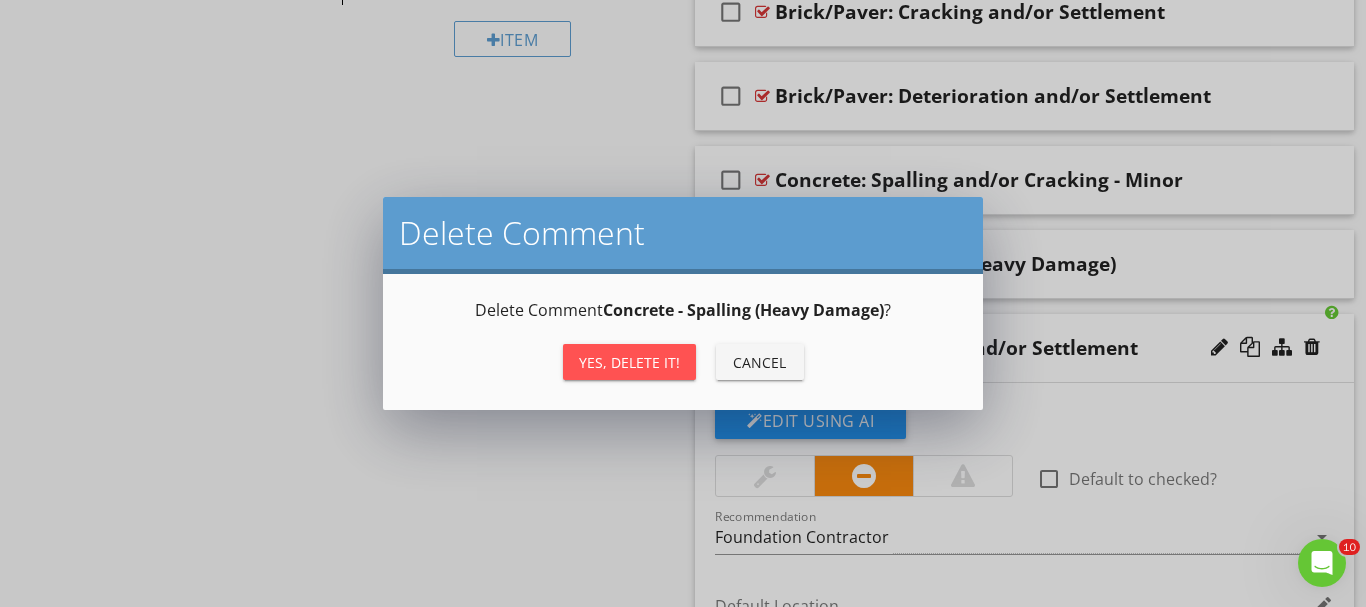 click on "Yes, Delete it!" at bounding box center (629, 362) 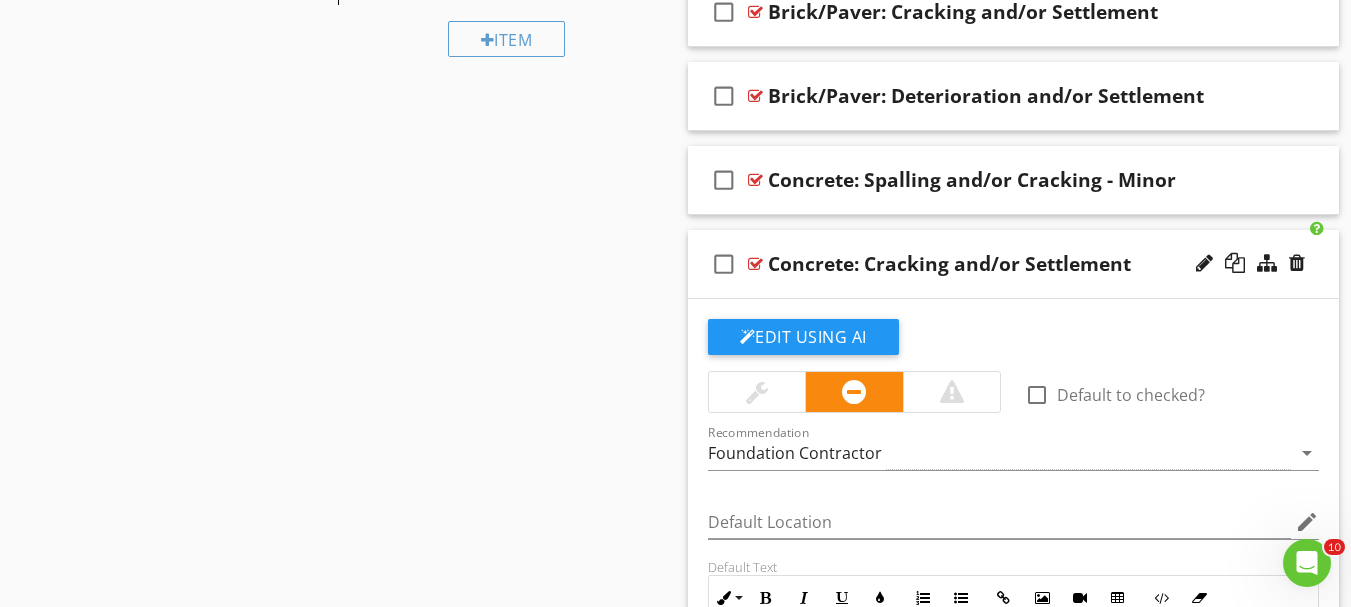 click on "check_box_outline_blank
Concrete: Cracking and/or Settlement" at bounding box center (1014, 264) 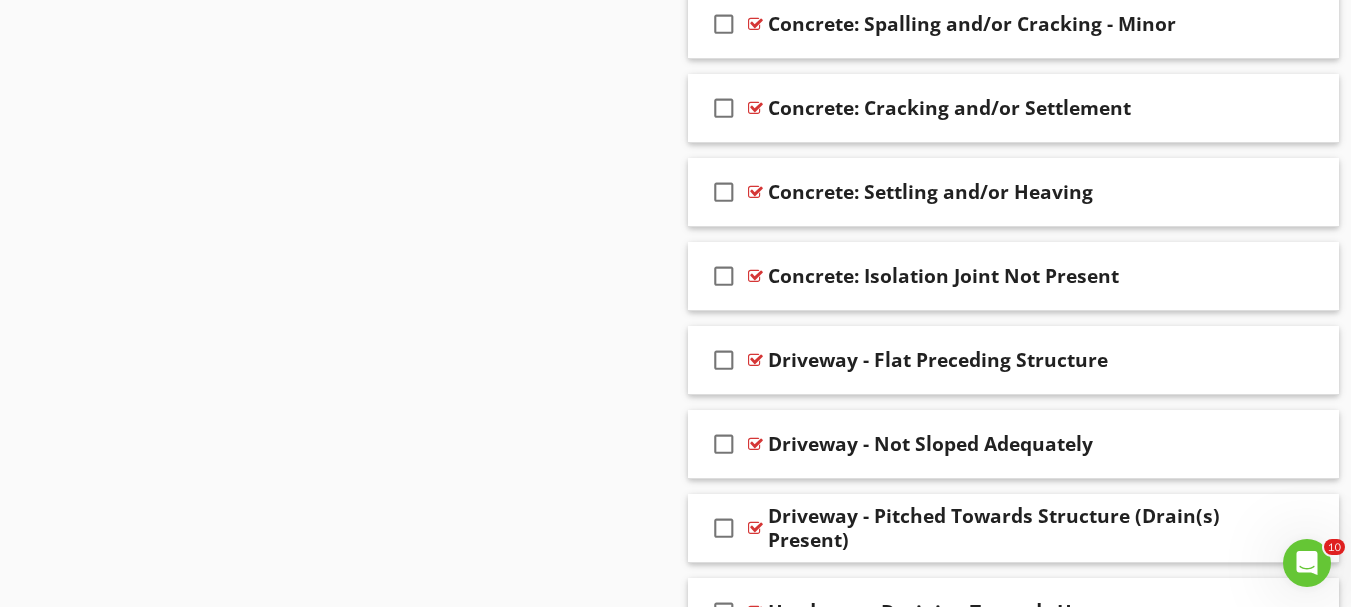 scroll, scrollTop: 2184, scrollLeft: 0, axis: vertical 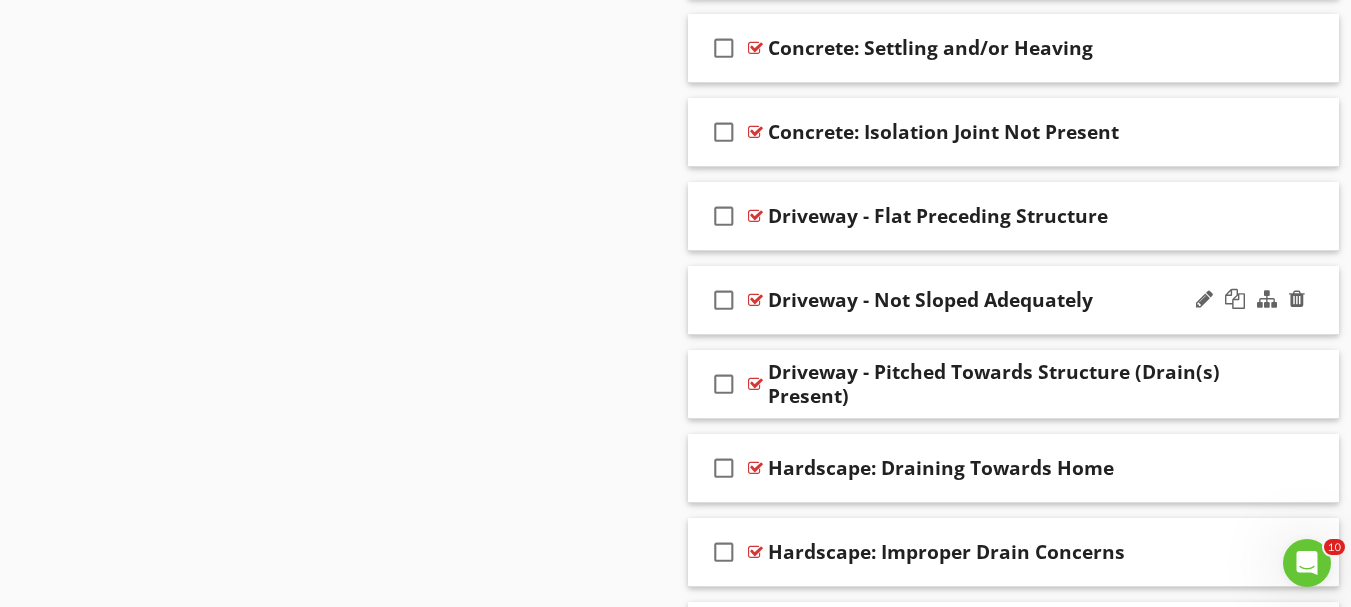 click on "check_box_outline_blank
Driveway - Not Sloped Adequately" at bounding box center [1014, 300] 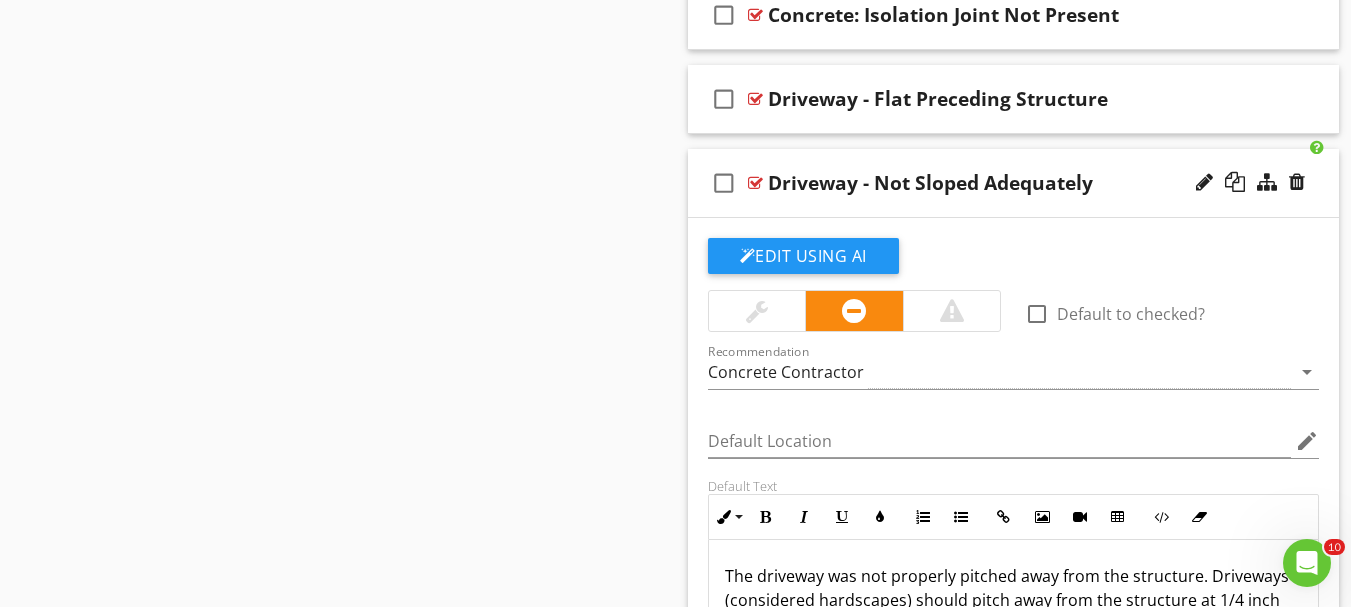 scroll, scrollTop: 2284, scrollLeft: 0, axis: vertical 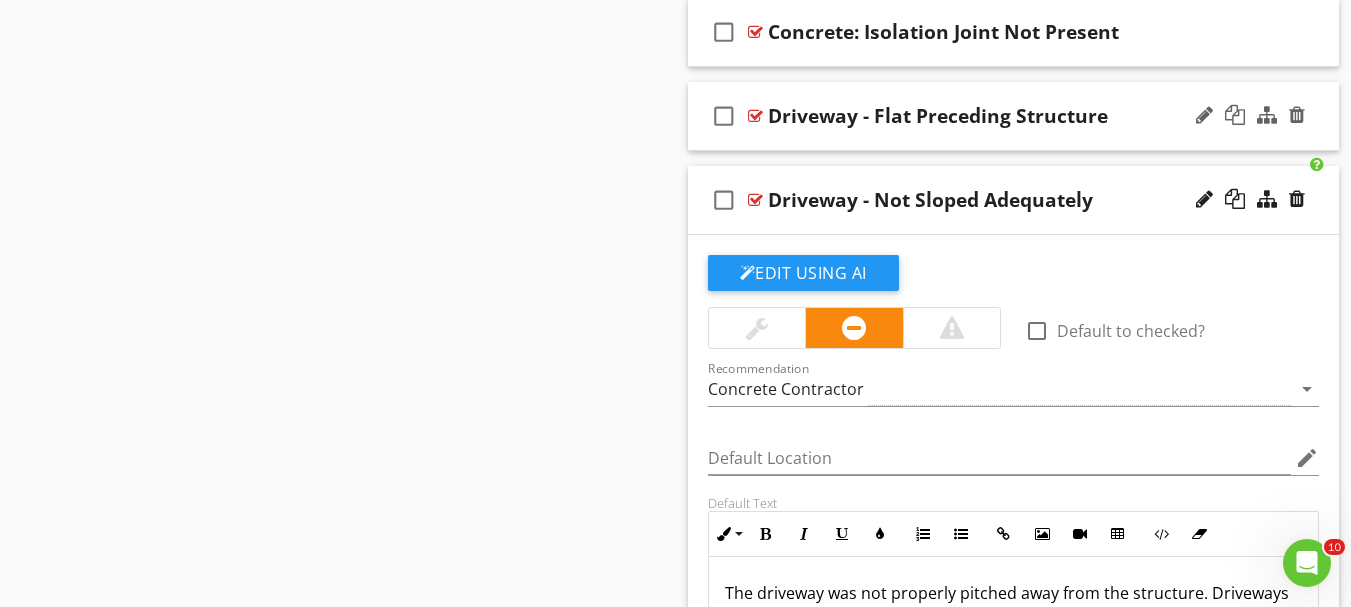 click on "check_box_outline_blank
Driveway - Flat Preceding Structure" at bounding box center (1014, 116) 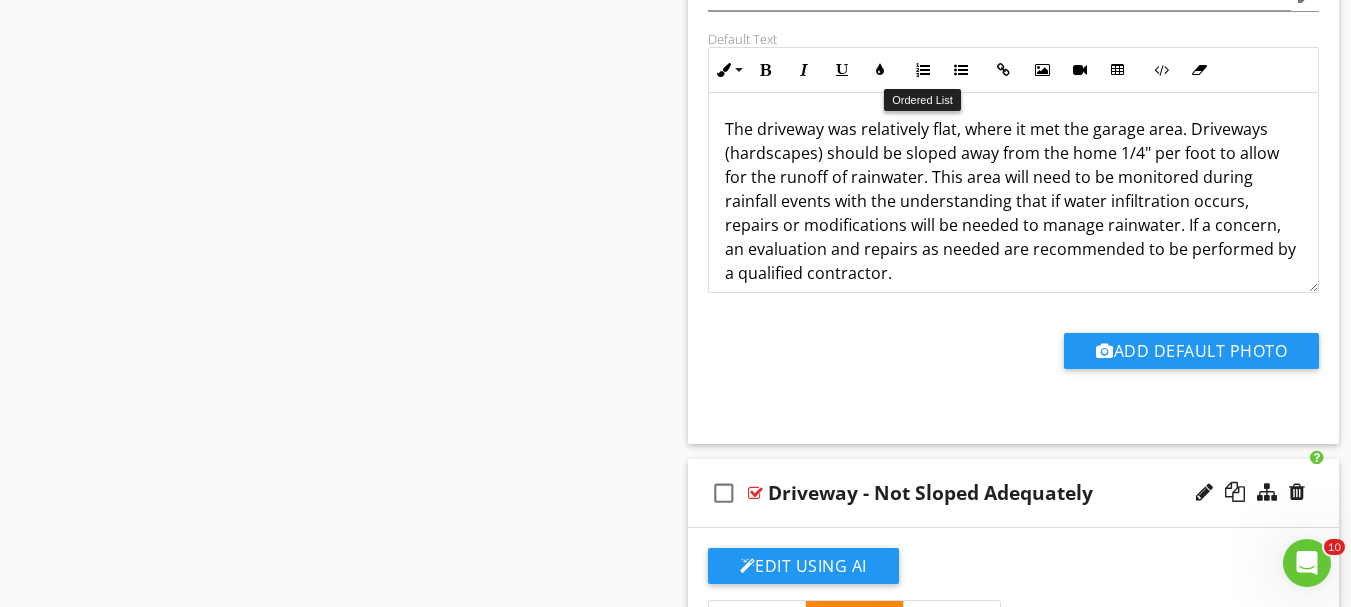 scroll, scrollTop: 2684, scrollLeft: 0, axis: vertical 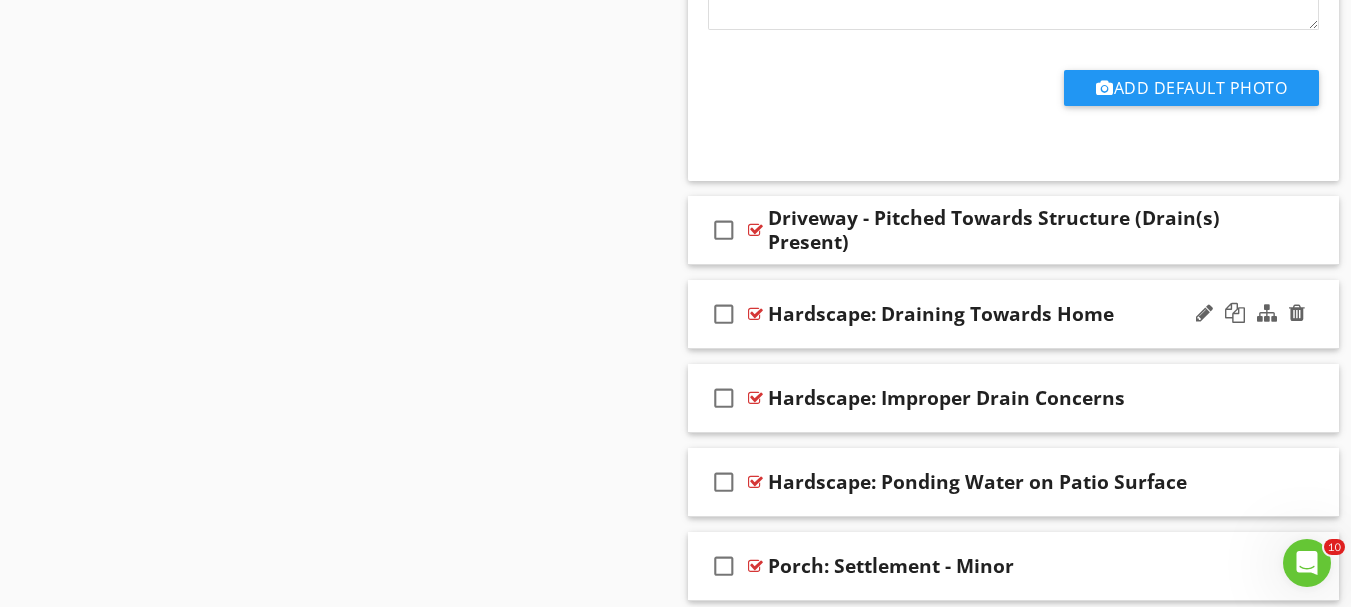 click on "check_box_outline_blank
Hardscape: Draining Towards Home" at bounding box center (1014, 314) 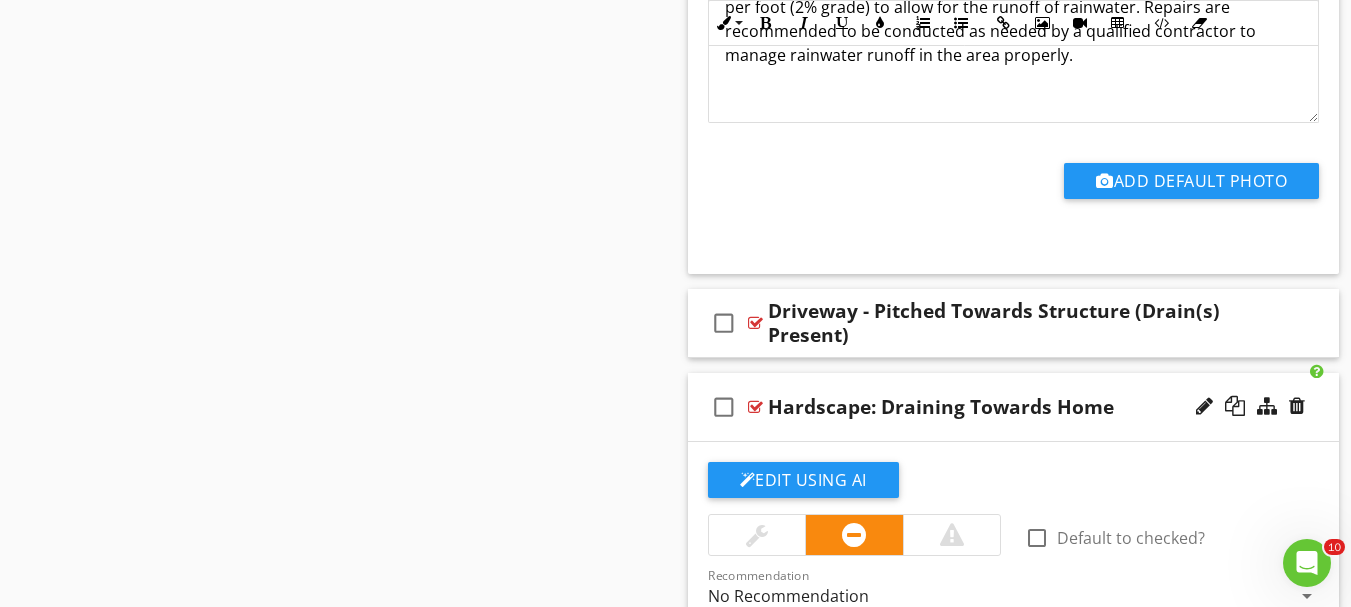 scroll, scrollTop: 3584, scrollLeft: 0, axis: vertical 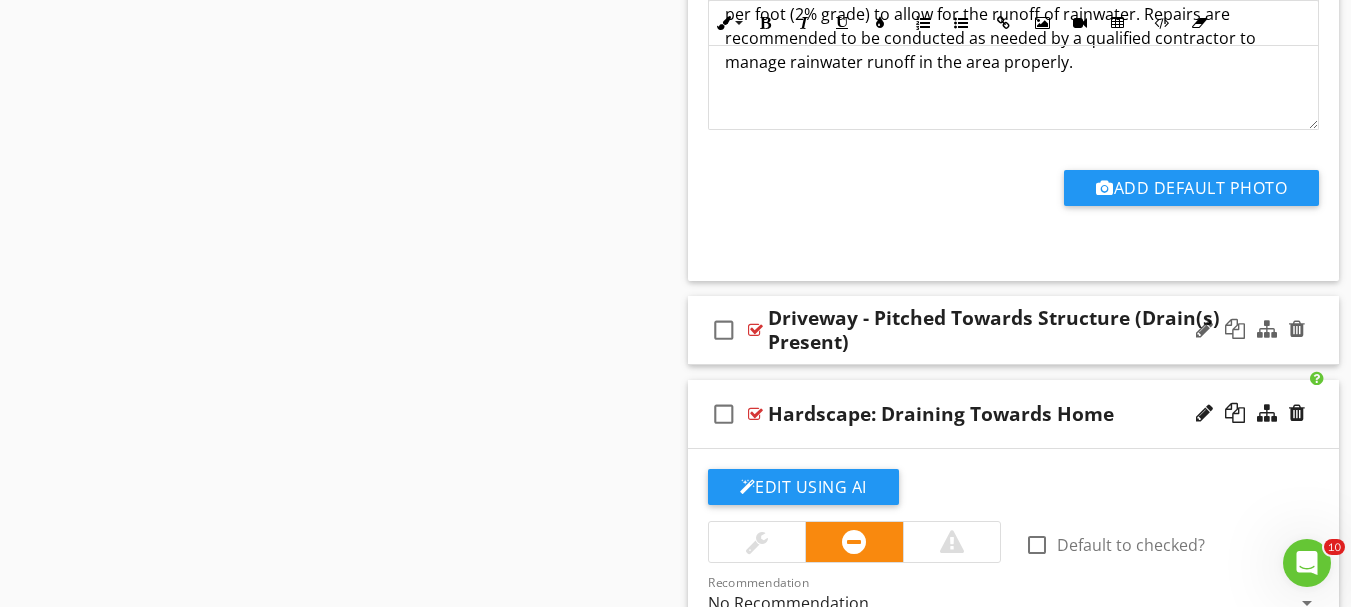 click on "check_box_outline_blank
Driveway - Pitched Towards Structure (Drain(s) Present)" at bounding box center (1014, 330) 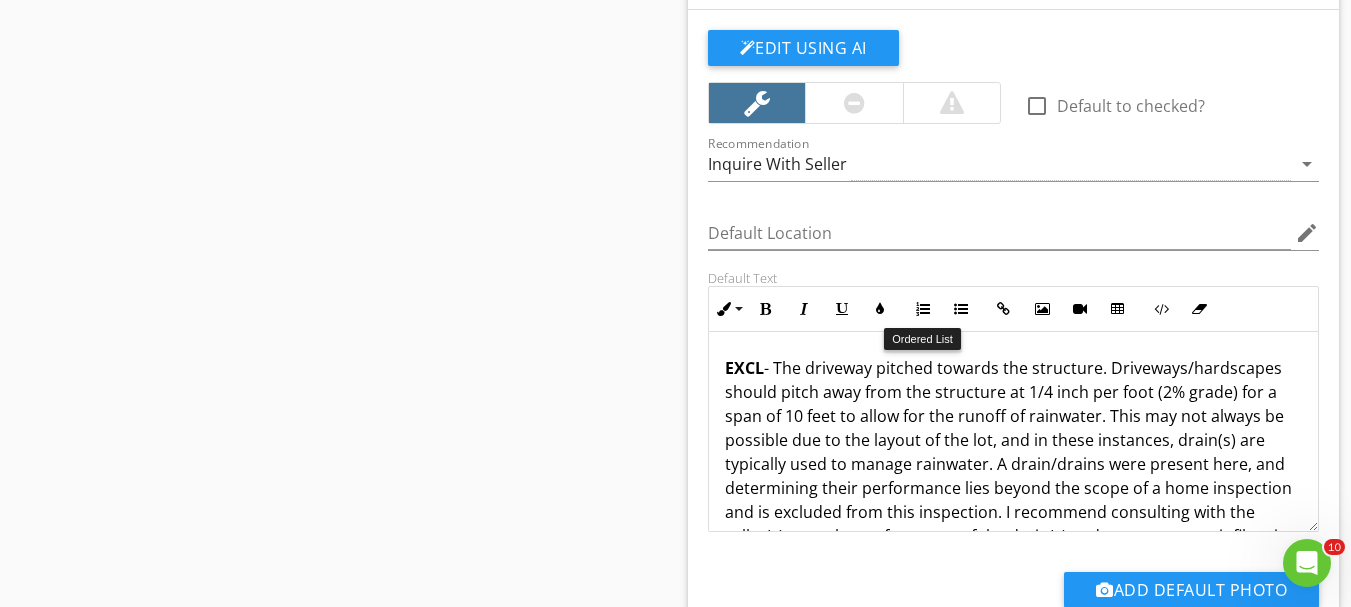 scroll, scrollTop: 3984, scrollLeft: 0, axis: vertical 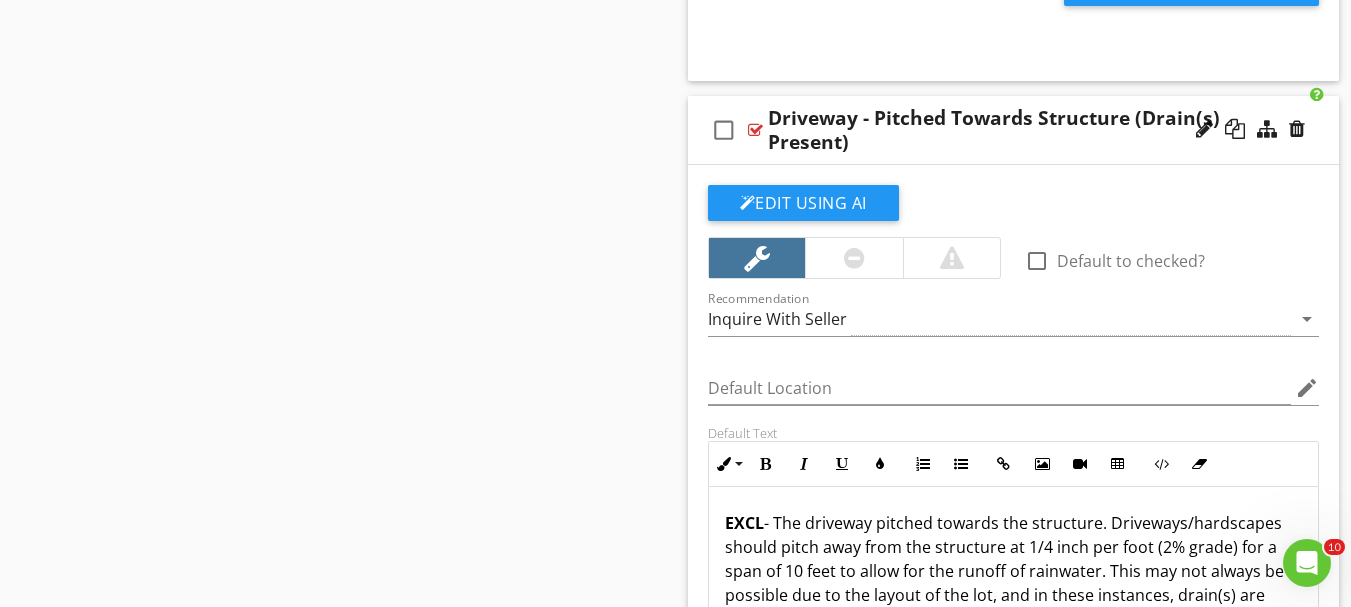 click on "check_box_outline_blank
Driveway - Pitched Towards Structure (Drain(s) Present)" at bounding box center [1014, 130] 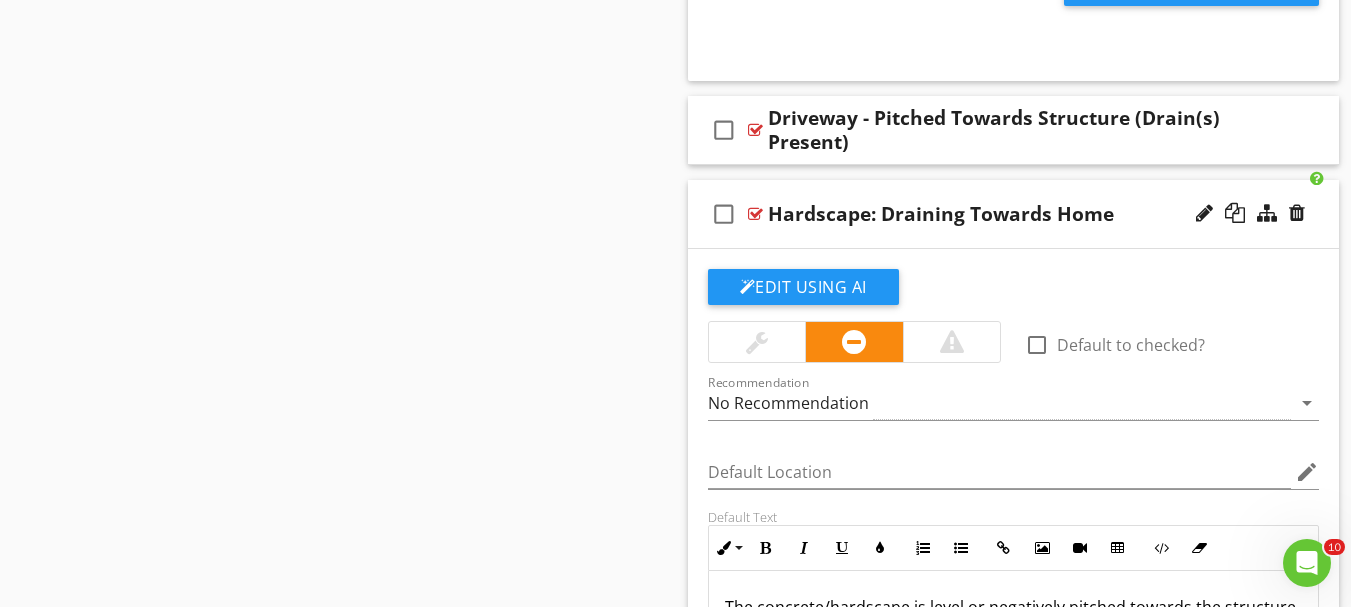 click on "check_box_outline_blank
Hardscape: Draining Towards Home" at bounding box center [1014, 214] 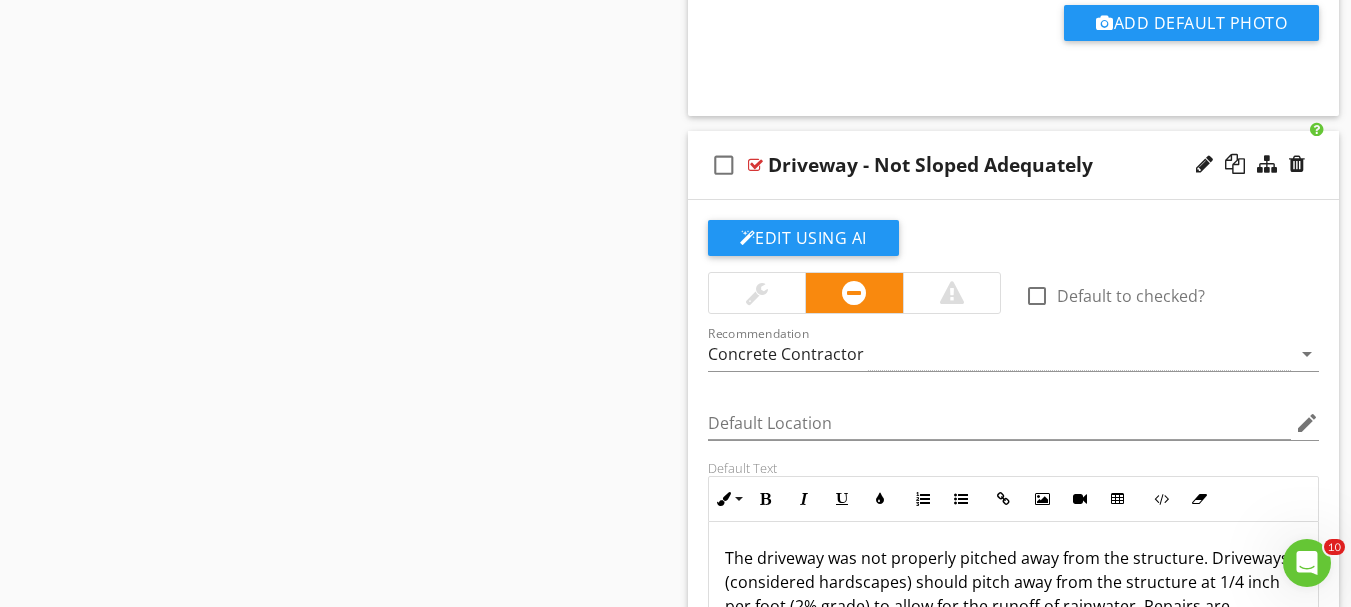 scroll, scrollTop: 2984, scrollLeft: 0, axis: vertical 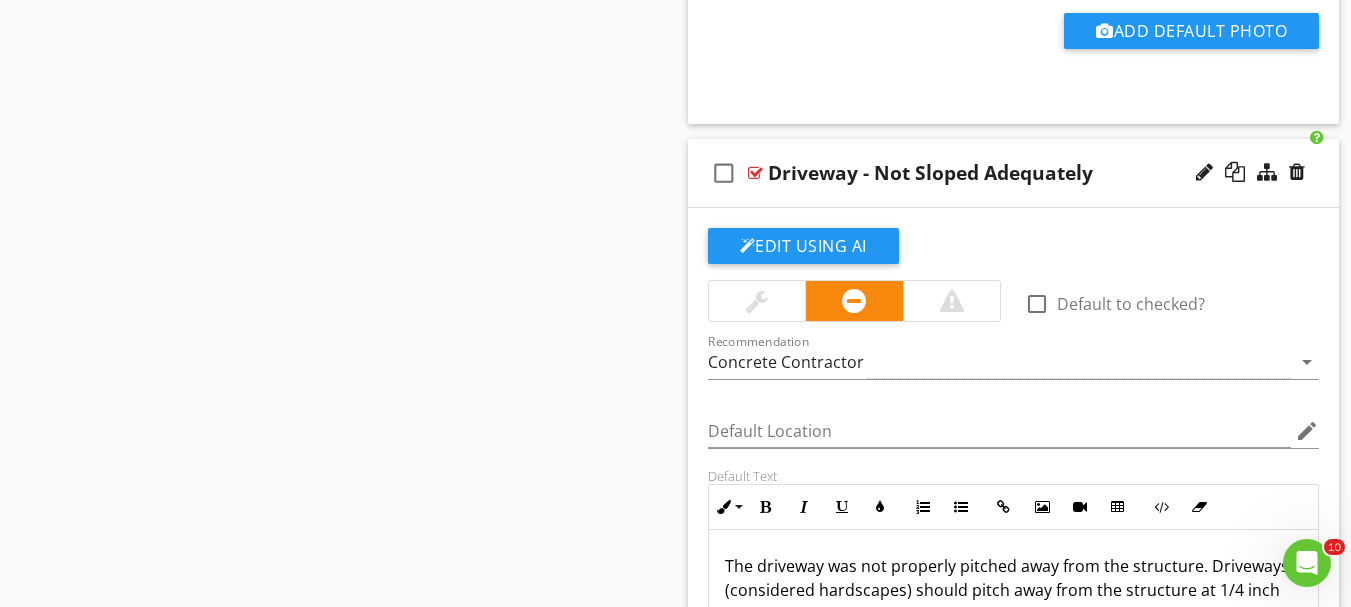 click on "check_box_outline_blank
Driveway - Not Sloped Adequately" at bounding box center [1014, 173] 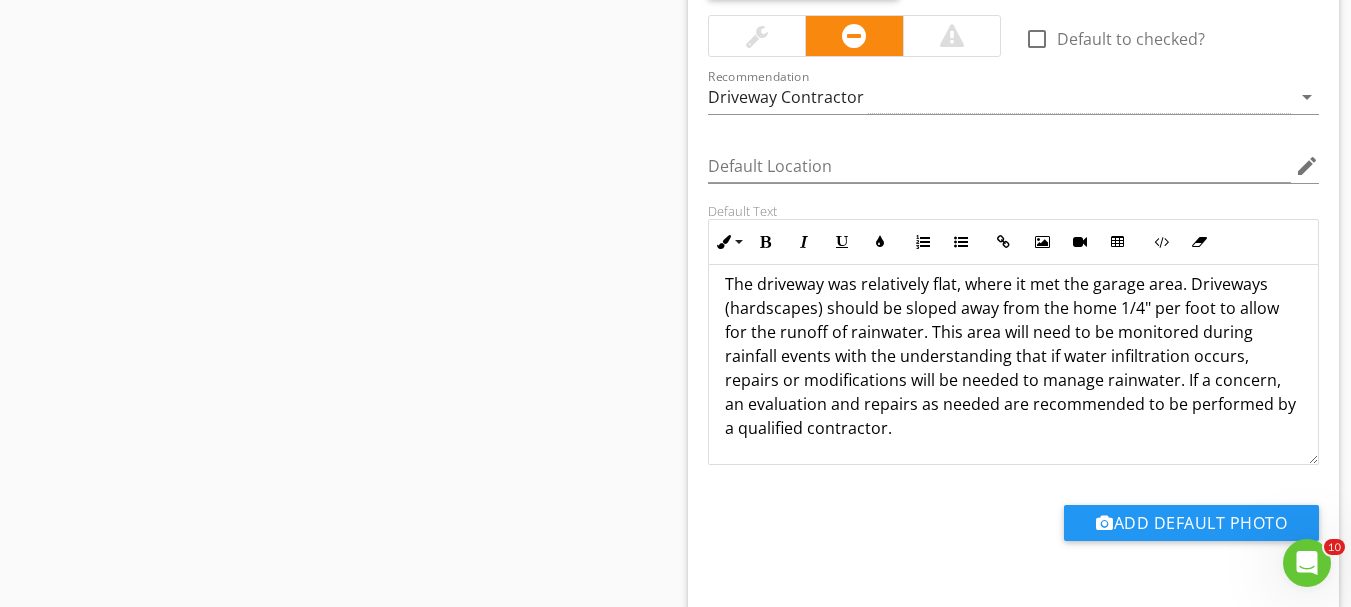 scroll, scrollTop: 2484, scrollLeft: 0, axis: vertical 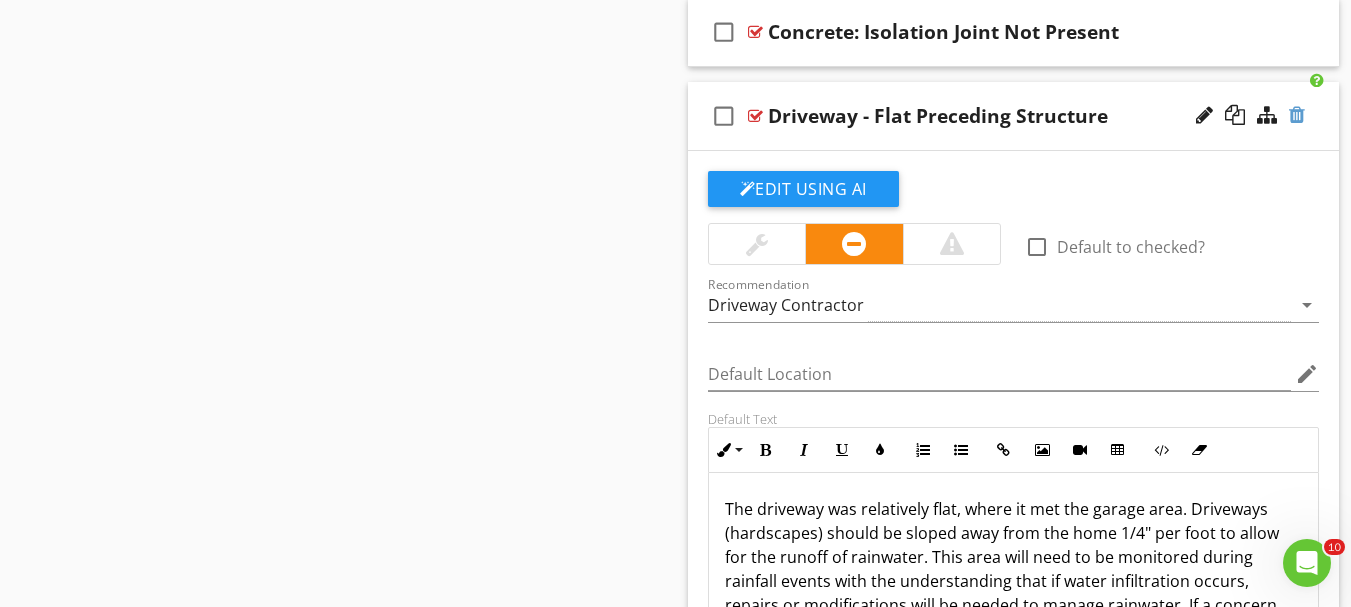 click at bounding box center (1297, 115) 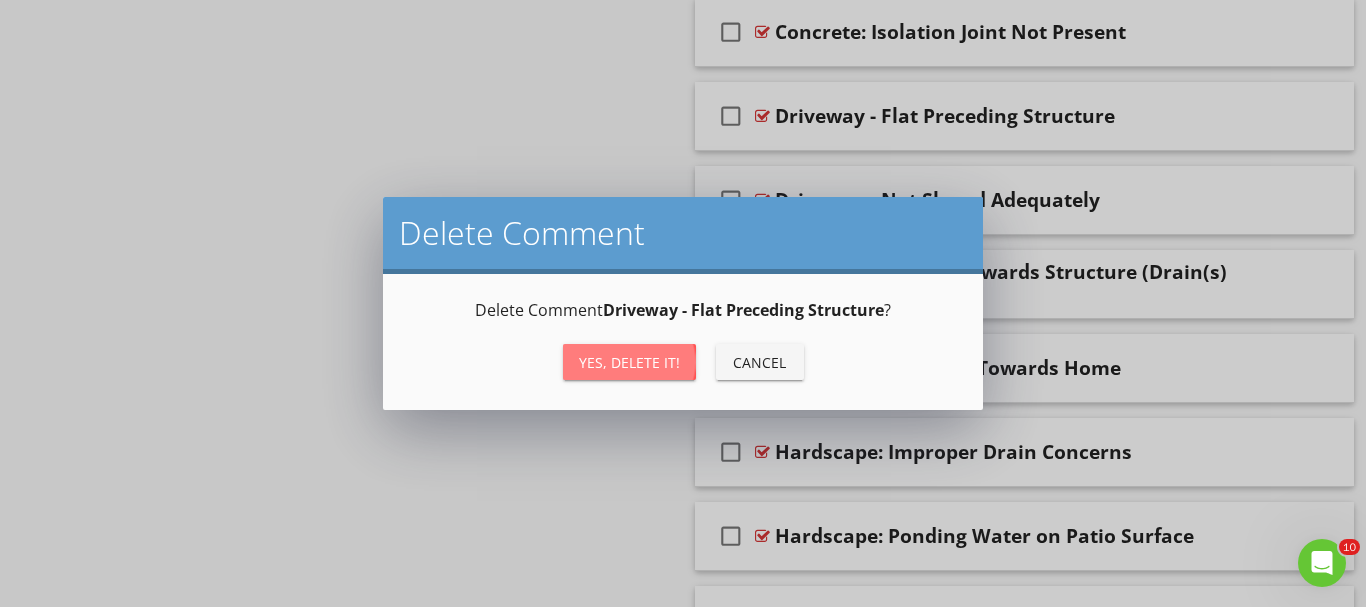 click on "Yes, Delete it!" at bounding box center (629, 362) 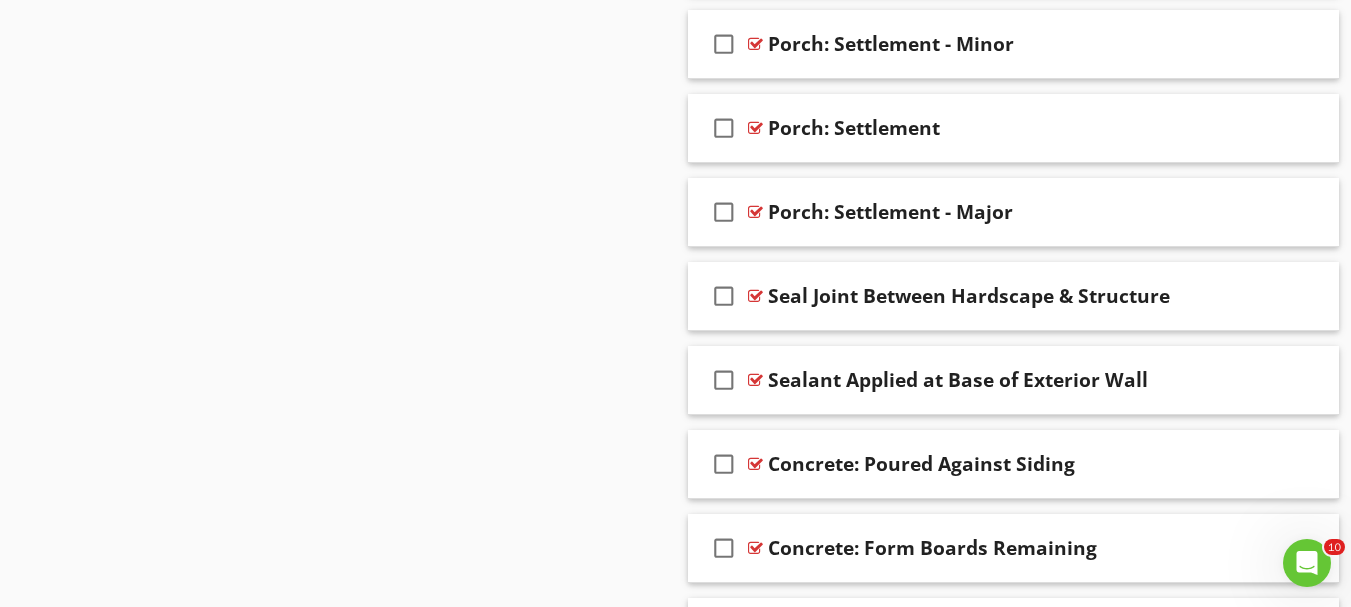 scroll, scrollTop: 2784, scrollLeft: 0, axis: vertical 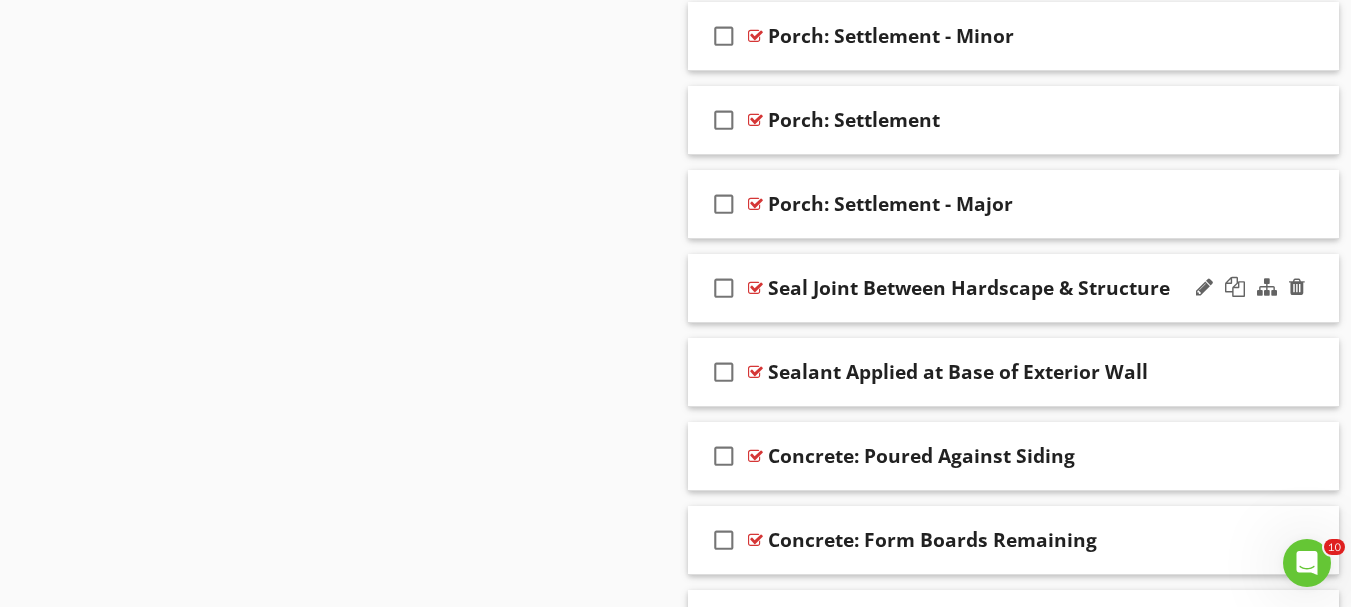 click on "check_box_outline_blank
Seal Joint Between Hardscape & Structure" at bounding box center [1014, 288] 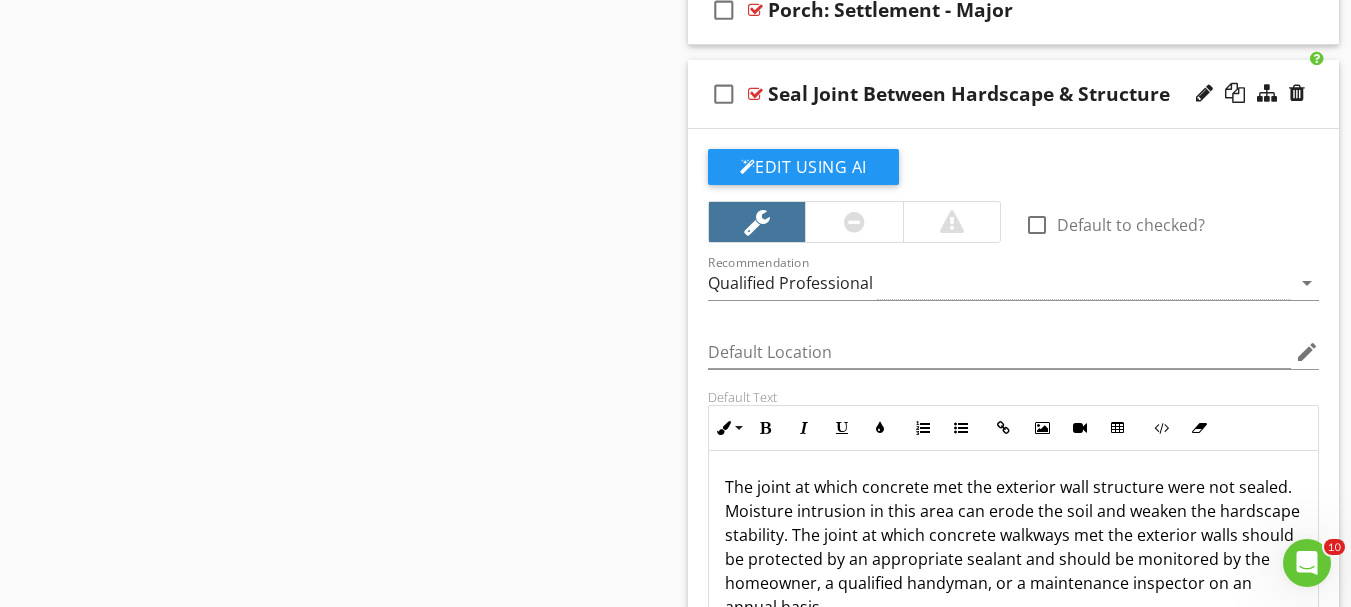 scroll, scrollTop: 3084, scrollLeft: 0, axis: vertical 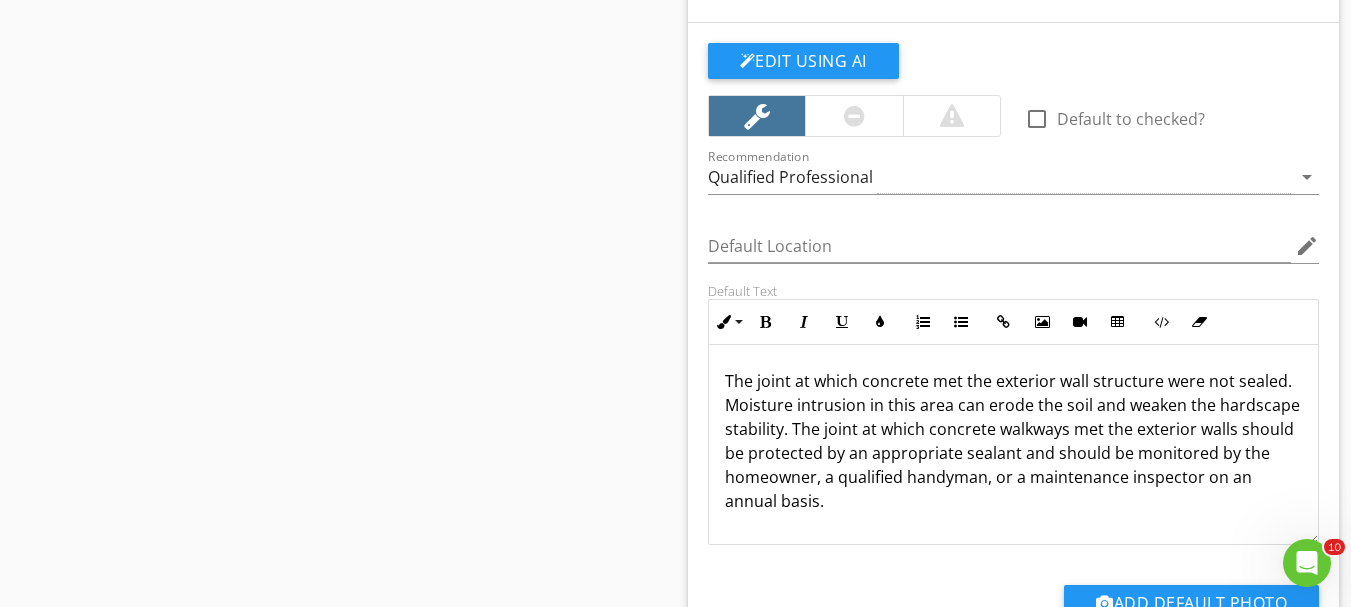 click on "Sections
Orientation           Exterior           Roof and Attic Structure and Components            Heating and Cooling Systems           Fireplaces           Plumbing Supply, Drain, Waste, and Vent           Electrical Panels, Wiring, and Components            Built In Appliances           Interior Ceilings, Walls, and Stairway Components           Basement and Crawlspace, Foundation and Structure           Foundation - Slab on Grade           Foundation - Manufactured Home           Garage           Carport           Detached Garage           Ancillary Items           Thermal Imaging           Separate Dwelling           Detached Structure           A Few More Things           Online Building Codes
Section
Attachments
Attachment
Items
General Exterior           General Exterior           Siding, Flashing, & Trim           Siding, Flashing, & Trim" at bounding box center (675, 577) 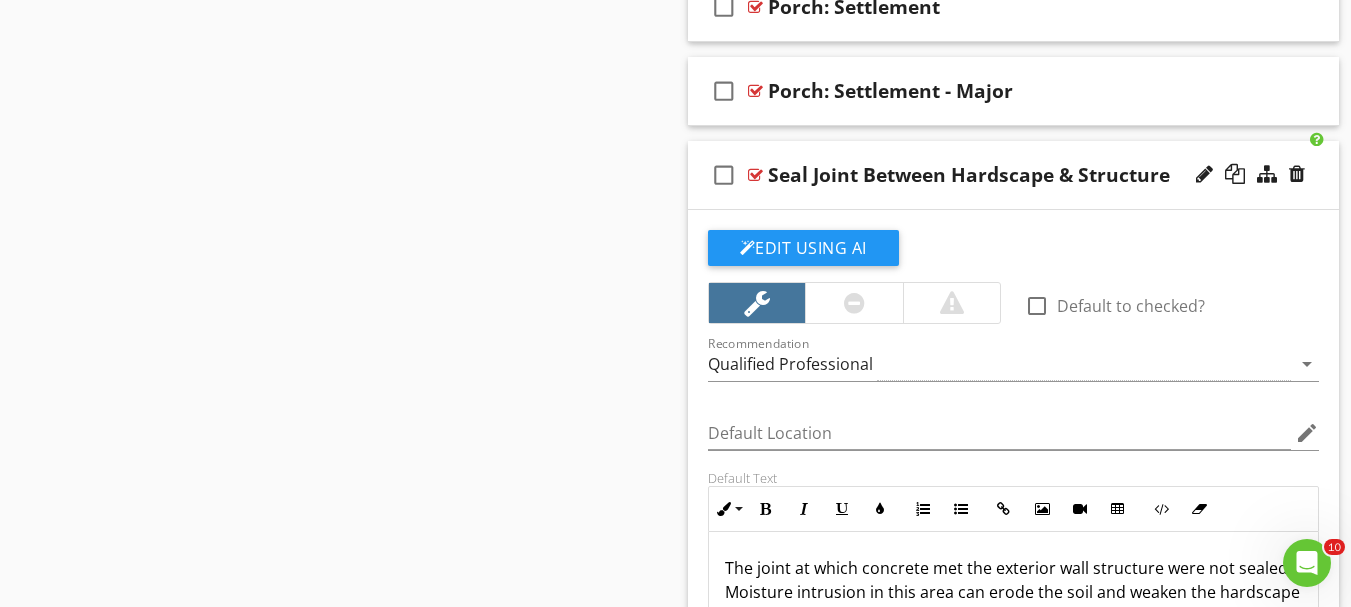 scroll, scrollTop: 2884, scrollLeft: 0, axis: vertical 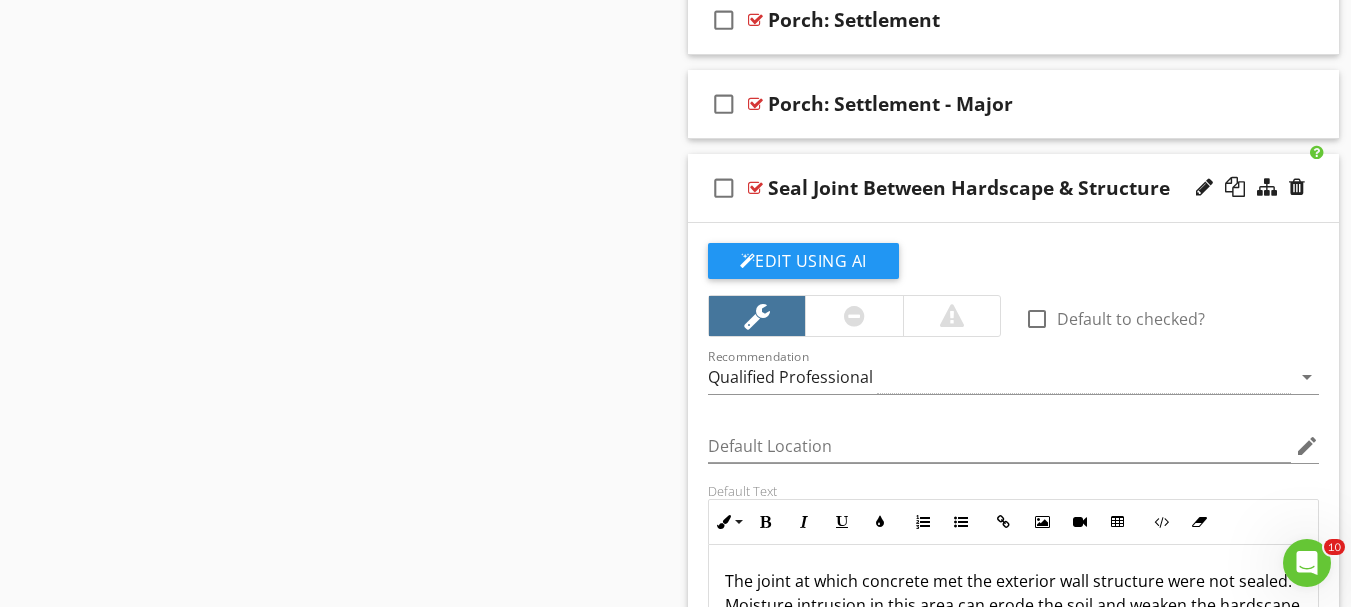 click on "check_box_outline_blank
Seal Joint Between Hardscape & Structure" at bounding box center (1014, 188) 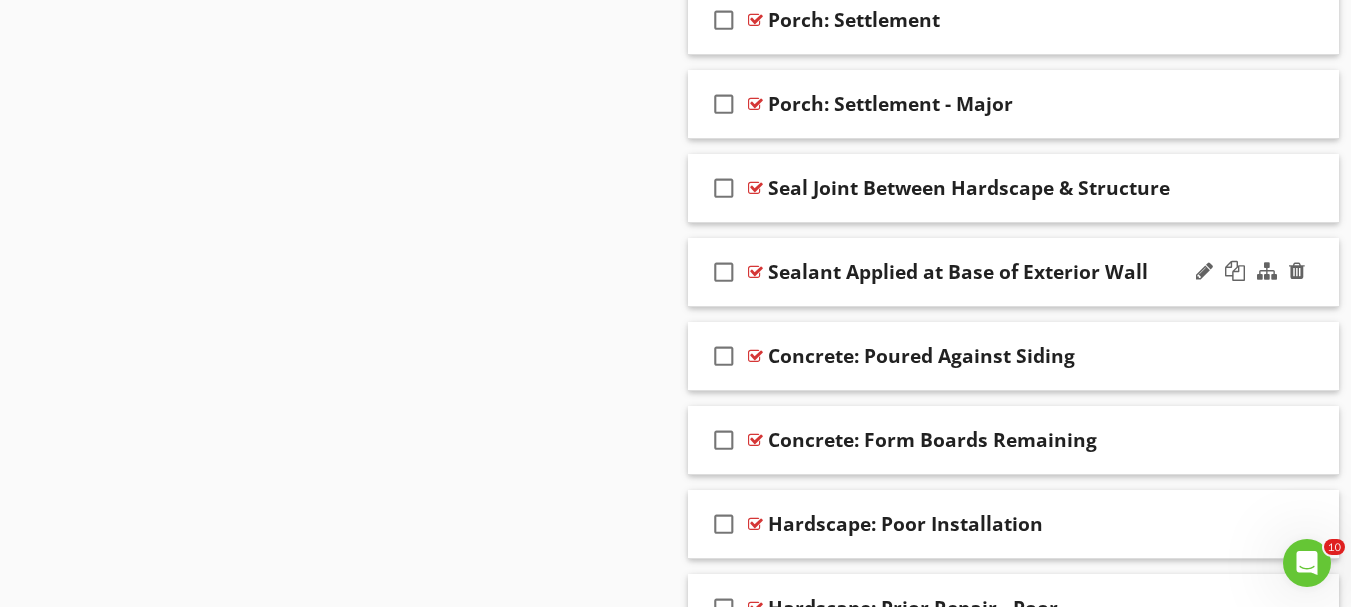 click on "check_box_outline_blank
Sealant Applied at Base of Exterior Wall" at bounding box center (1014, 272) 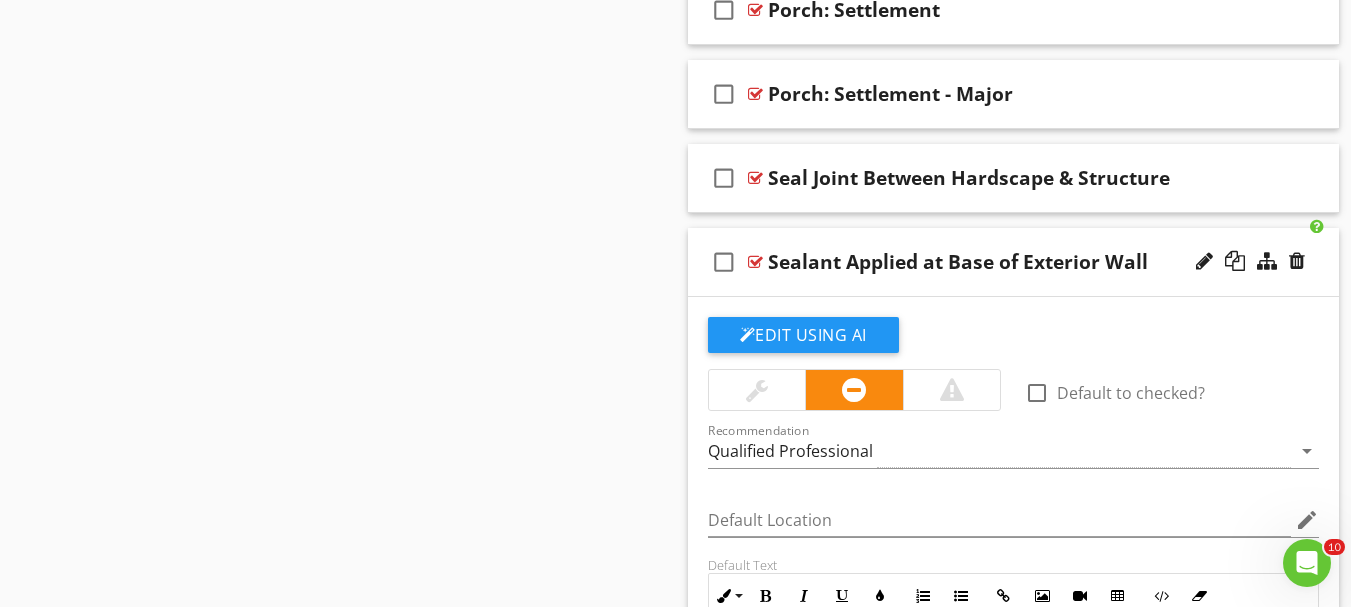 scroll, scrollTop: 2884, scrollLeft: 0, axis: vertical 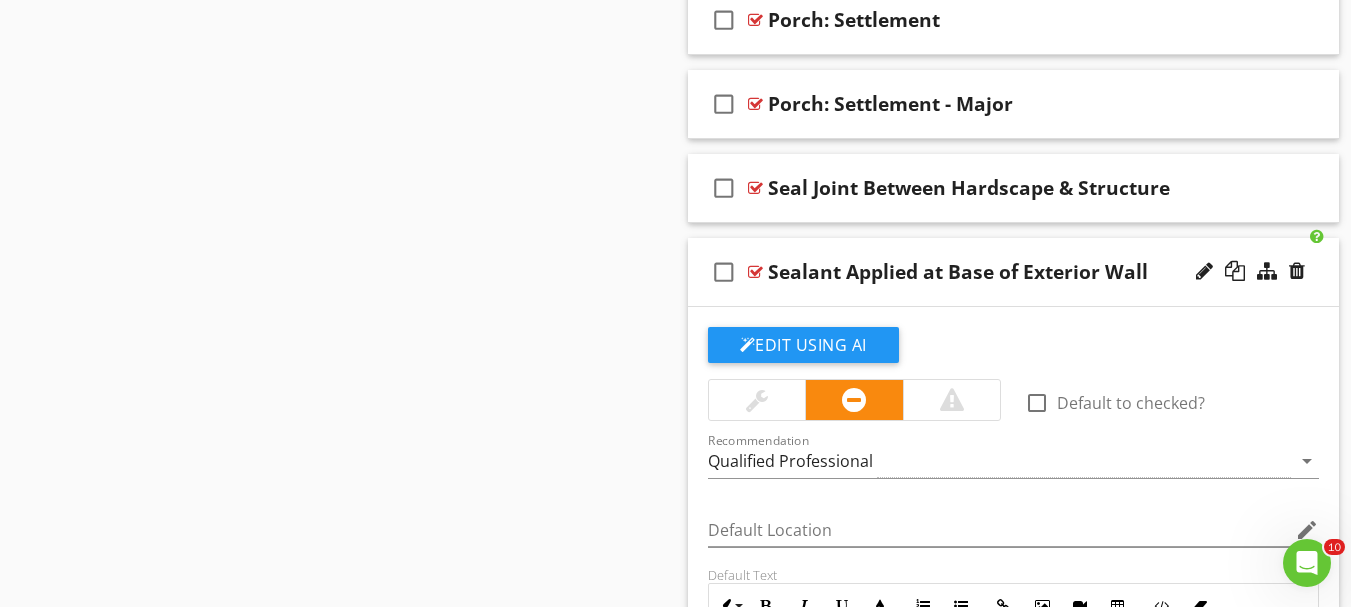 click on "check_box_outline_blank
Sealant Applied at Base of Exterior Wall" at bounding box center (1014, 272) 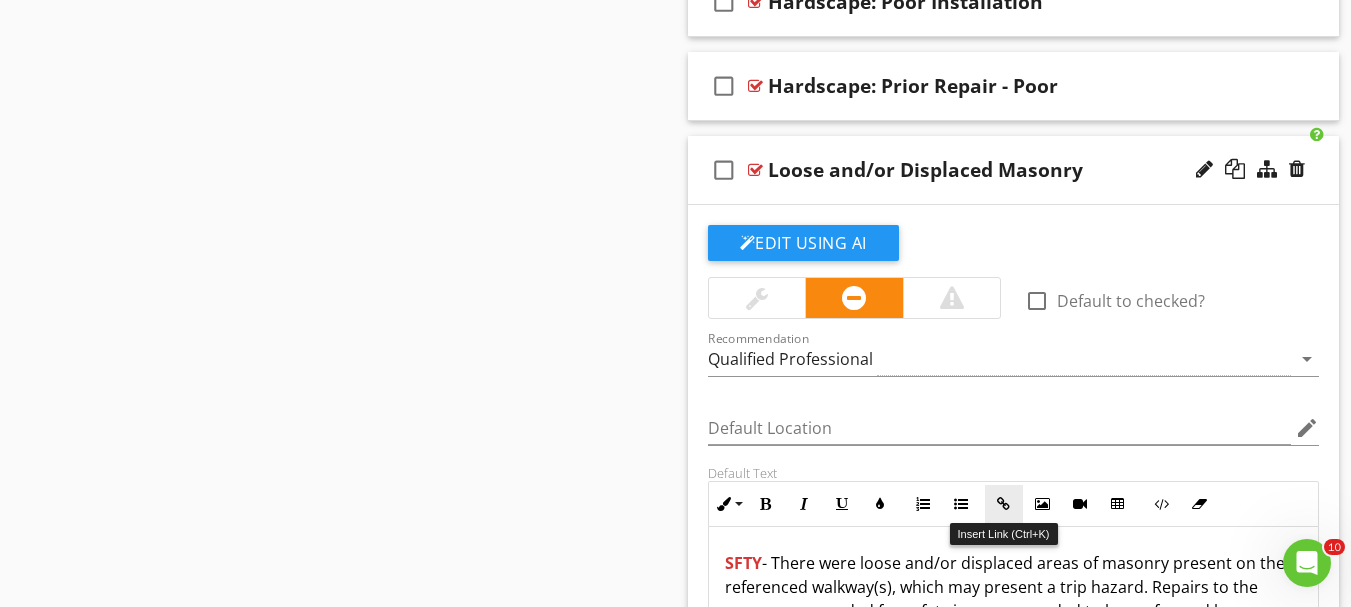 scroll, scrollTop: 3384, scrollLeft: 0, axis: vertical 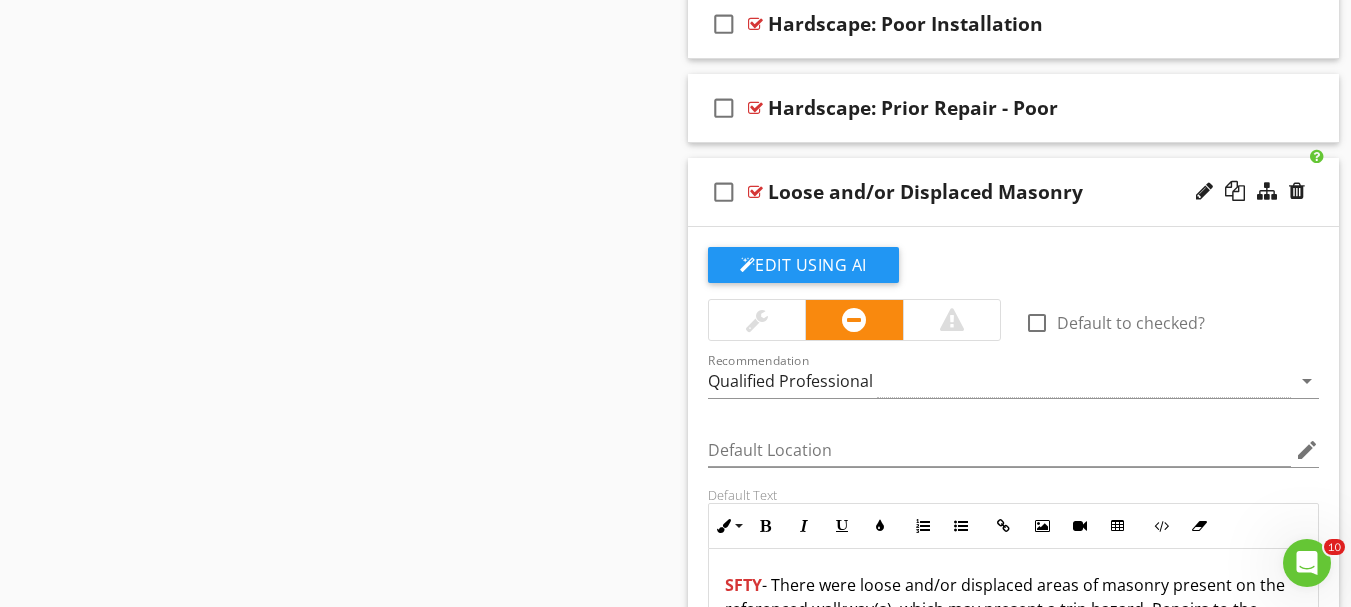 click on "check_box_outline_blank
Loose and/or Displaced Masonry" at bounding box center (1014, 192) 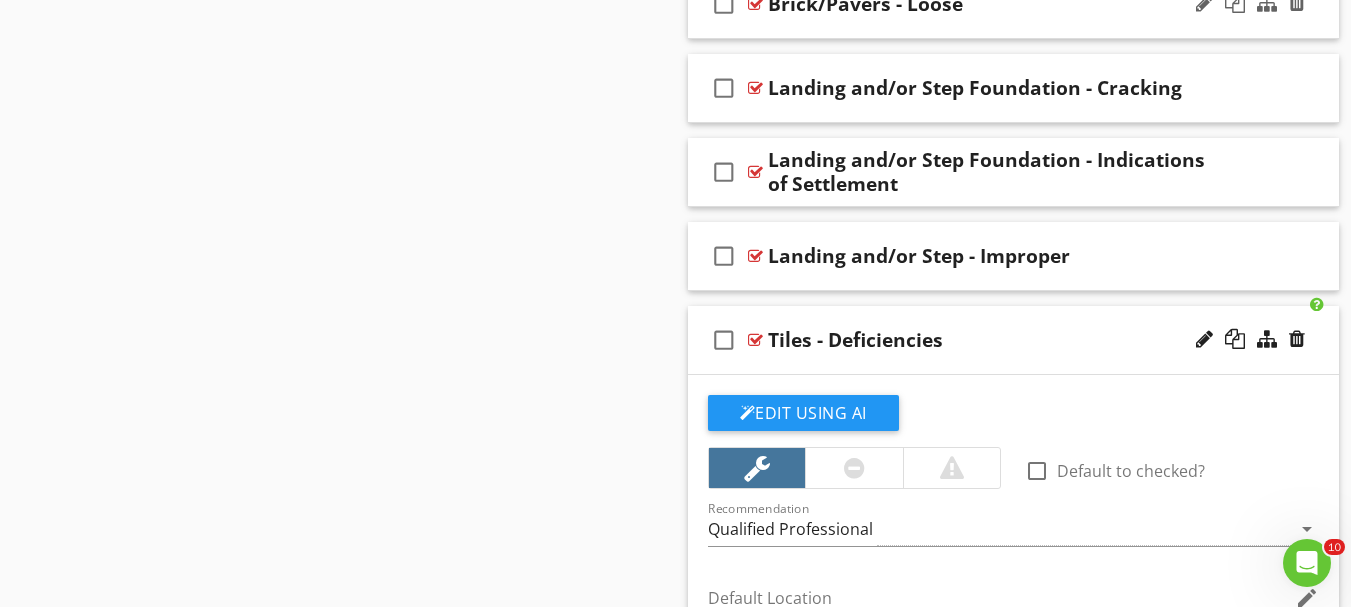 scroll, scrollTop: 4184, scrollLeft: 0, axis: vertical 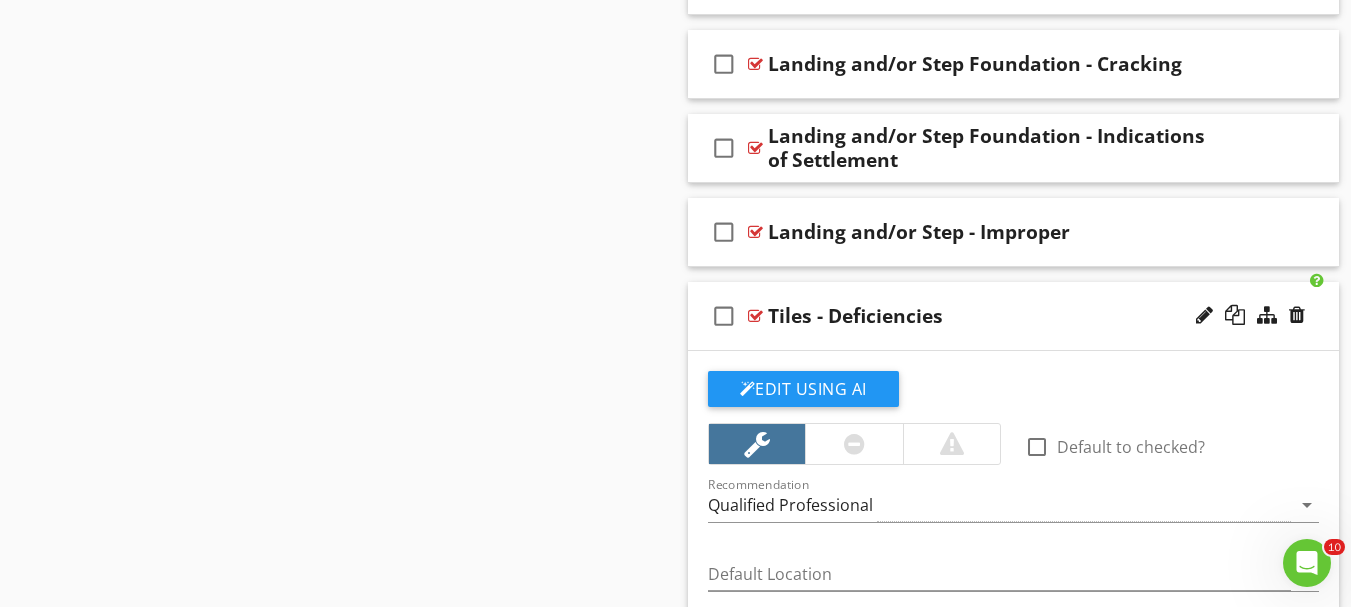 click on "check_box_outline_blank
Tiles - Deficiencies" at bounding box center (1014, 316) 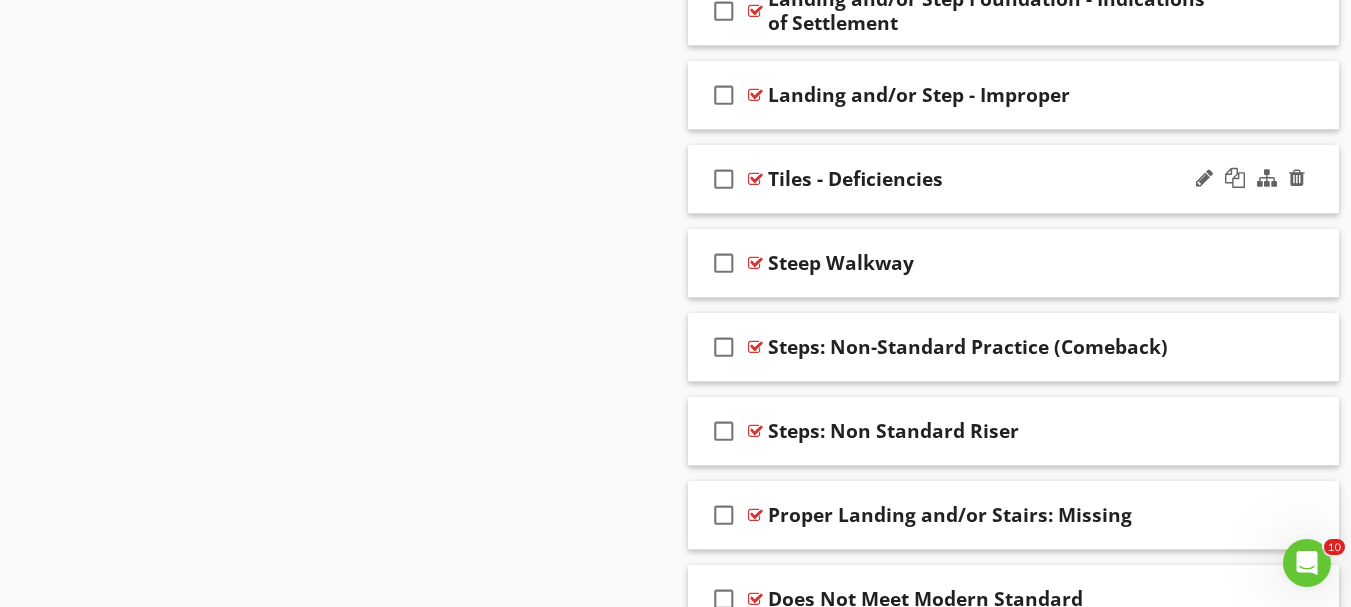 scroll, scrollTop: 4384, scrollLeft: 0, axis: vertical 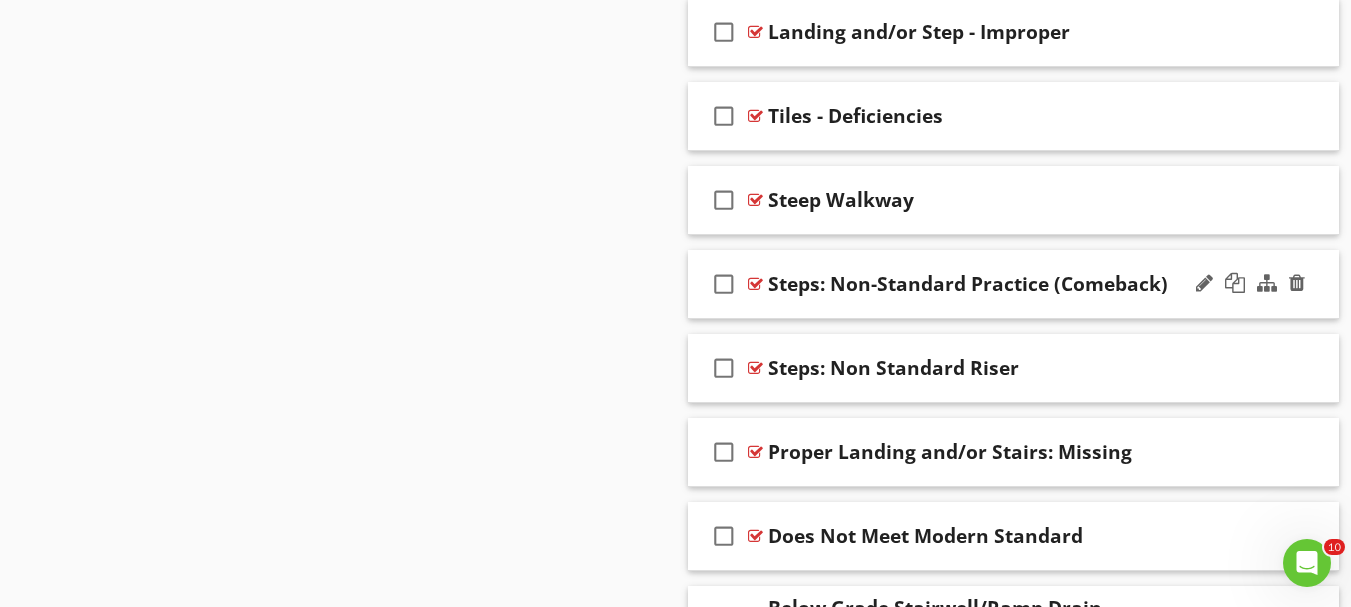 click on "check_box_outline_blank
Steps: Non-Standard Practice (Comeback)" at bounding box center [1014, 284] 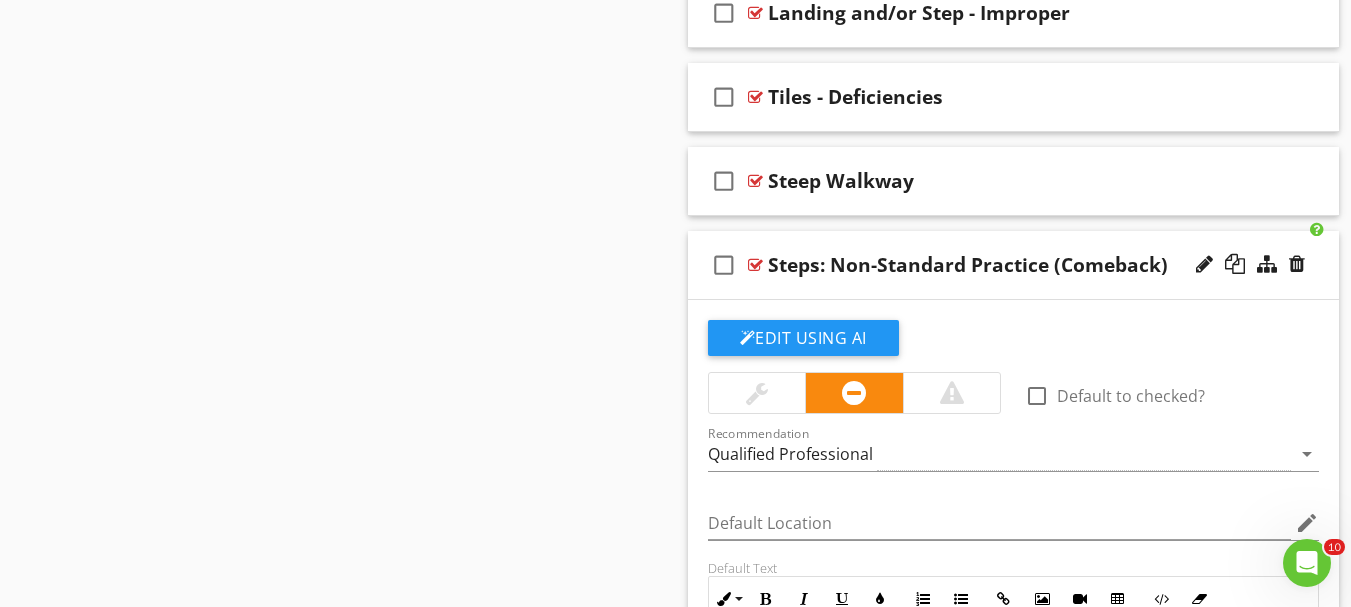 scroll, scrollTop: 4389, scrollLeft: 0, axis: vertical 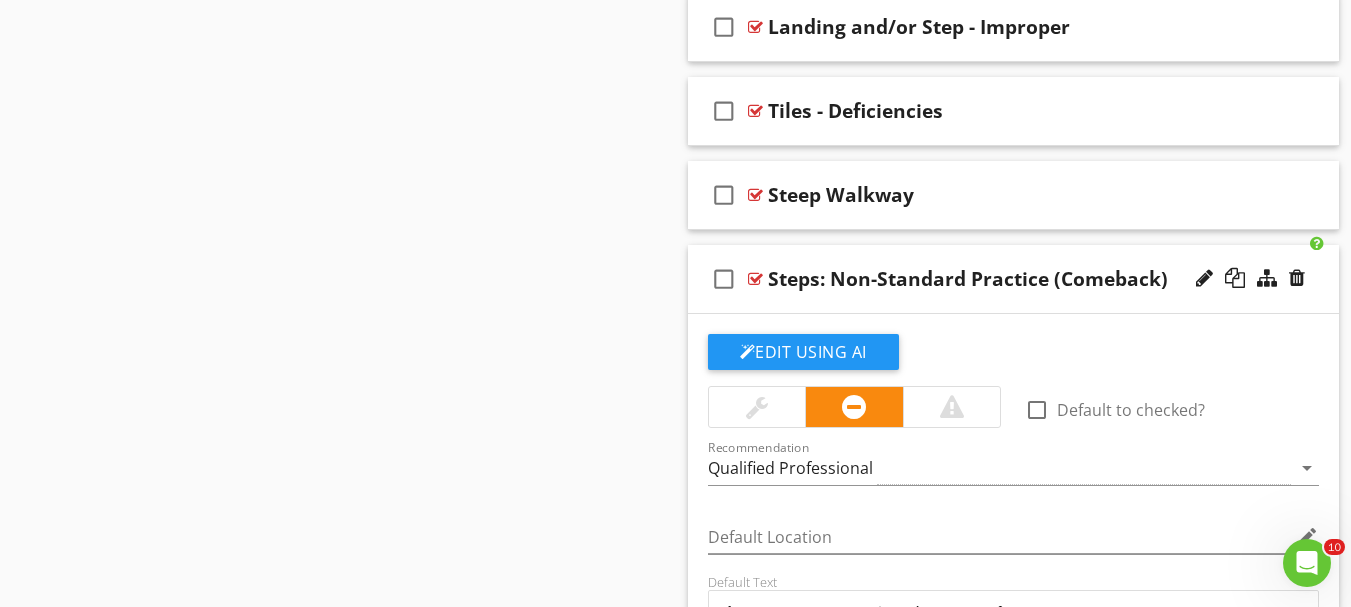 click on "check_box_outline_blank
Steps: Non-Standard Practice (Comeback)" at bounding box center [1014, 279] 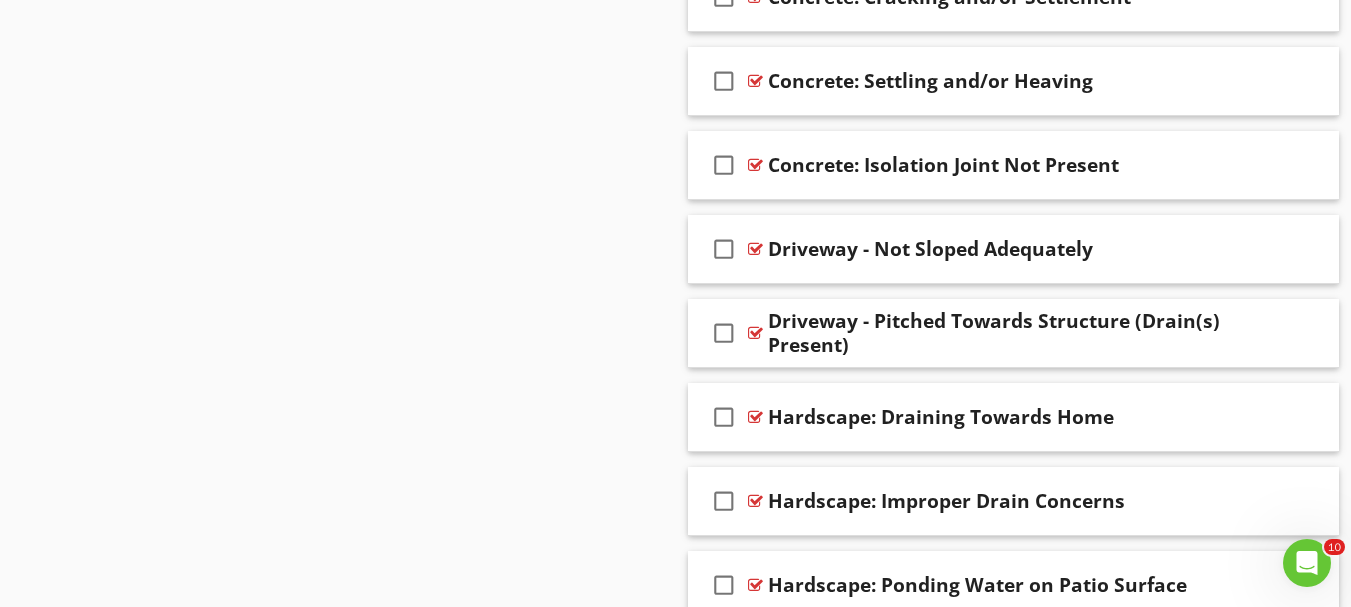 scroll, scrollTop: 2189, scrollLeft: 0, axis: vertical 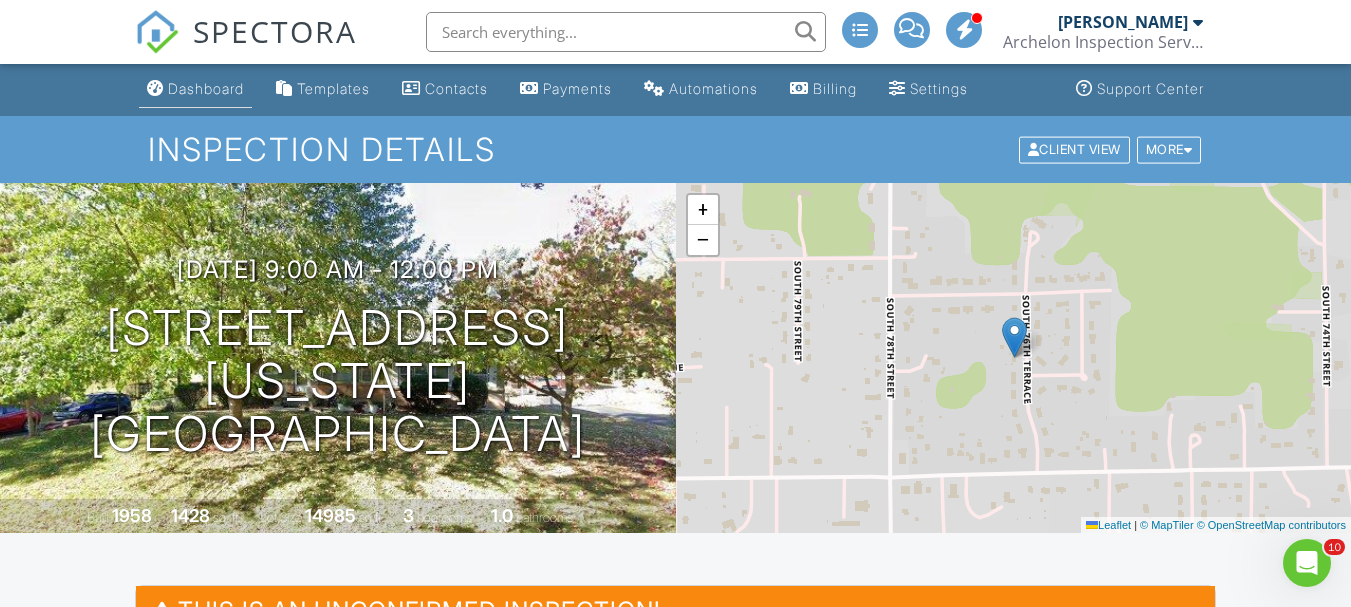 click on "Dashboard" at bounding box center [206, 88] 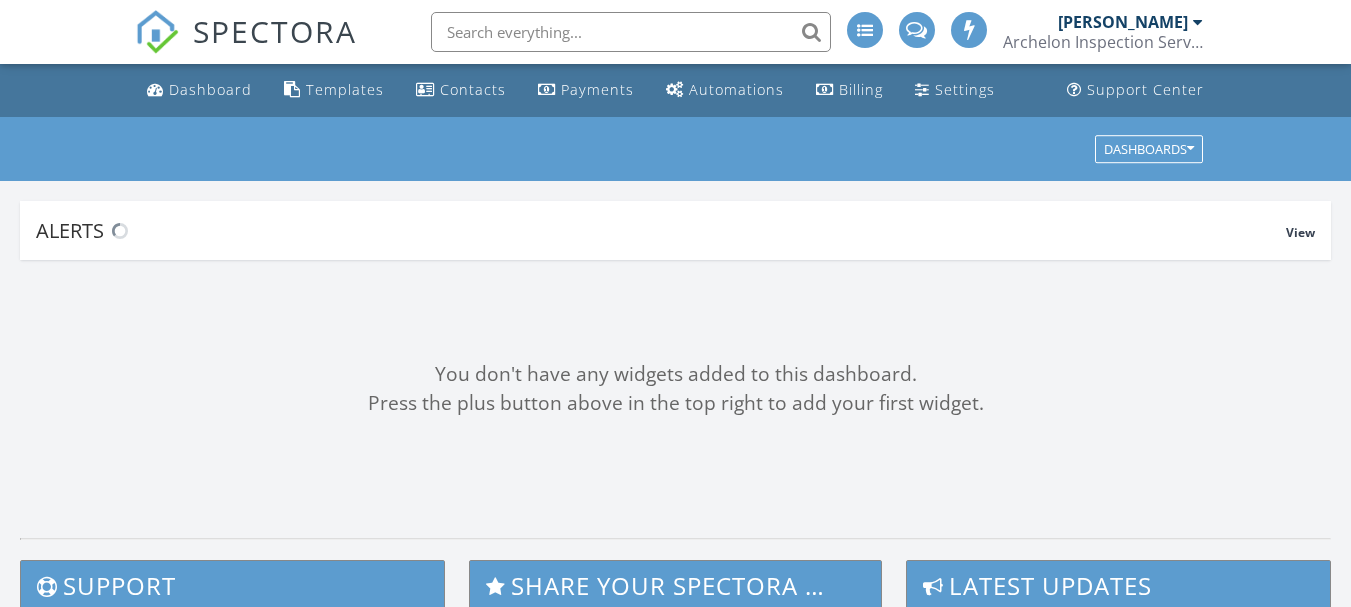 scroll, scrollTop: 0, scrollLeft: 0, axis: both 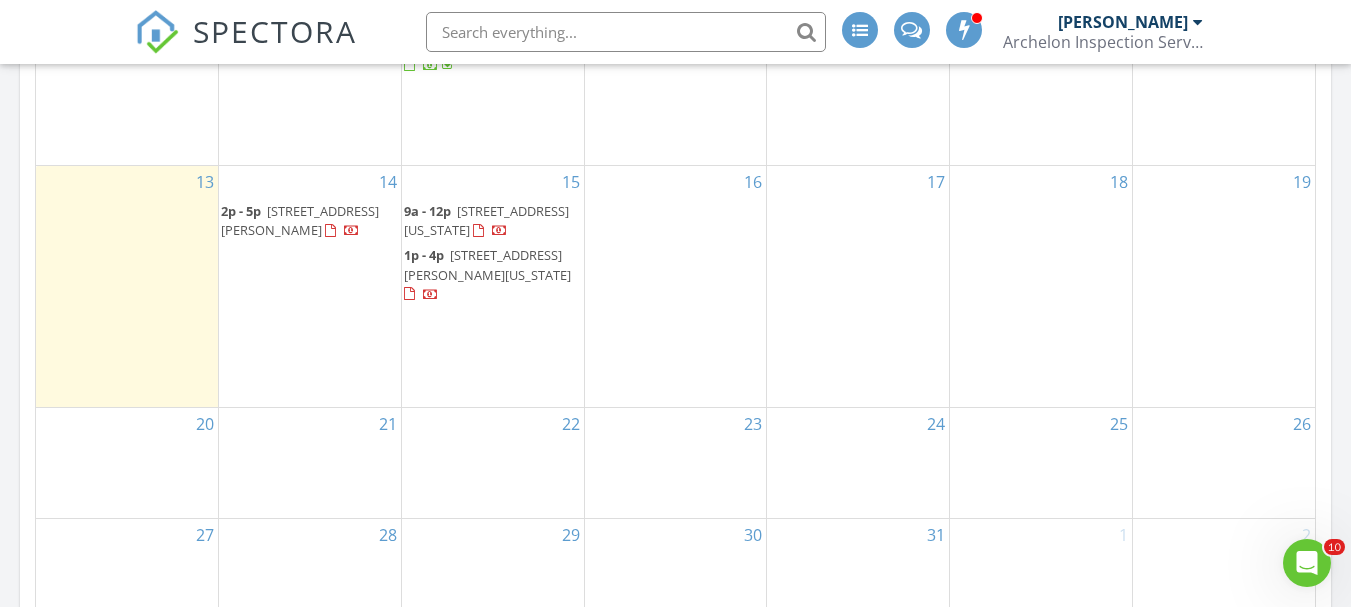 click on "309 Emanuel Cleaver II Blvd., Kansas City 64112" at bounding box center (487, 264) 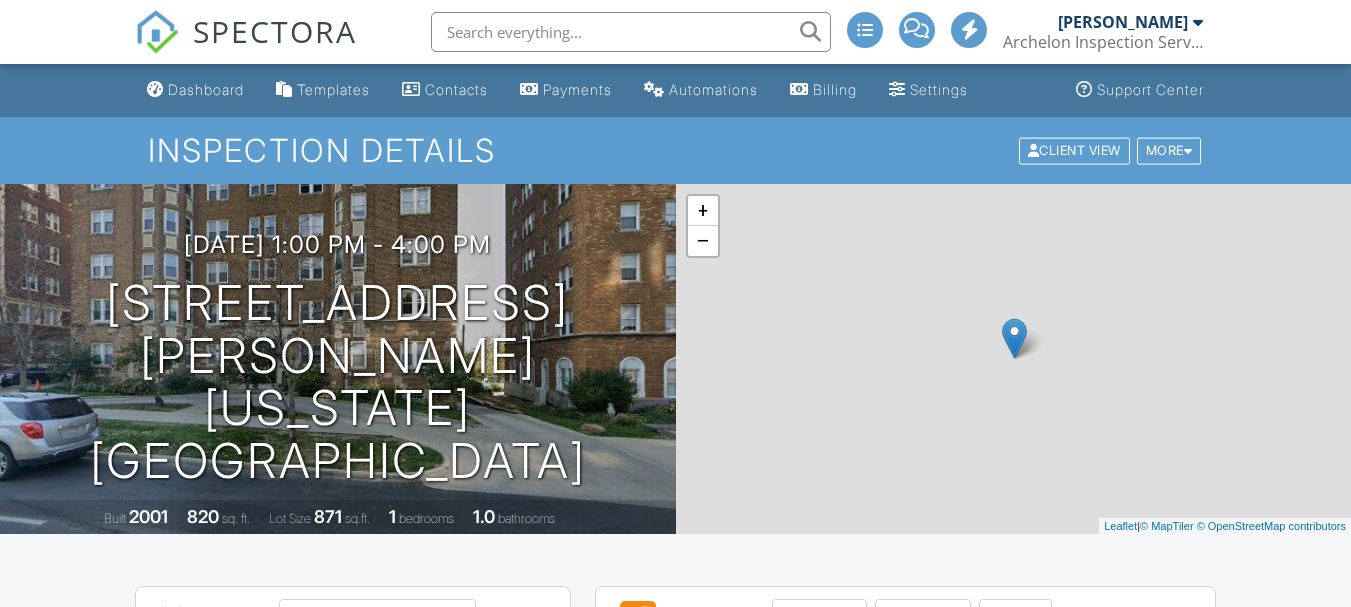 scroll, scrollTop: 700, scrollLeft: 0, axis: vertical 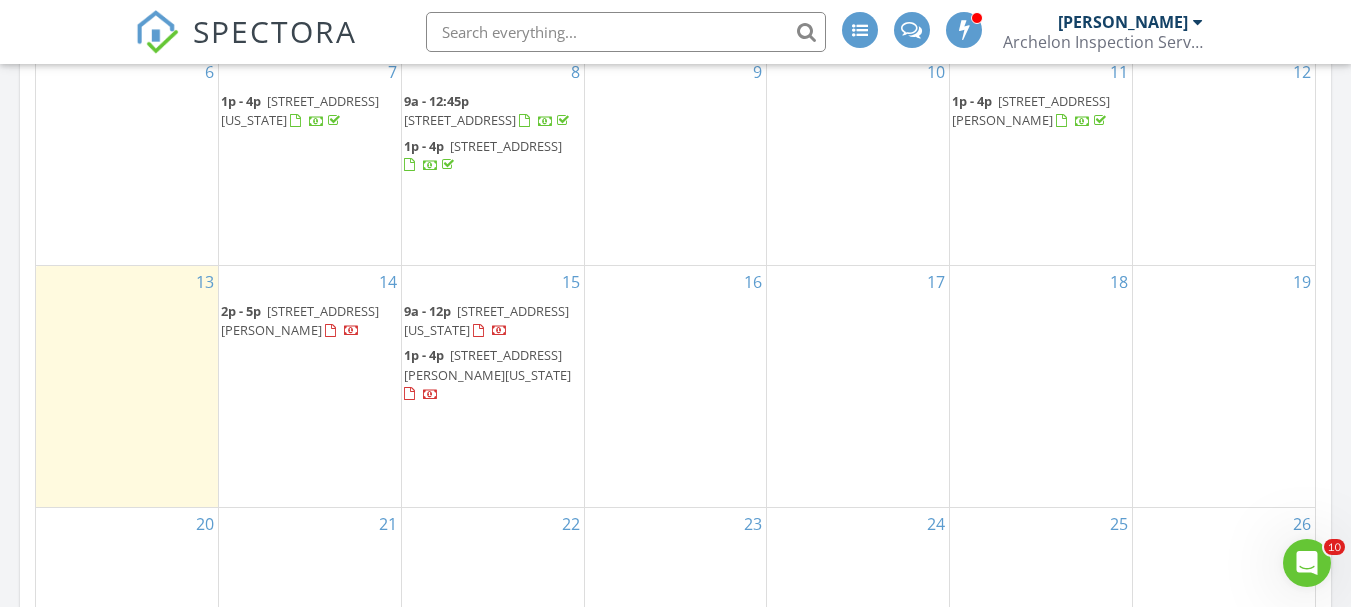 click on "[STREET_ADDRESS][US_STATE]" at bounding box center (486, 320) 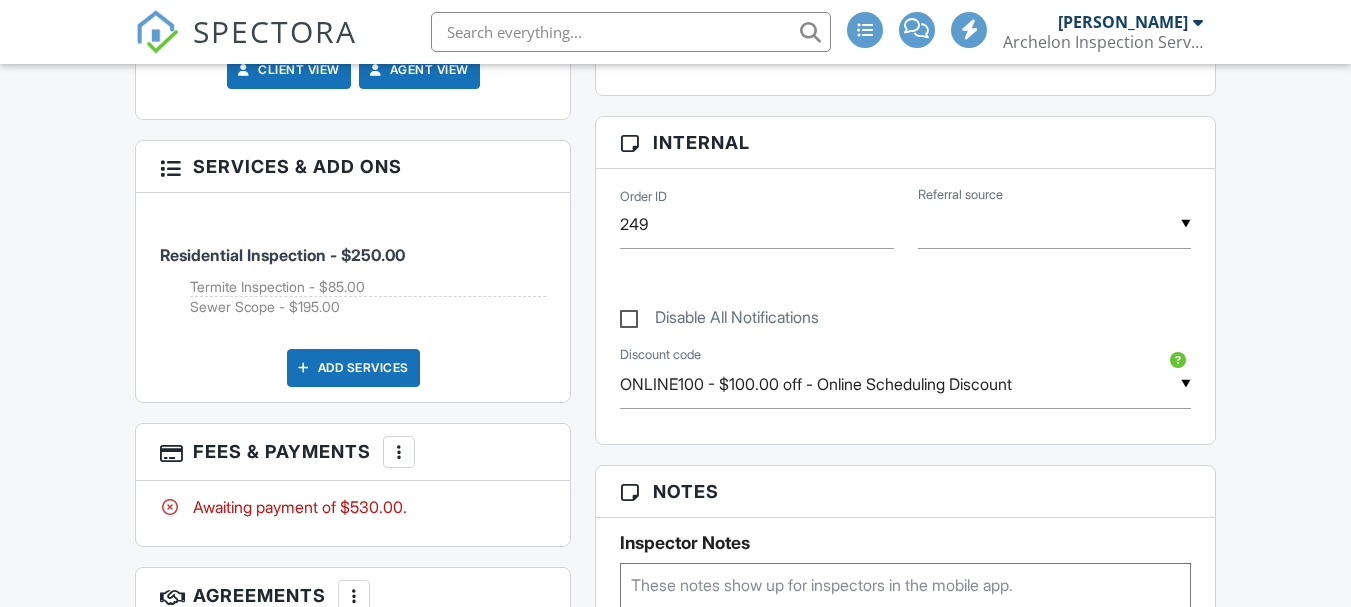 scroll, scrollTop: 600, scrollLeft: 0, axis: vertical 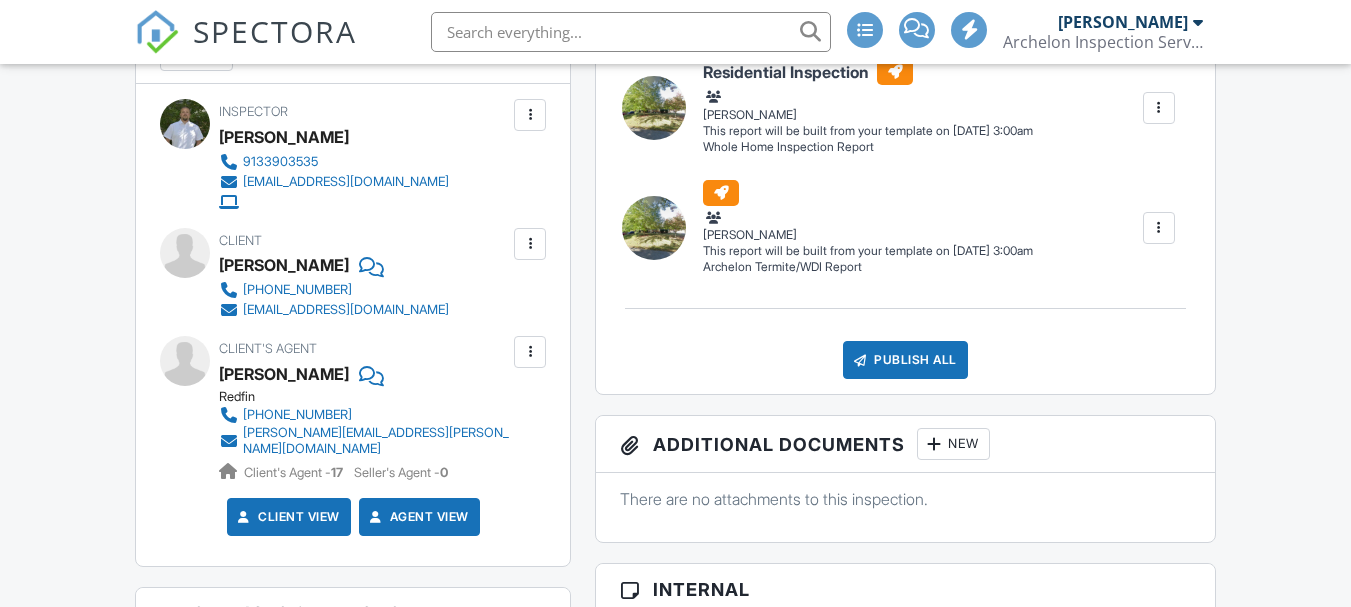 click on "07/15/2025  9:00 am
- 12:00 pm" at bounding box center (338, -330) 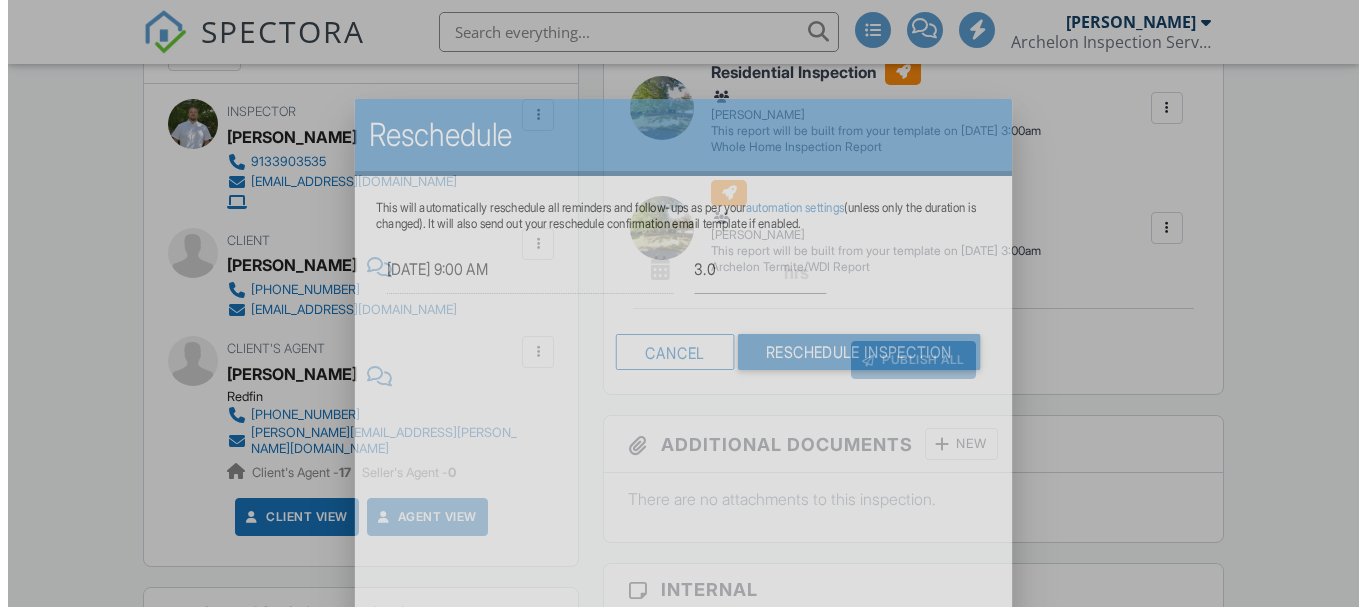 scroll, scrollTop: 100, scrollLeft: 0, axis: vertical 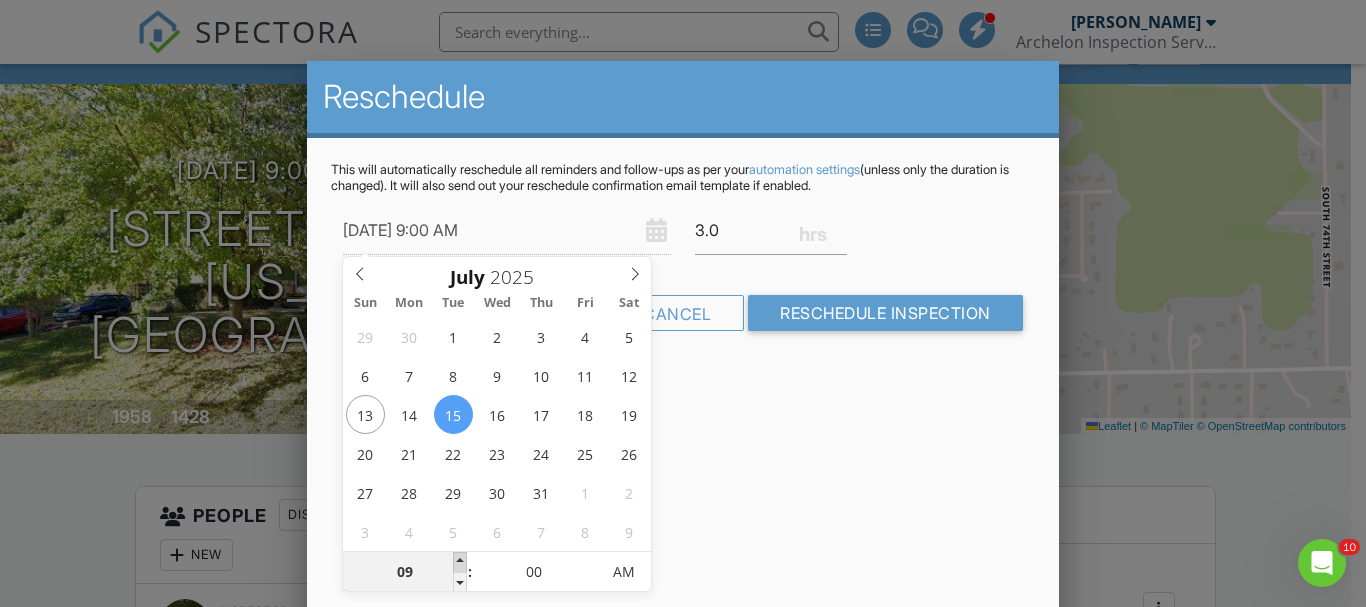 type on "10" 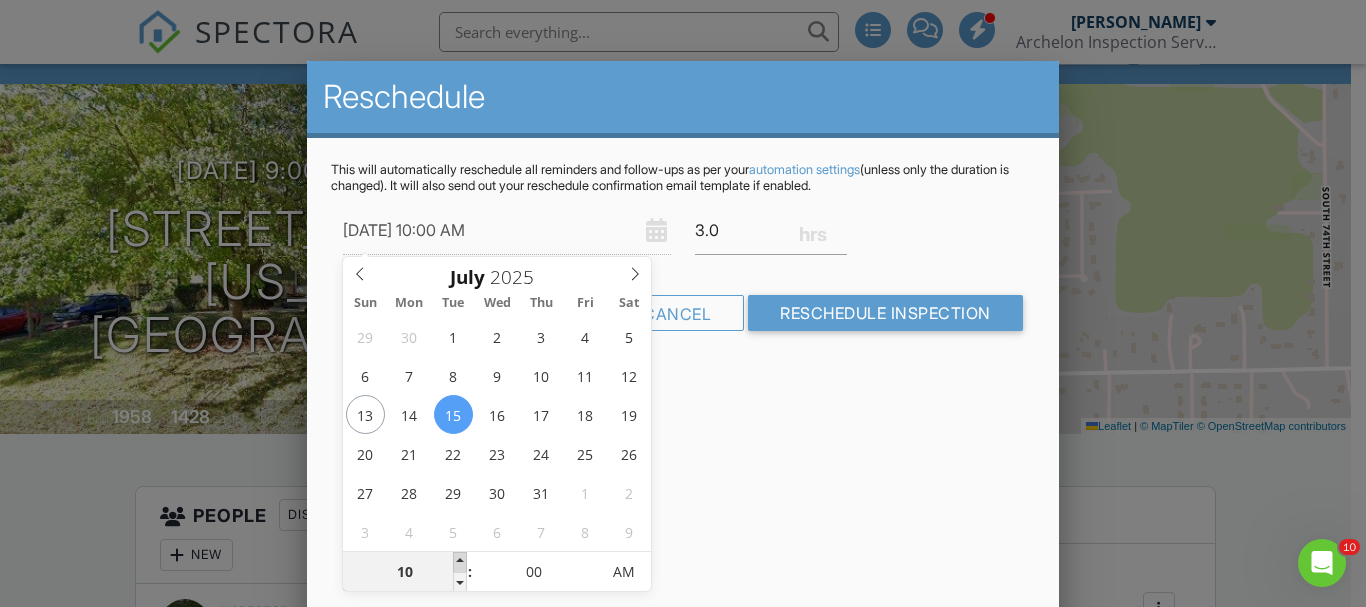 click at bounding box center (460, 562) 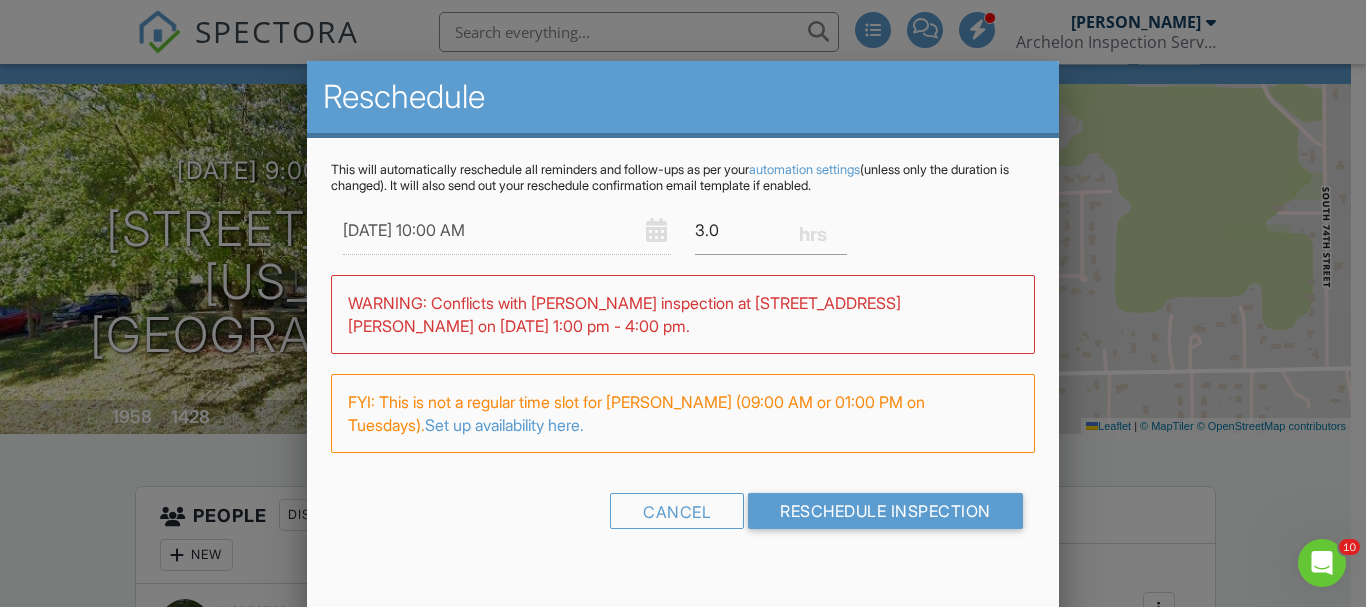 click on "This will automatically reschedule all reminders and follow-ups as per your  automation settings  (unless only the duration is changed). It will also send out your reschedule confirmation email template if enabled.
07/15/2025 10:00 AM
3.0
Warning: this date/time is in the past.
WARNING: Conflicts with Ryan Davis's inspection at 309 Emanuel Cleaver II Blvd. on 07/15/2025  1:00 pm - 4:00 pm.
FYI: This is not a regular time slot for Ryan Davis (09:00 AM or 01:00 PM on Tuesdays).  Set up availability here.
Cancel
Reschedule Inspection" at bounding box center [682, 363] 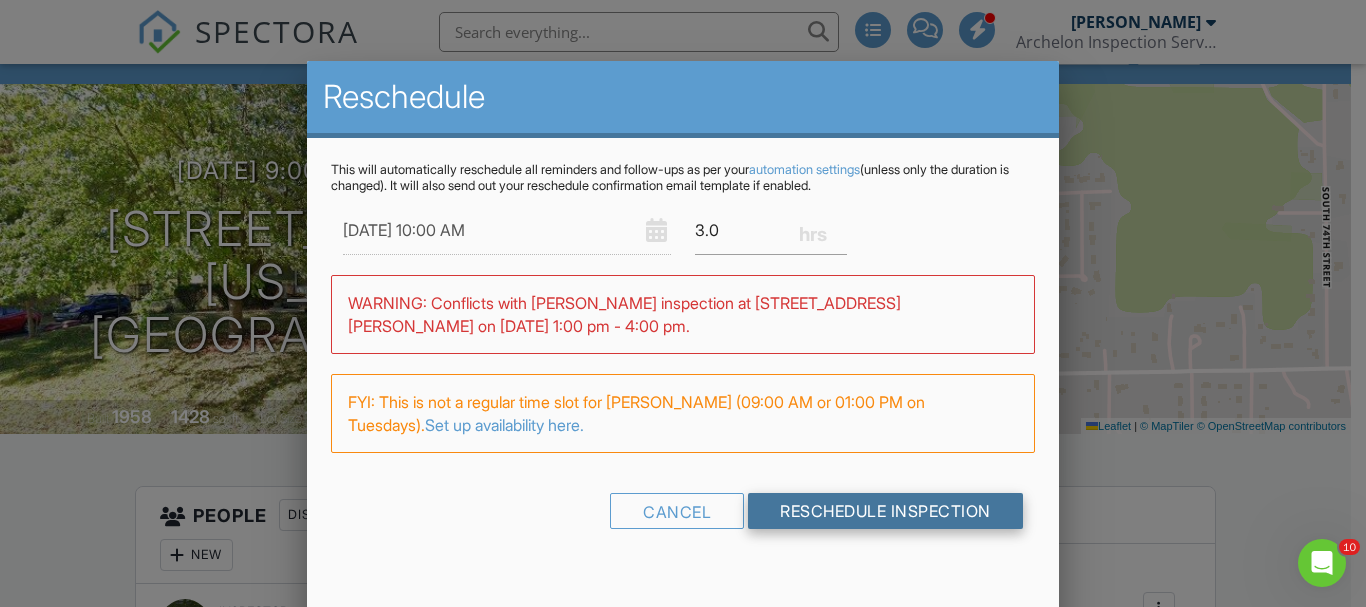 click on "Reschedule Inspection" at bounding box center [885, 511] 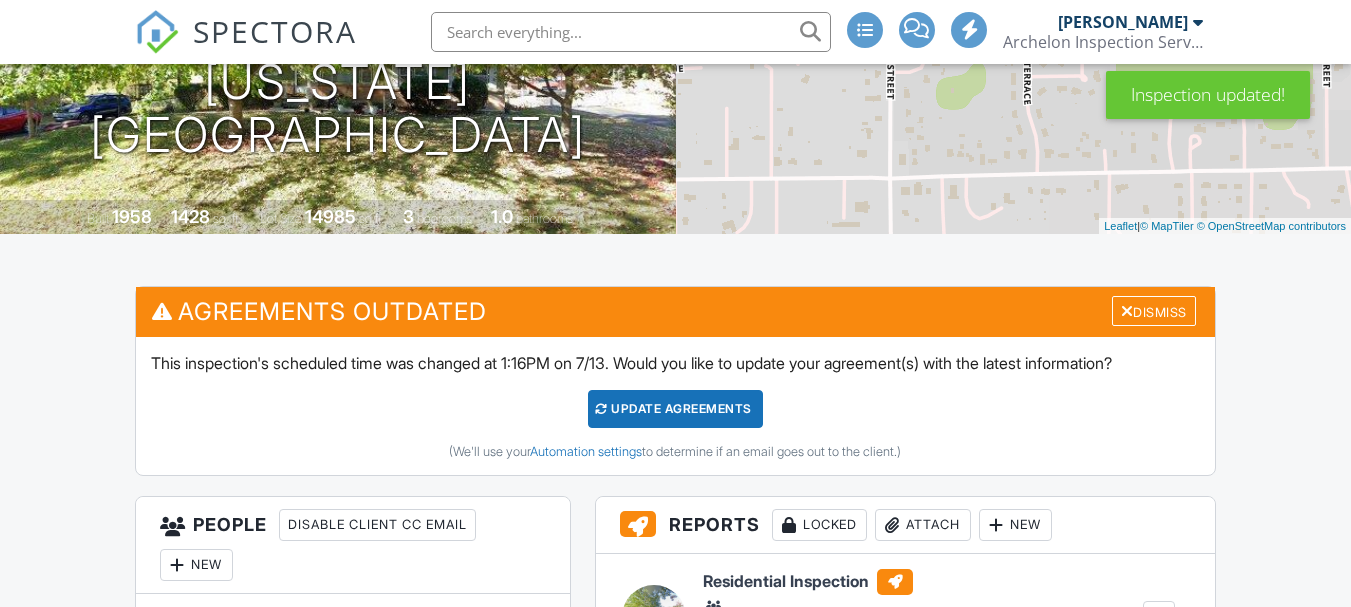 scroll, scrollTop: 300, scrollLeft: 0, axis: vertical 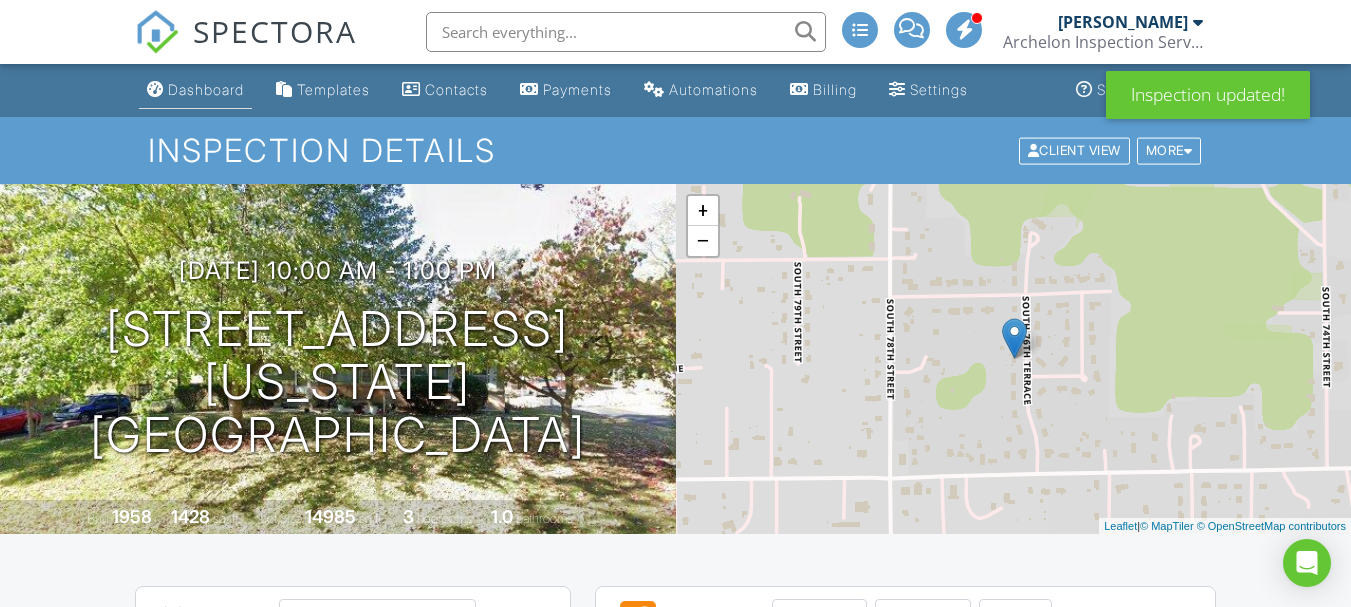 click on "Dashboard" at bounding box center (206, 89) 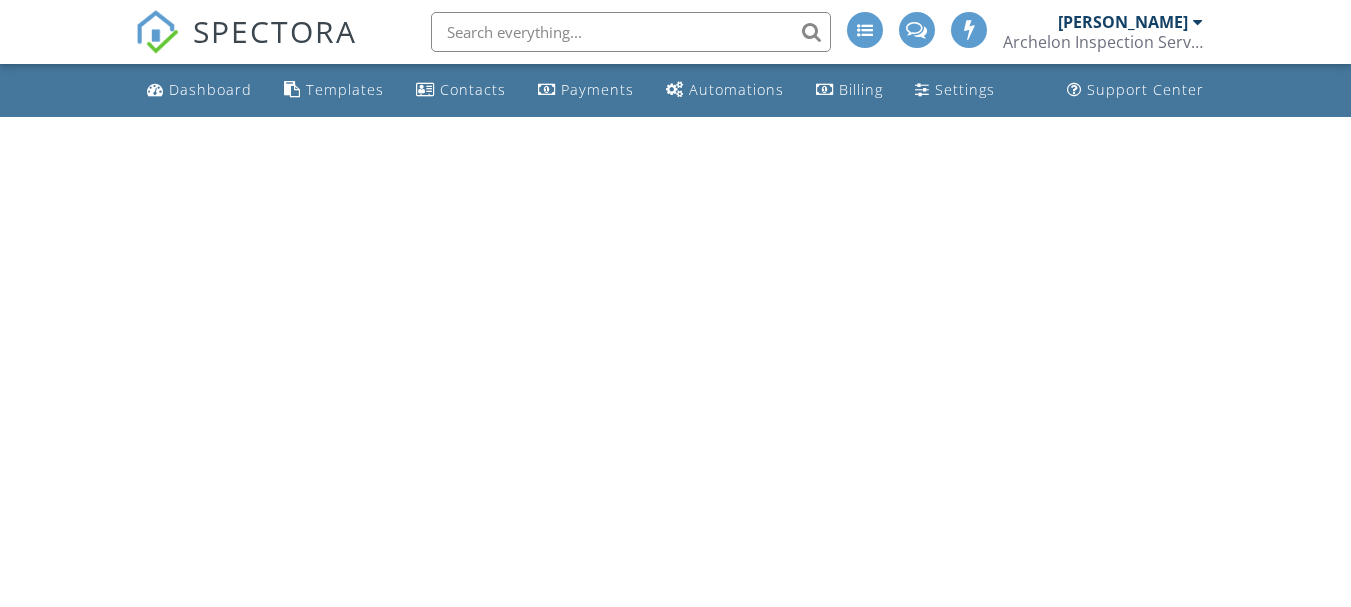 scroll, scrollTop: 0, scrollLeft: 0, axis: both 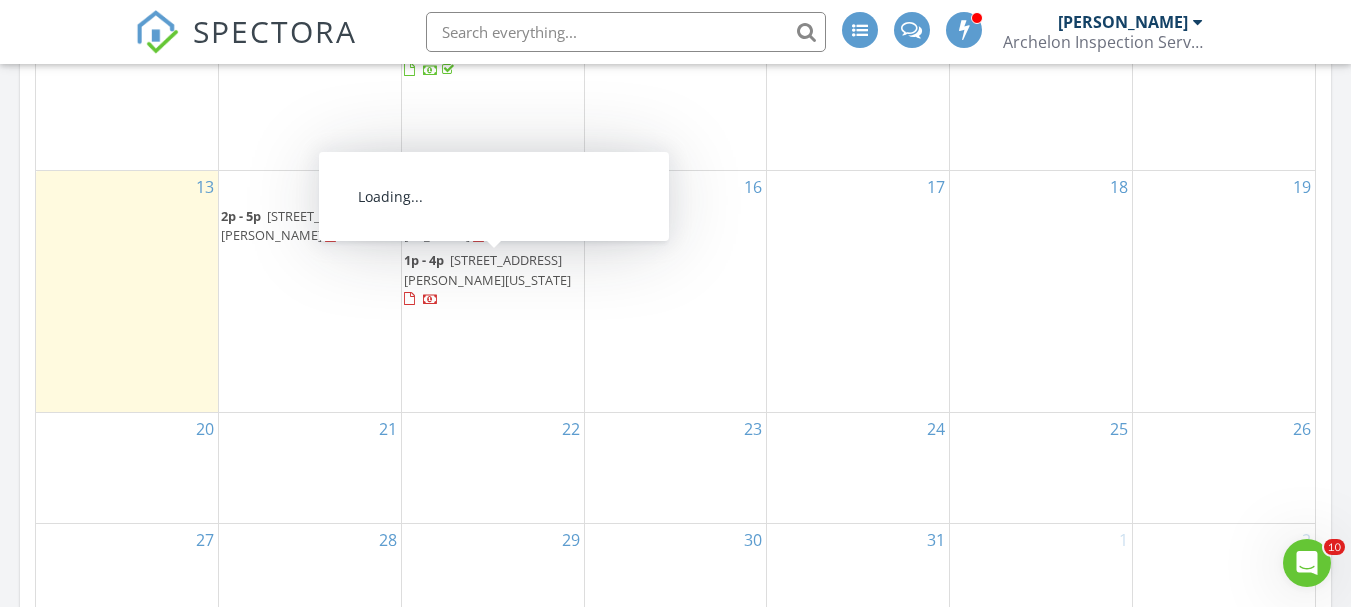 click on "[STREET_ADDRESS][PERSON_NAME][US_STATE]" at bounding box center [487, 269] 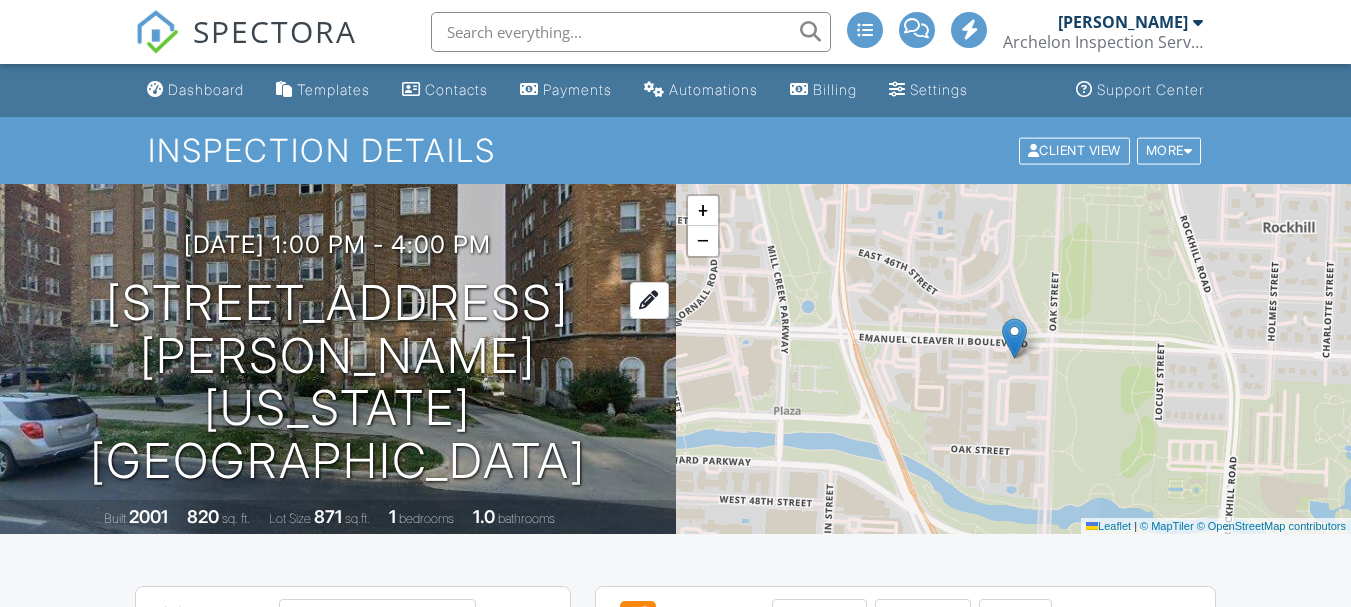 scroll, scrollTop: 0, scrollLeft: 0, axis: both 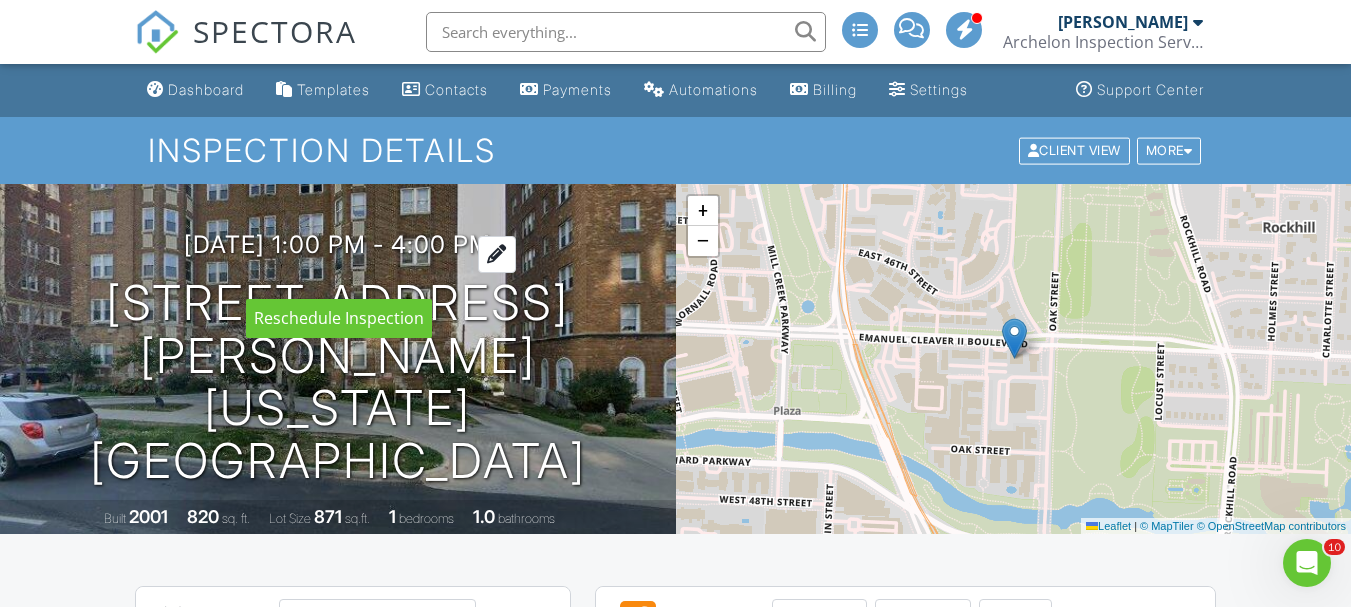 click on "07/15/2025  1:00 pm
- 4:00 pm" at bounding box center [337, 244] 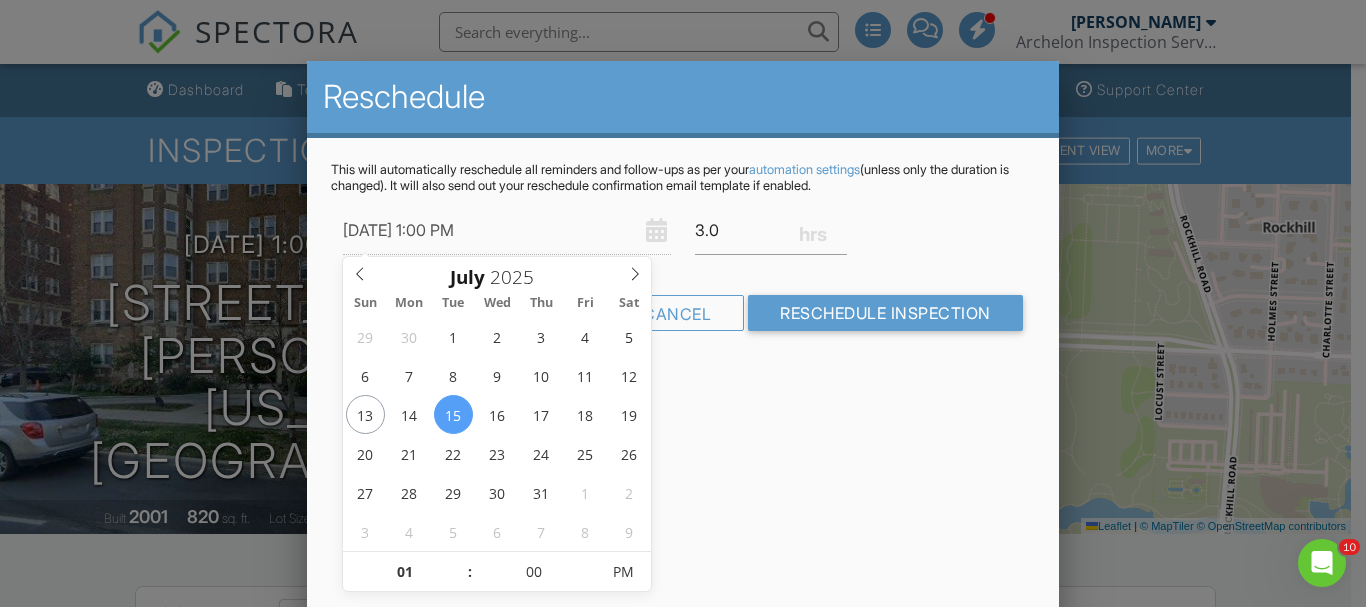 click on "Reschedule
This will automatically reschedule all reminders and follow-ups as per your  automation settings  (unless only the duration is changed). It will also send out your reschedule confirmation email template if enabled.
07/15/2025 1:00 PM
3.0
Warning: this date/time is in the past.
Cancel
Reschedule Inspection" at bounding box center (682, 411) 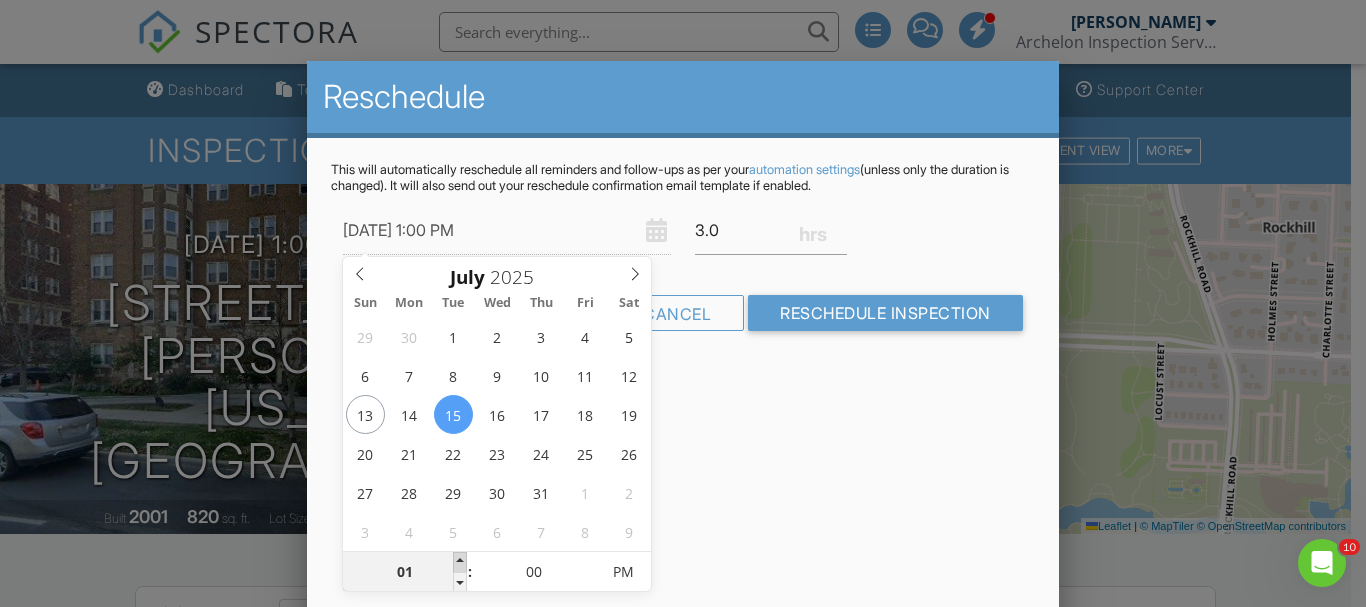 type on "02" 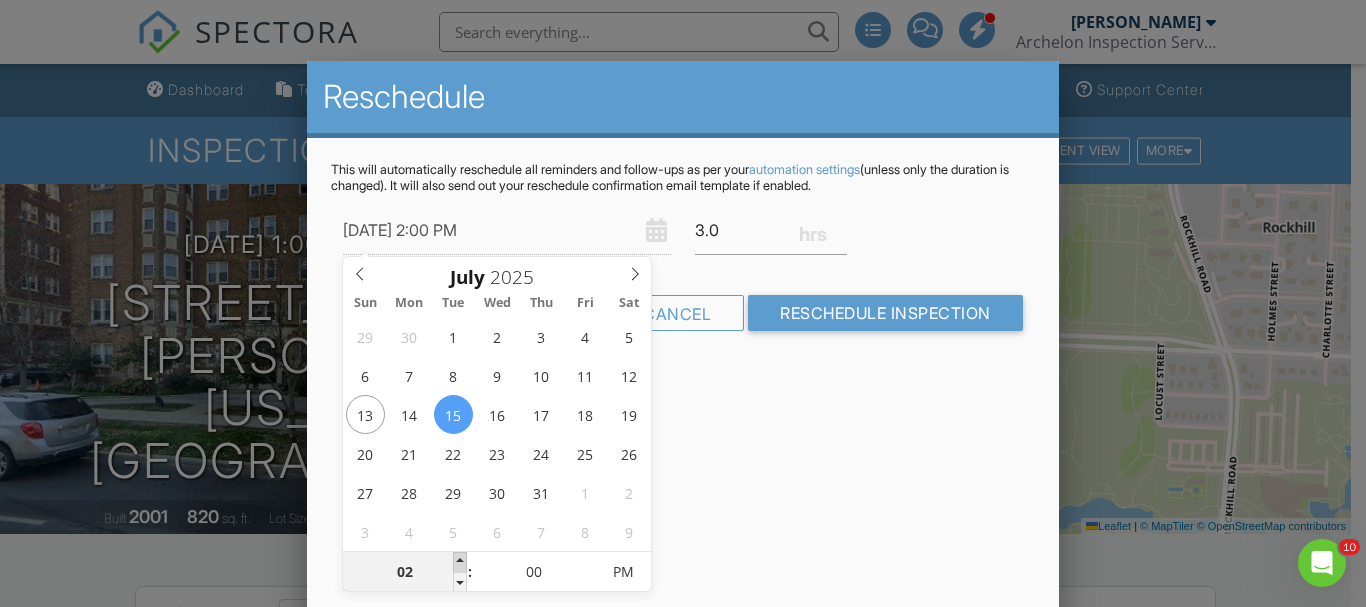 click at bounding box center (460, 562) 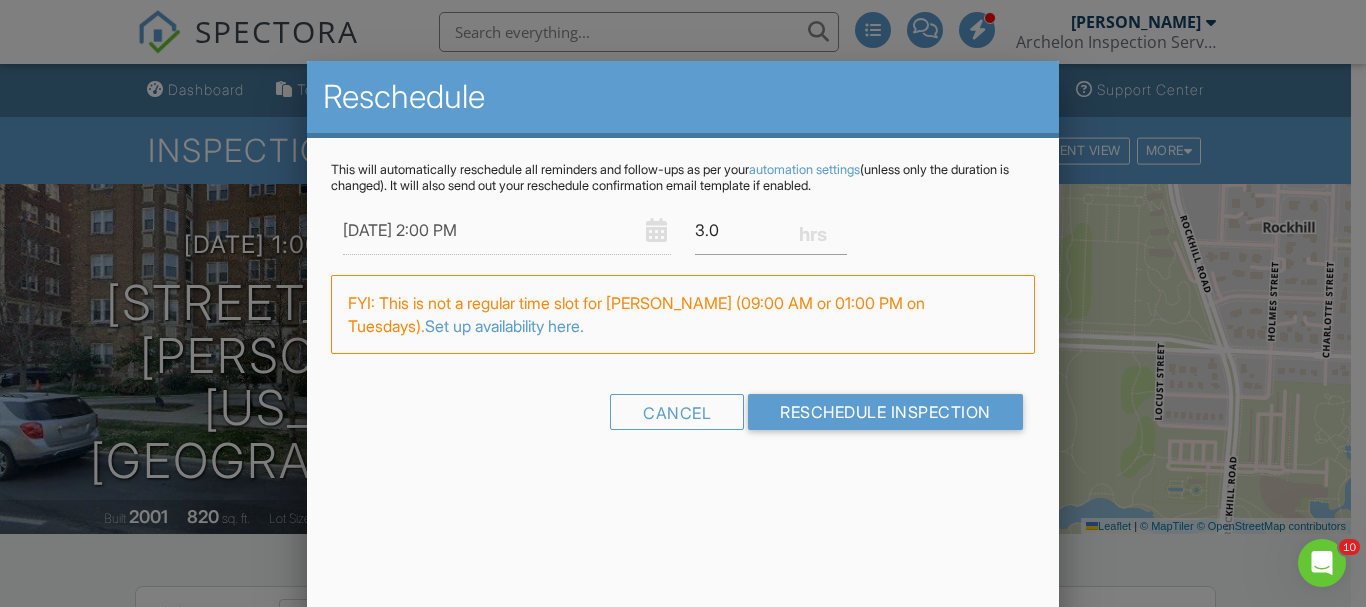 click on "Reschedule
This will automatically reschedule all reminders and follow-ups as per your  automation settings  (unless only the duration is changed). It will also send out your reschedule confirmation email template if enabled.
07/15/2025 2:00 PM
3.0
Warning: this date/time is in the past.
FYI: This is not a regular time slot for Ryan Davis (09:00 AM or 01:00 PM on Tuesdays).  Set up availability here.
Cancel
Reschedule Inspection" at bounding box center (682, 411) 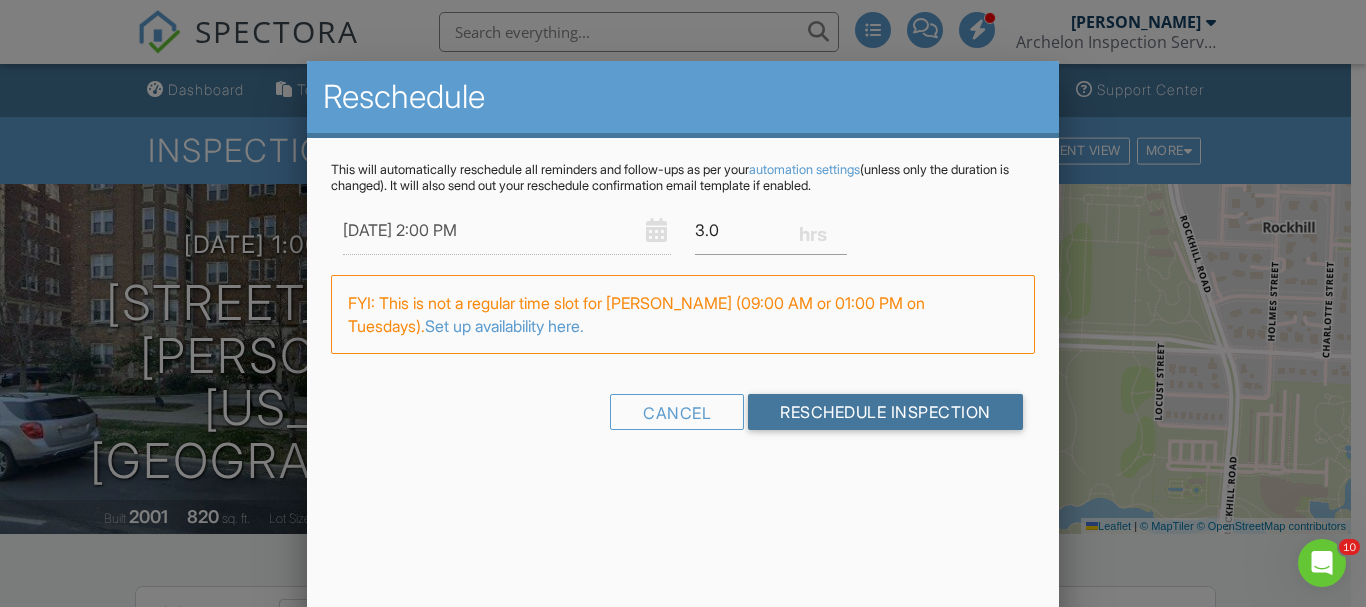 click on "Reschedule Inspection" at bounding box center [885, 412] 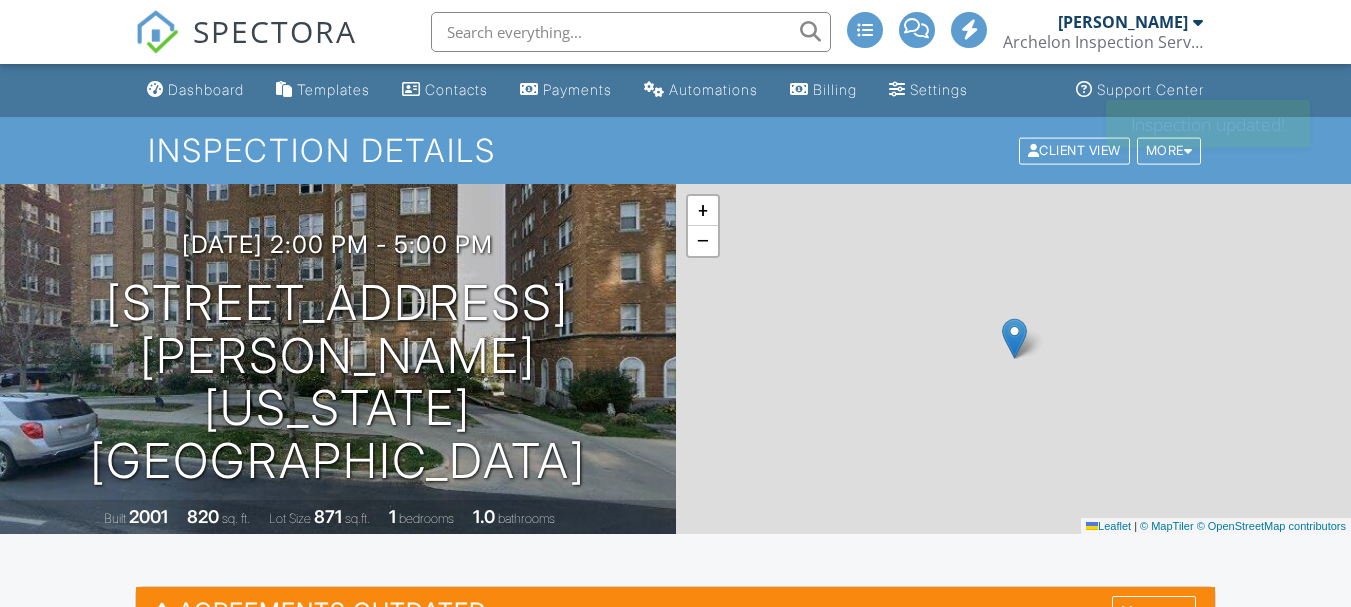 scroll, scrollTop: 0, scrollLeft: 0, axis: both 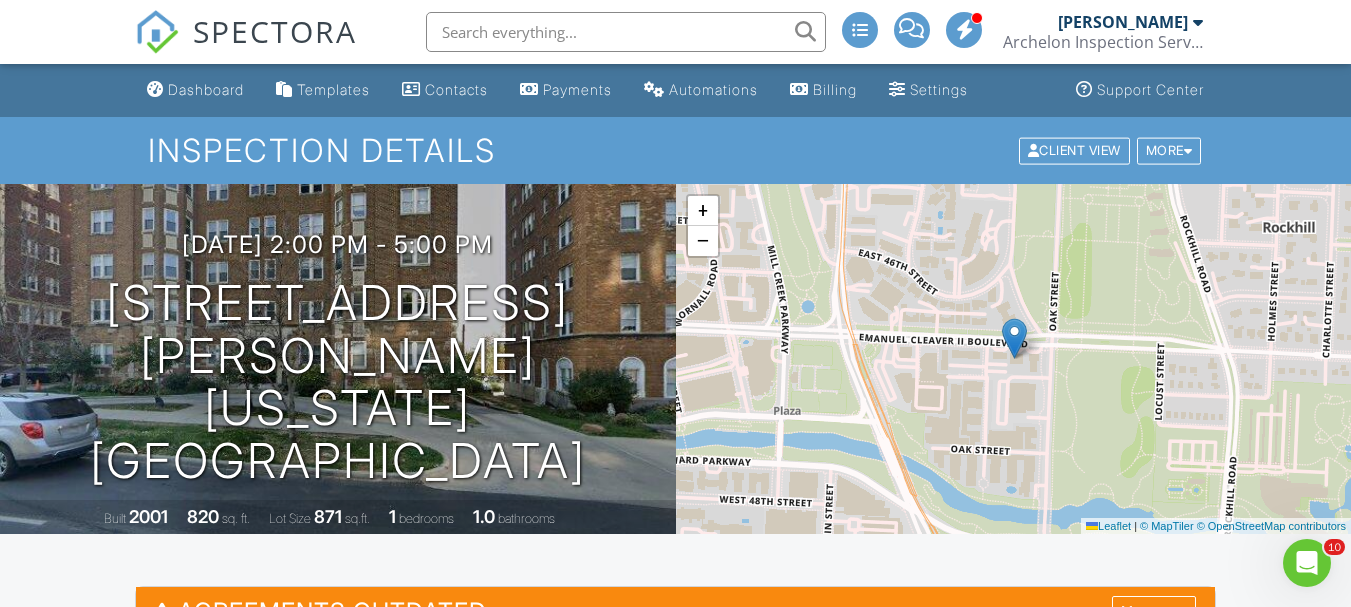 click on "[PERSON_NAME]" at bounding box center [1123, 22] 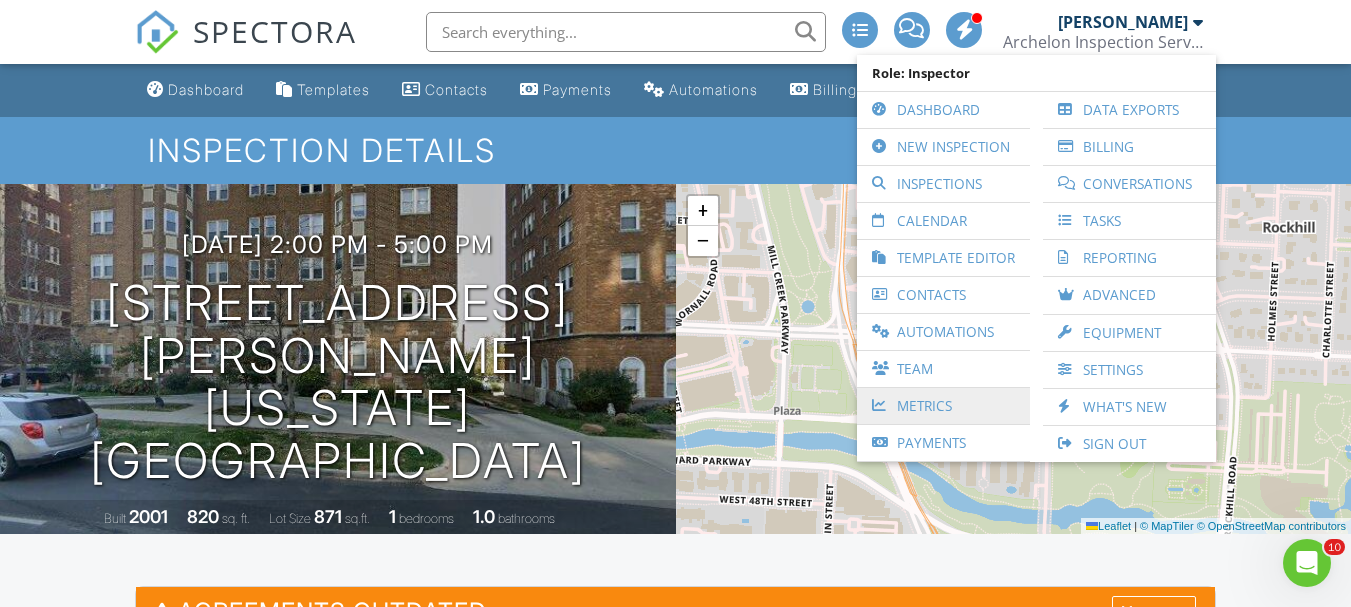 click on "Metrics" at bounding box center (943, 406) 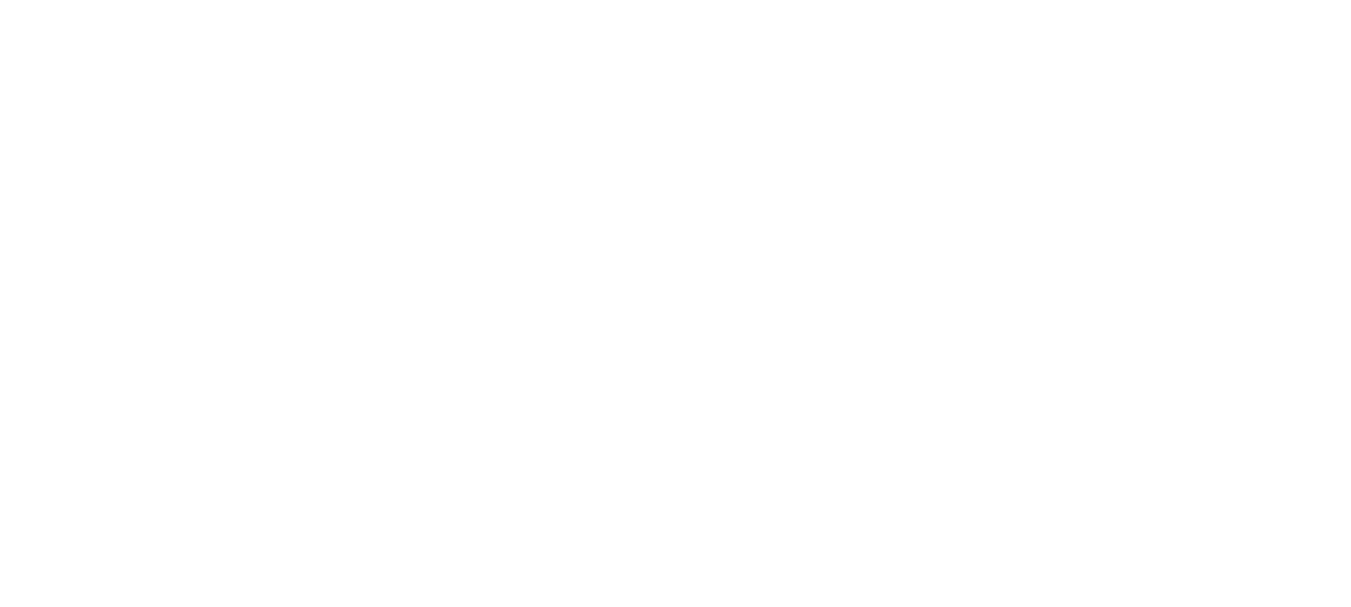 scroll, scrollTop: 0, scrollLeft: 0, axis: both 